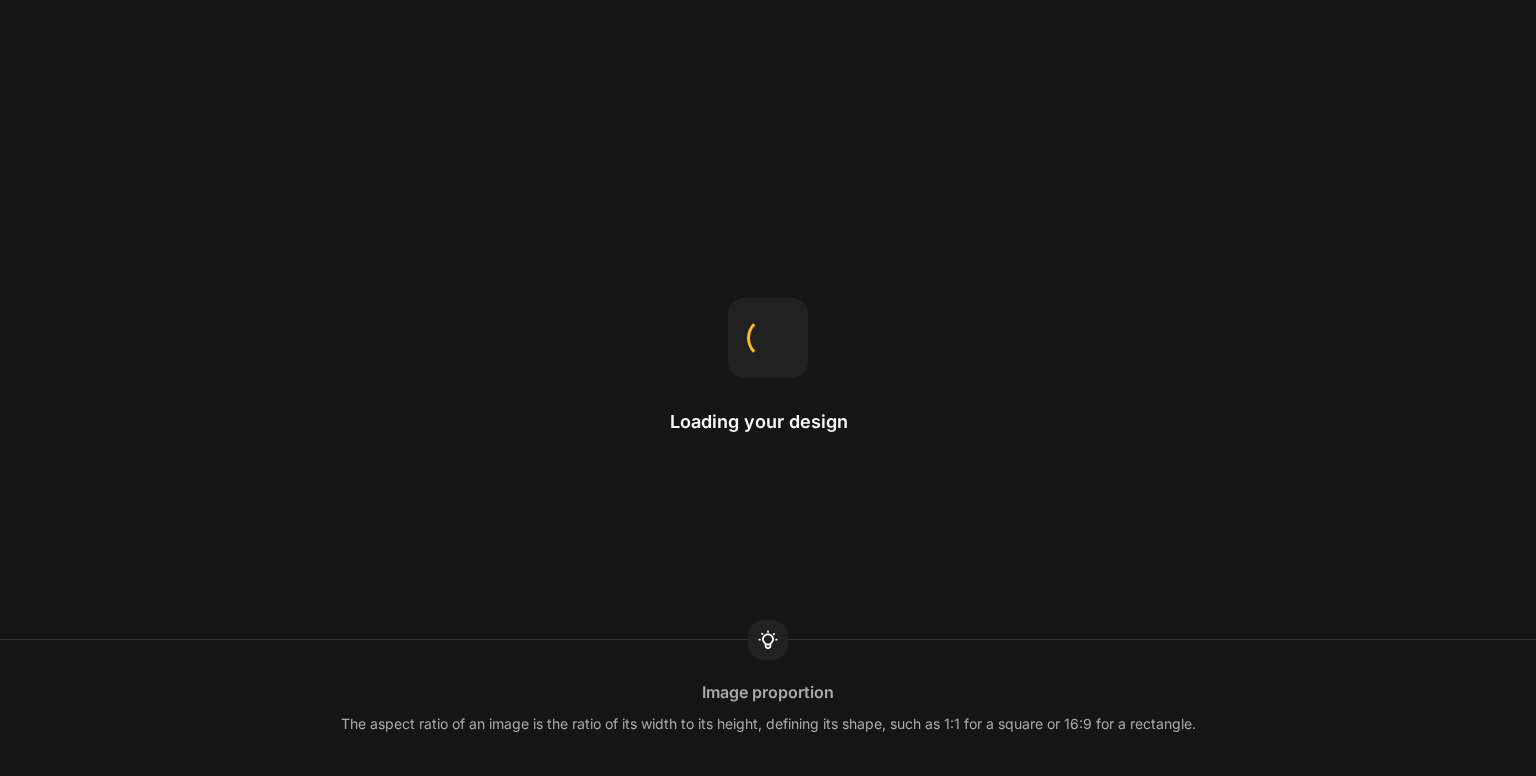 scroll, scrollTop: 0, scrollLeft: 0, axis: both 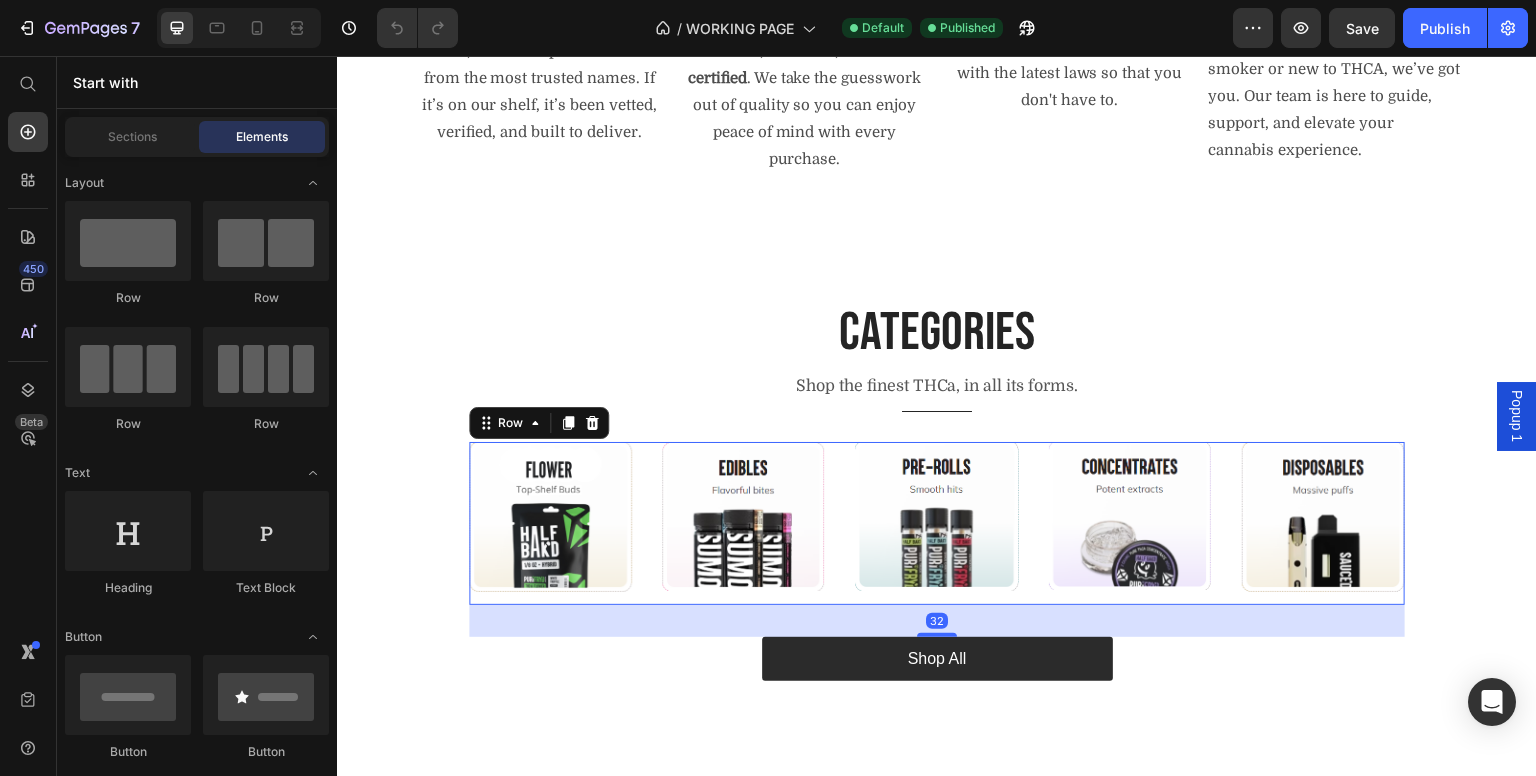 click on "Image Image Image Image Image Row   32" at bounding box center [937, 523] 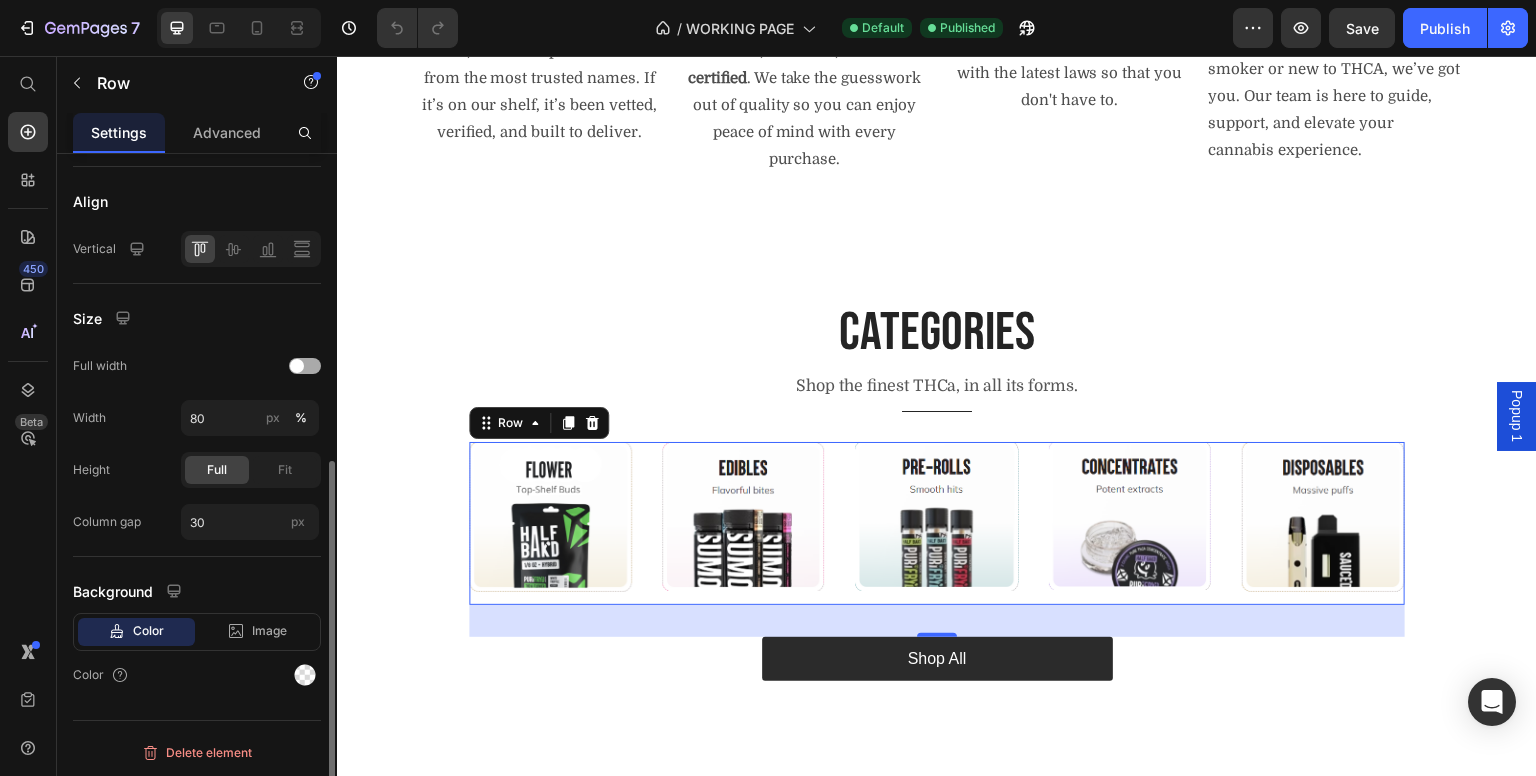 scroll, scrollTop: 260, scrollLeft: 0, axis: vertical 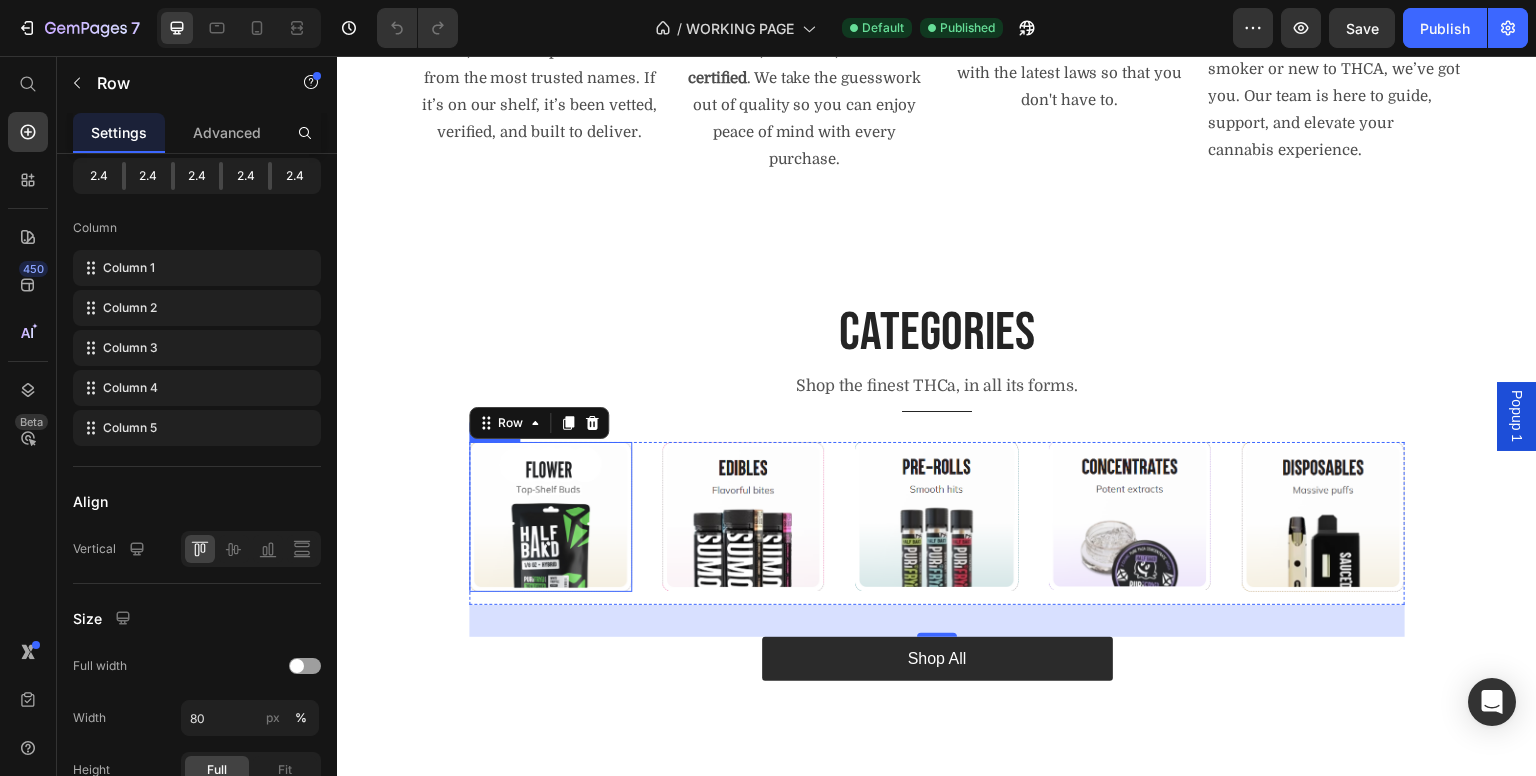 click at bounding box center (550, 517) 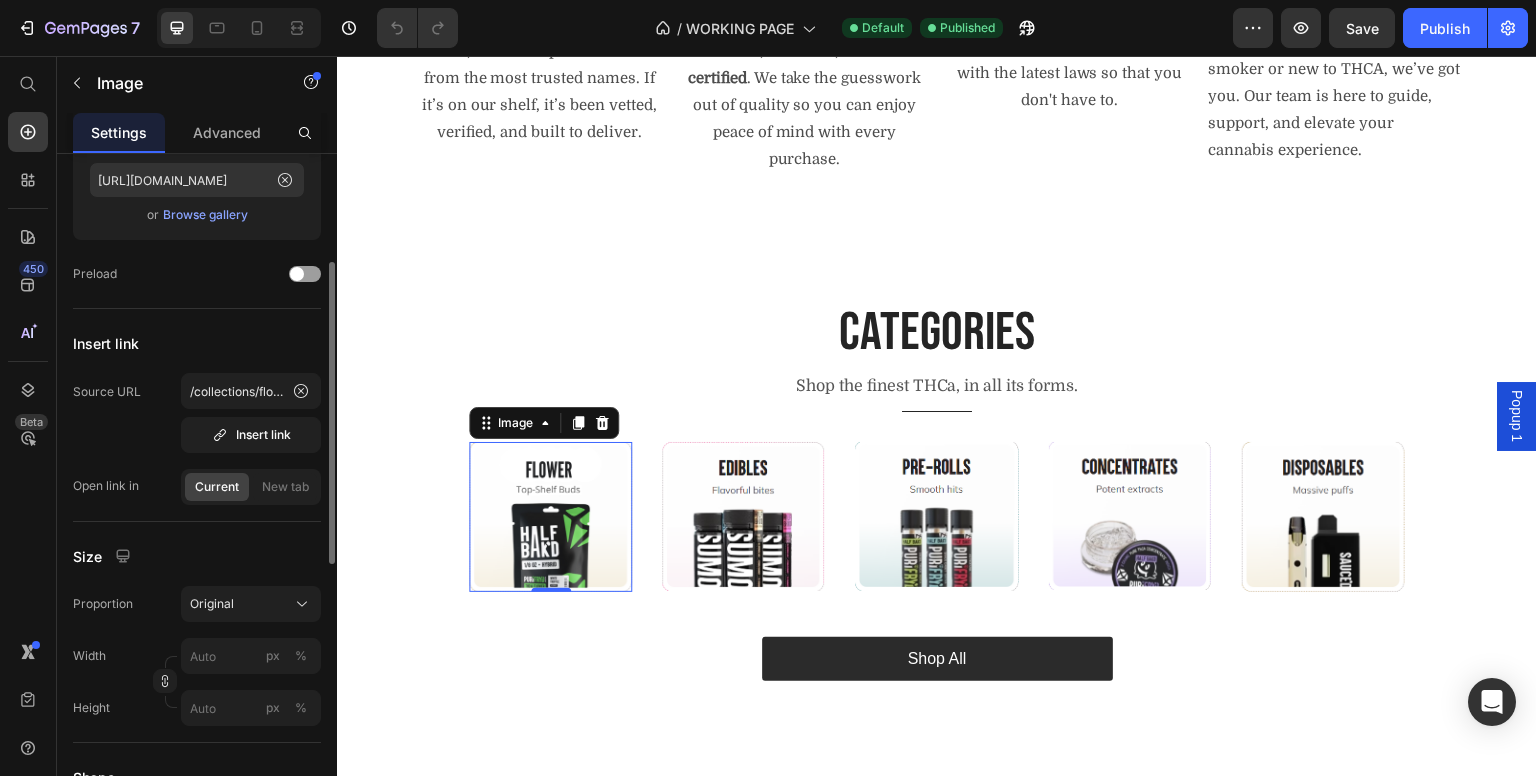 scroll, scrollTop: 0, scrollLeft: 0, axis: both 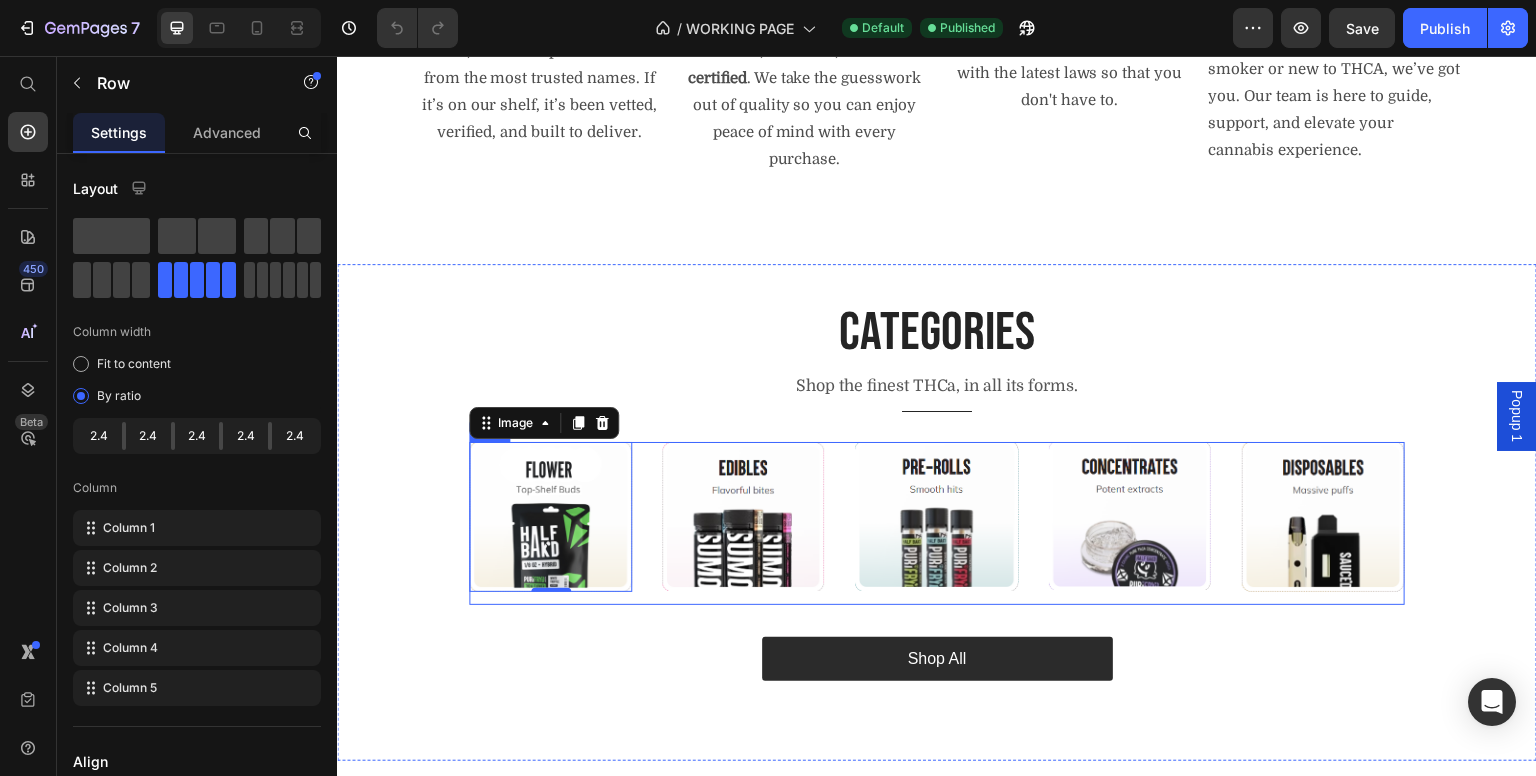 click on "Image   0 Image Image Image Image Row" at bounding box center (937, 523) 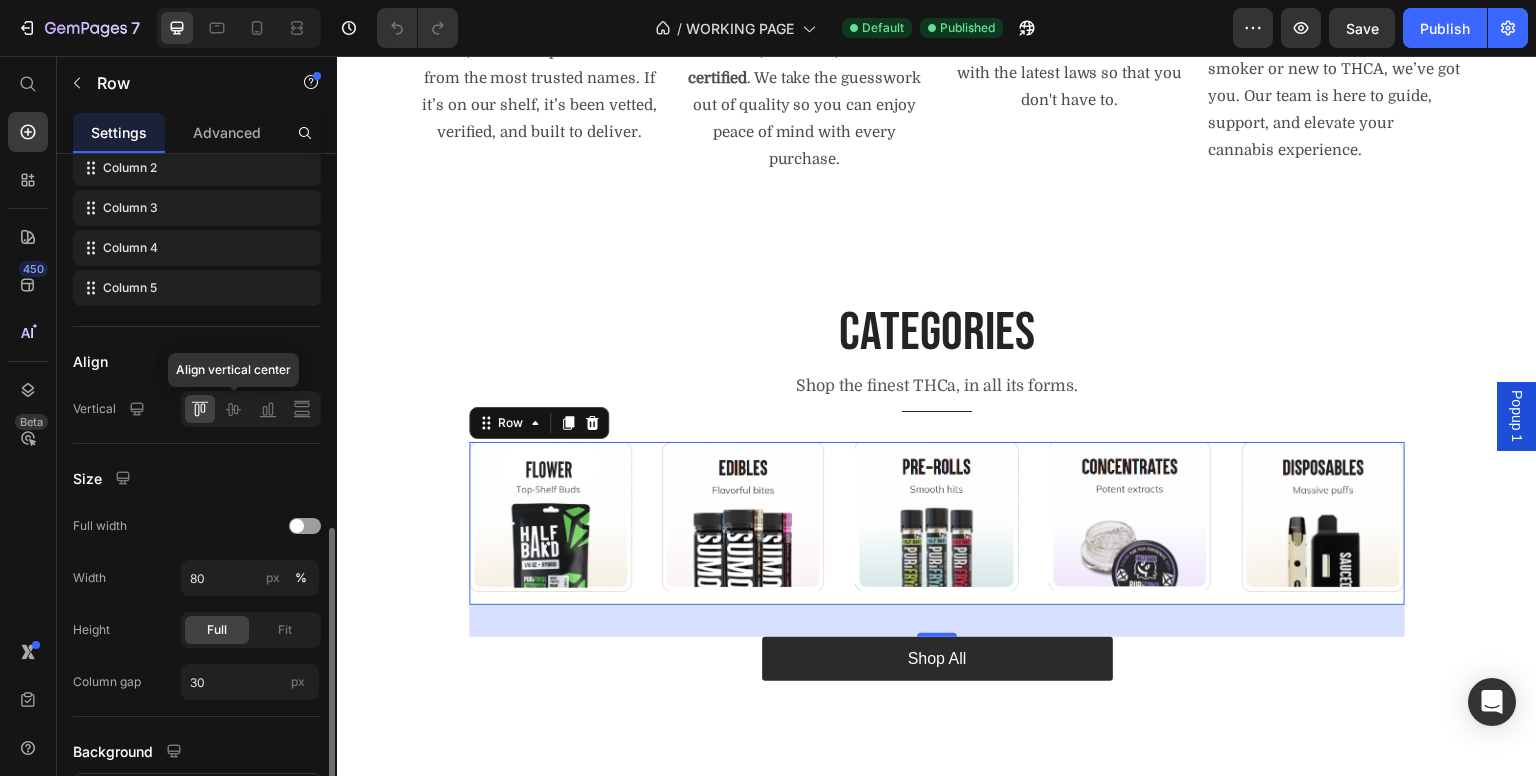 scroll, scrollTop: 500, scrollLeft: 0, axis: vertical 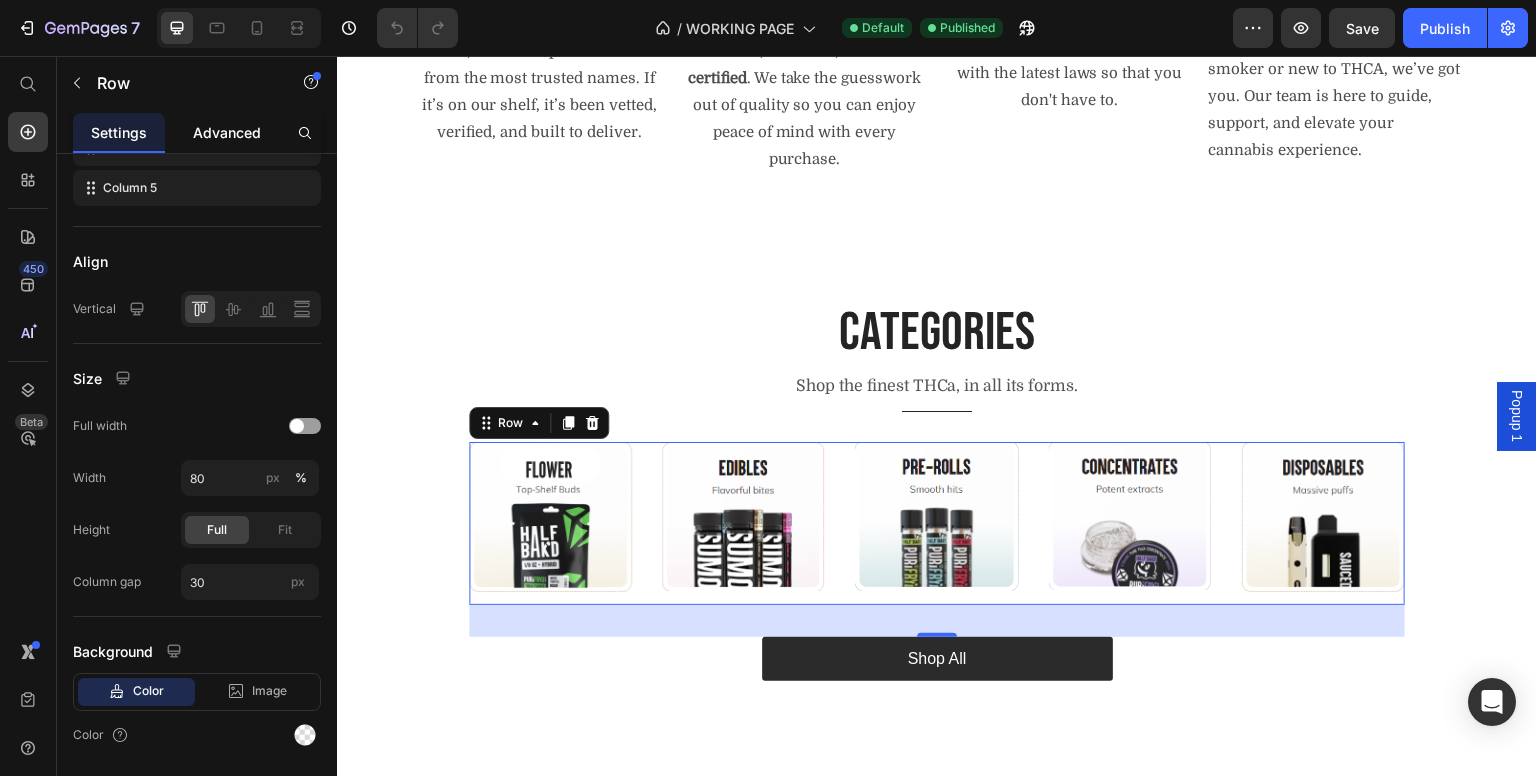 click on "Advanced" at bounding box center (227, 132) 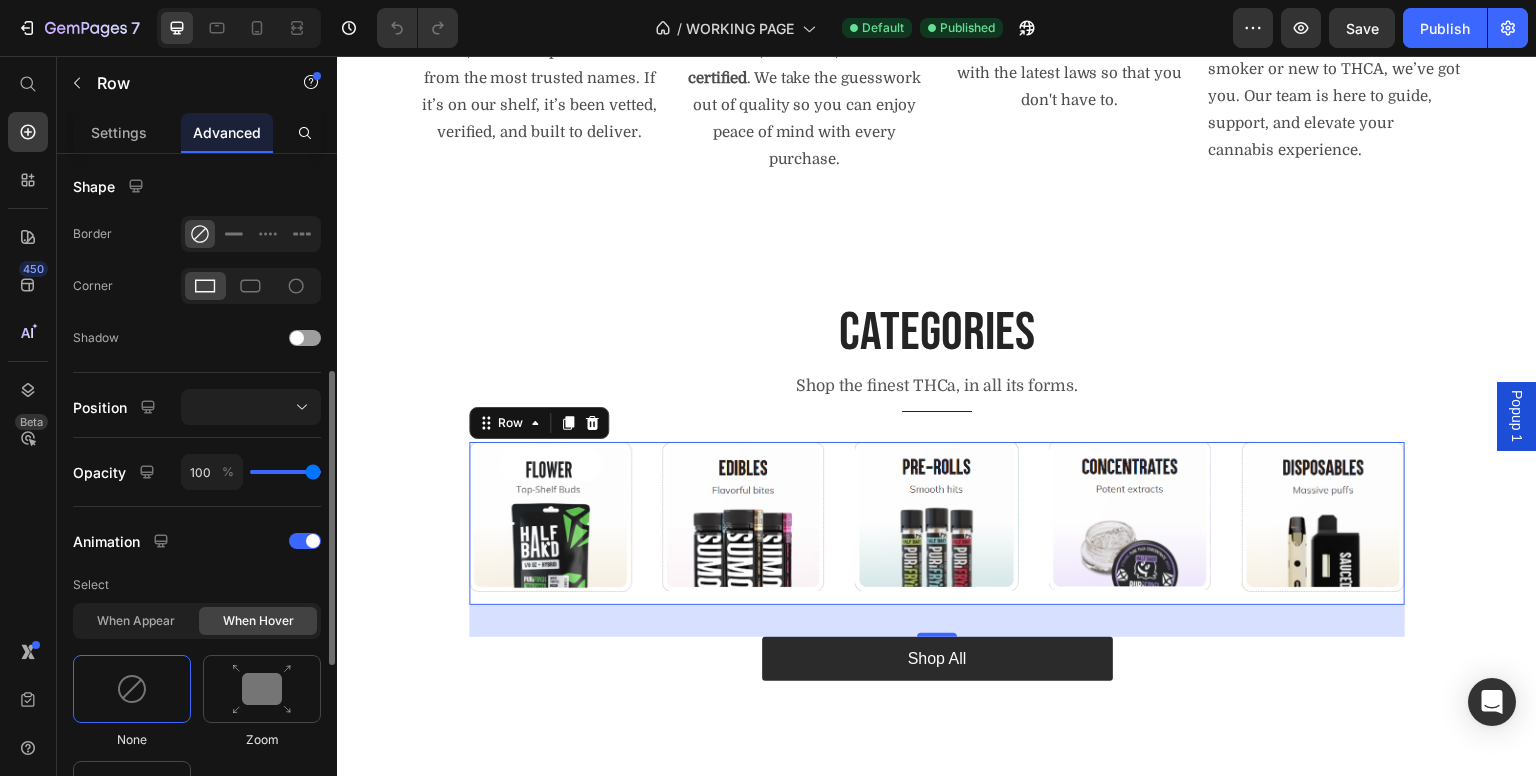 scroll, scrollTop: 700, scrollLeft: 0, axis: vertical 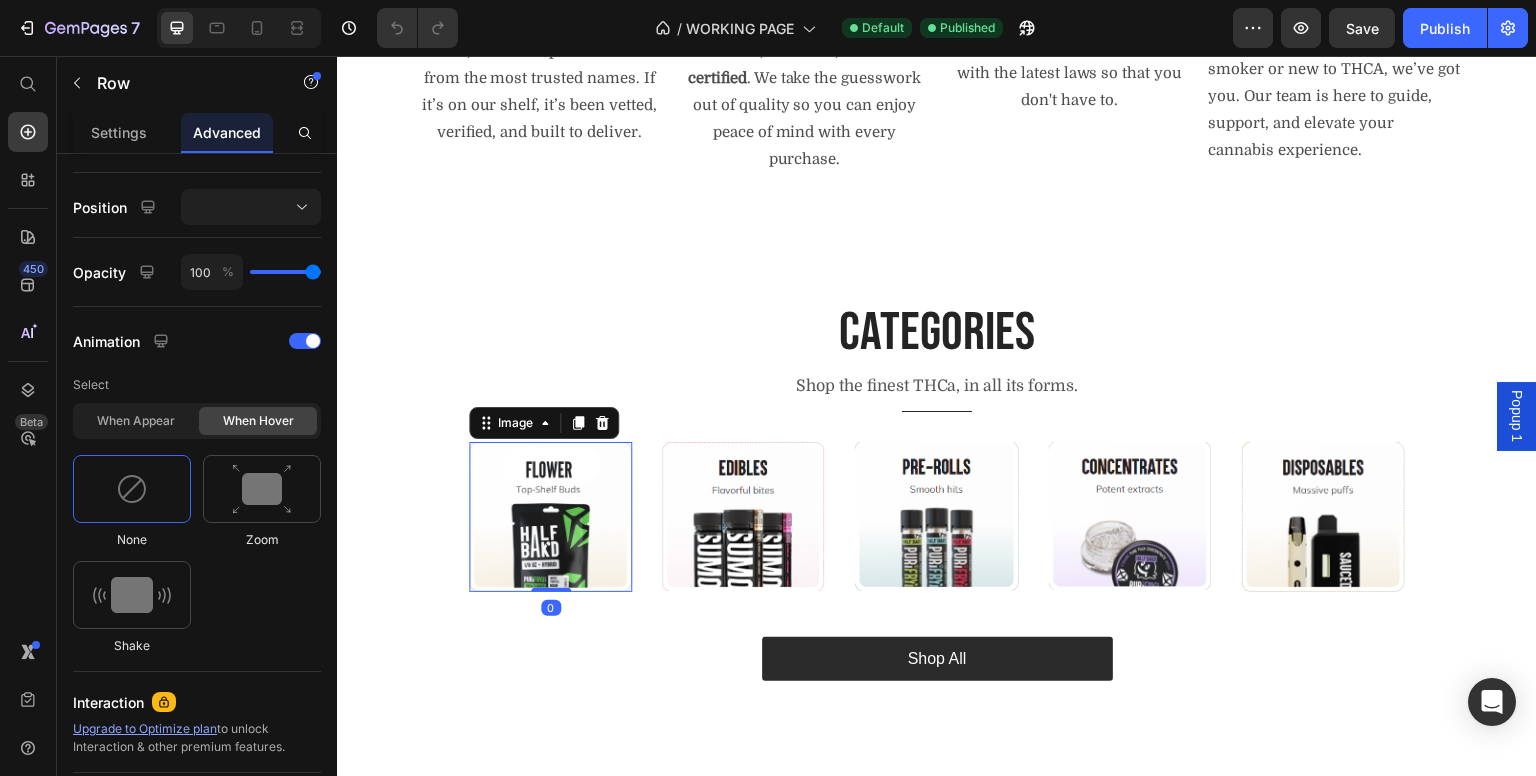 click at bounding box center (550, 517) 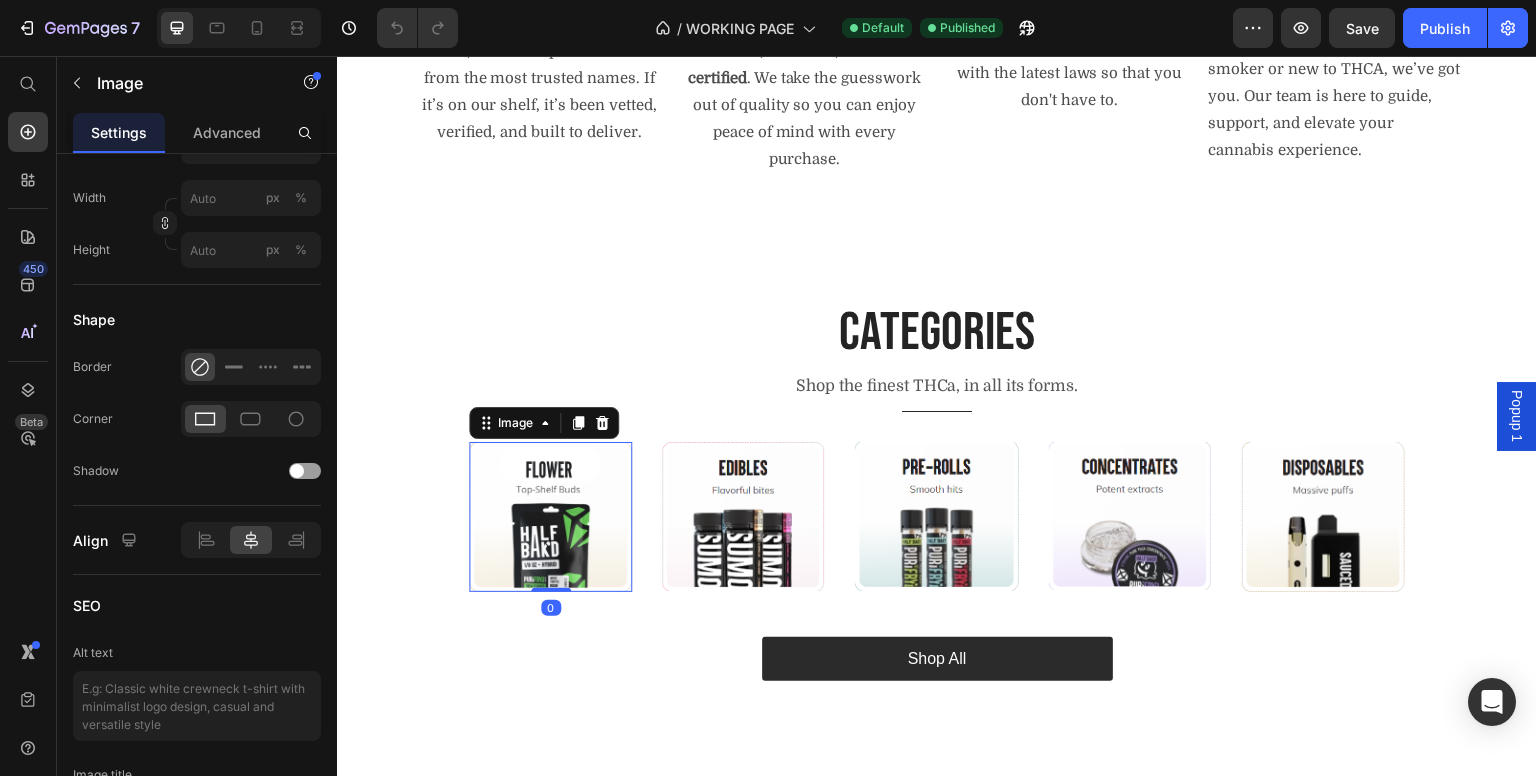 scroll, scrollTop: 0, scrollLeft: 0, axis: both 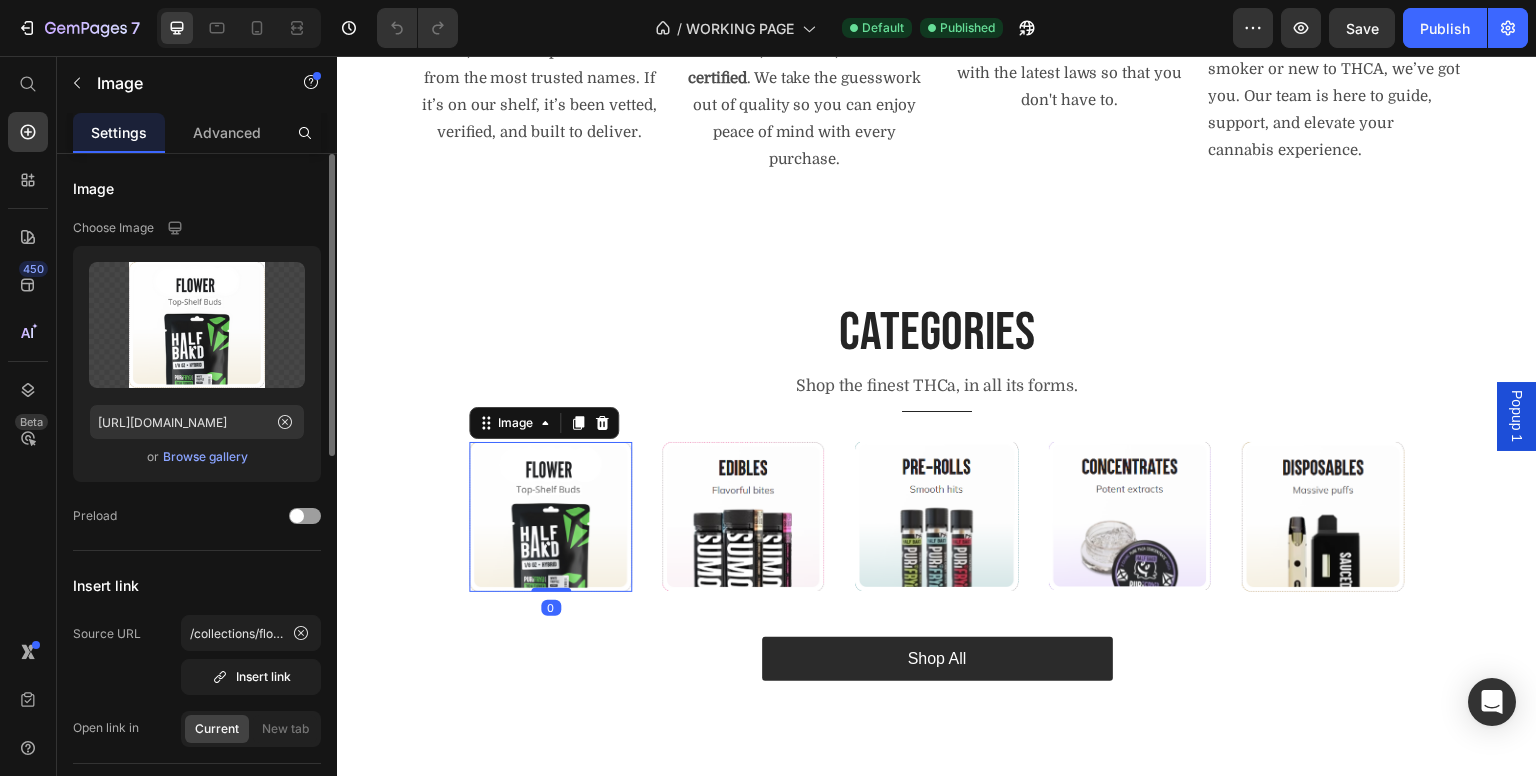 drag, startPoint x: 216, startPoint y: 127, endPoint x: 214, endPoint y: 206, distance: 79.025314 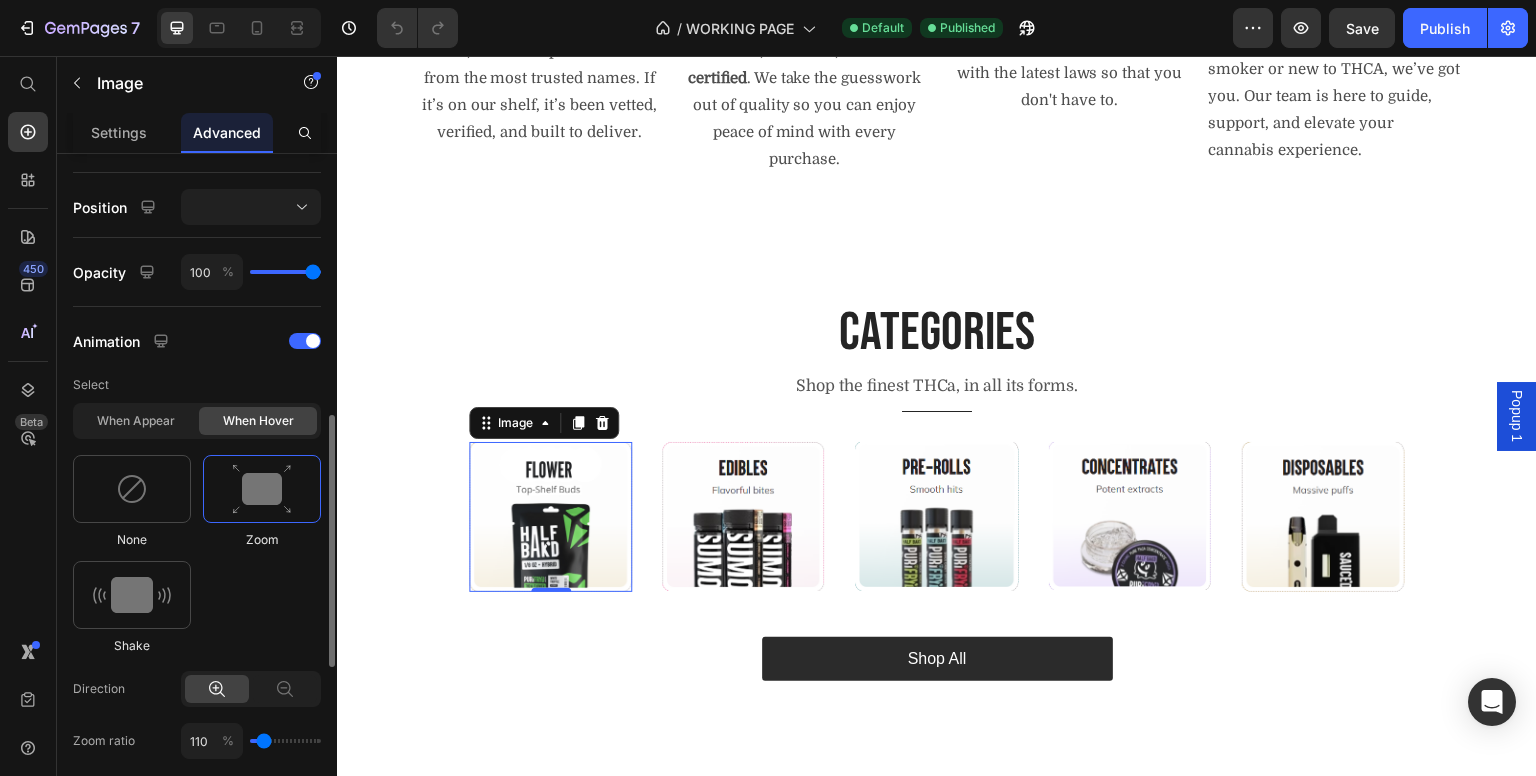 scroll, scrollTop: 900, scrollLeft: 0, axis: vertical 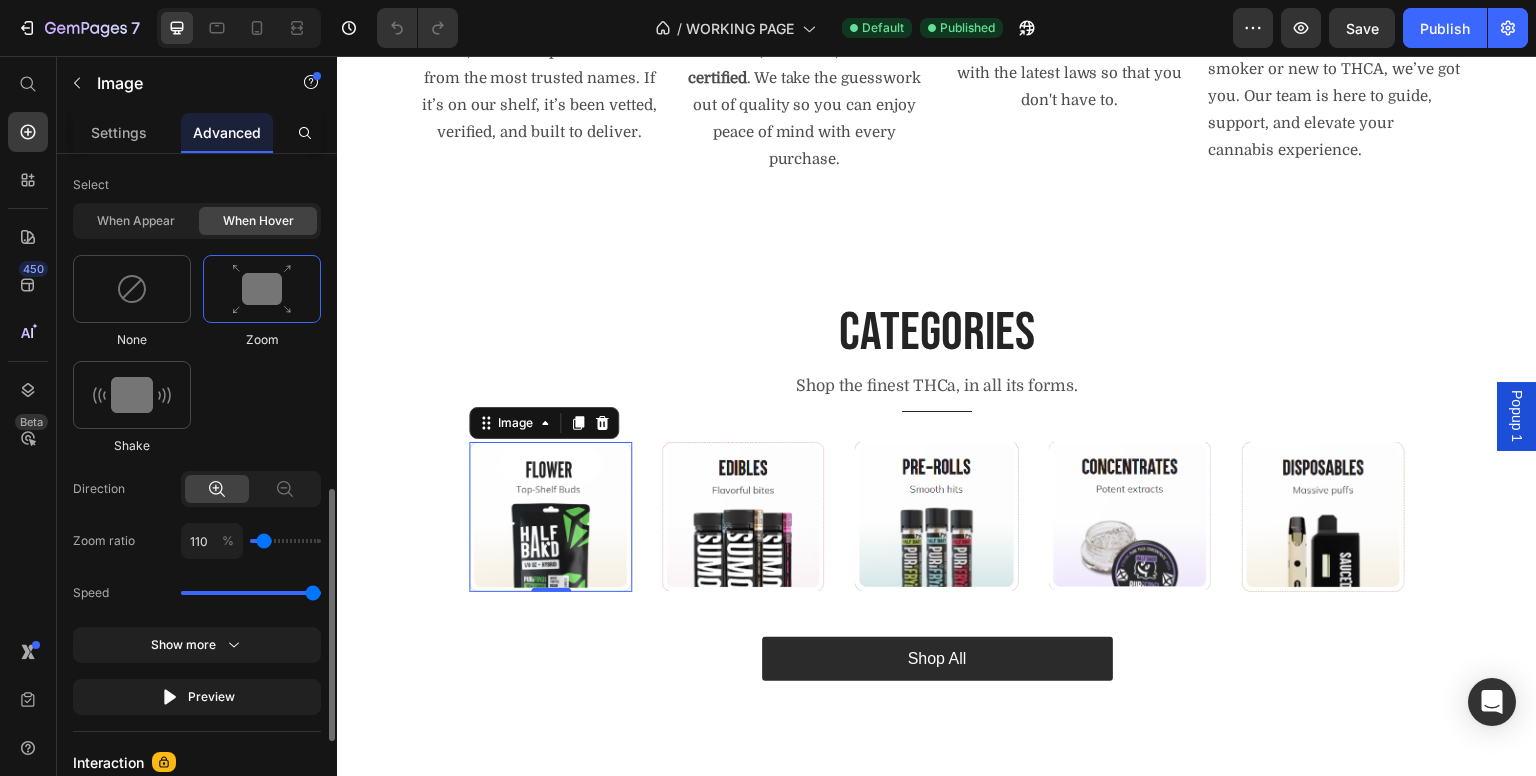 drag, startPoint x: 311, startPoint y: 593, endPoint x: 328, endPoint y: 597, distance: 17.464249 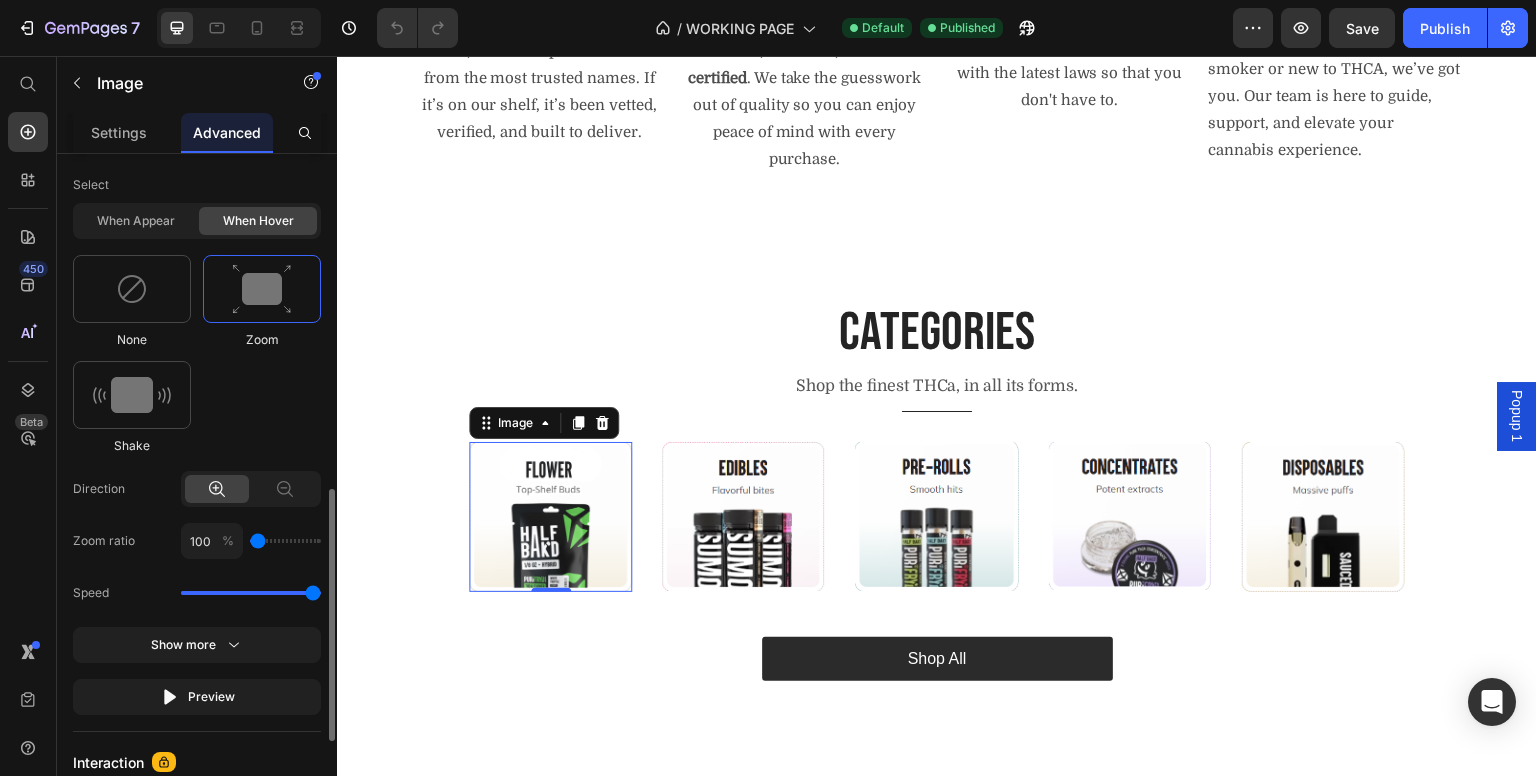 type on "100" 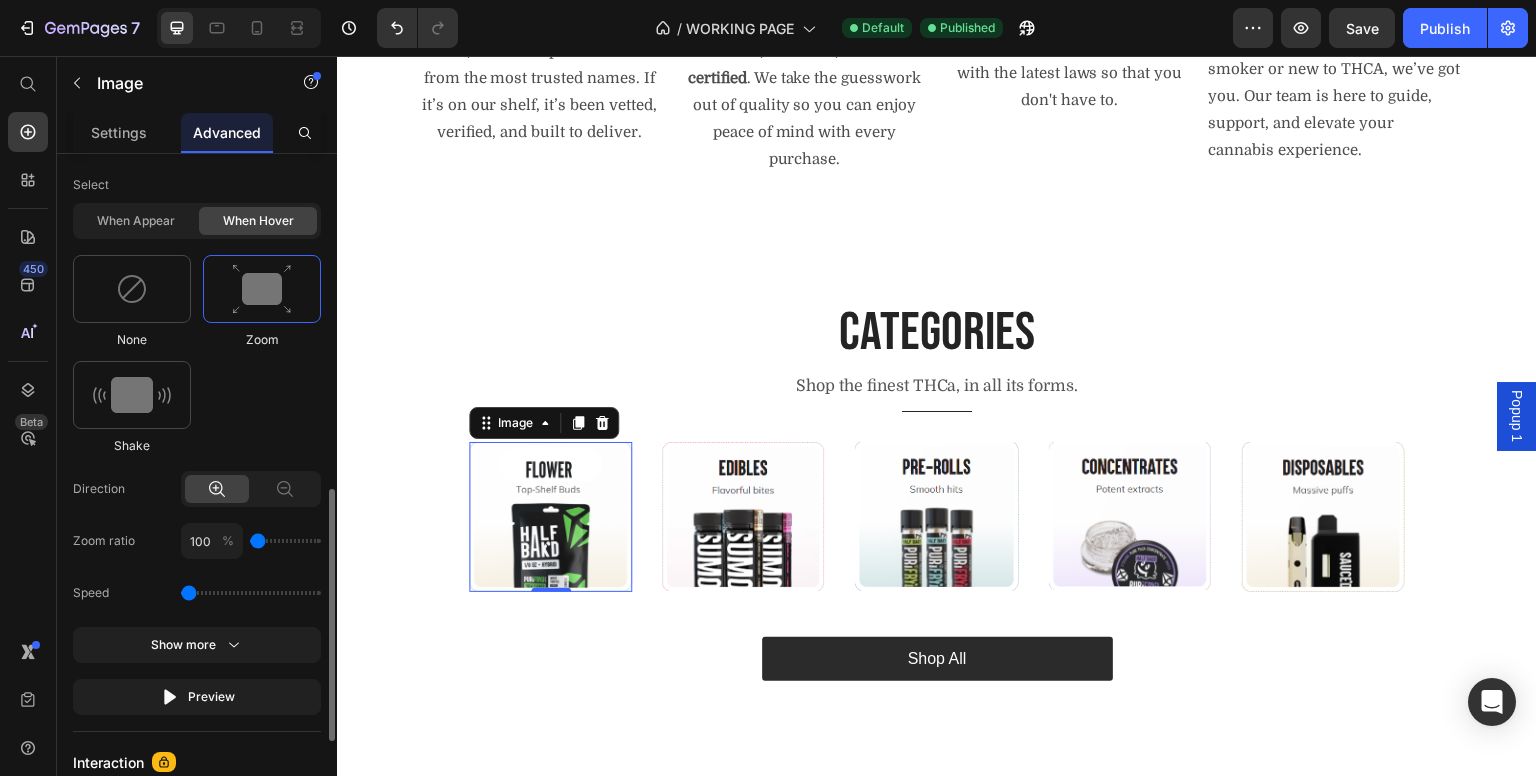 drag, startPoint x: 308, startPoint y: 593, endPoint x: 167, endPoint y: 595, distance: 141.01419 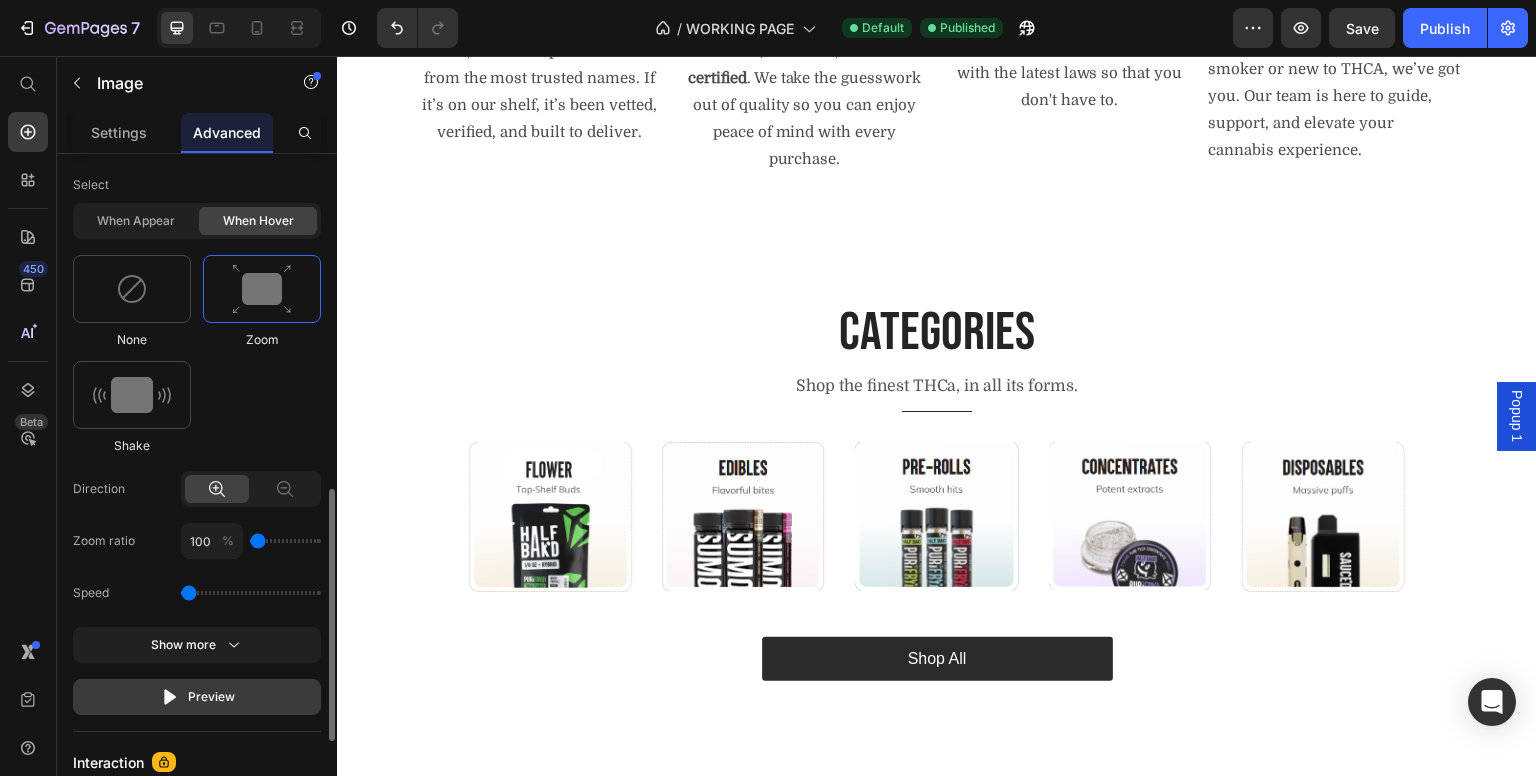 click on "Preview" 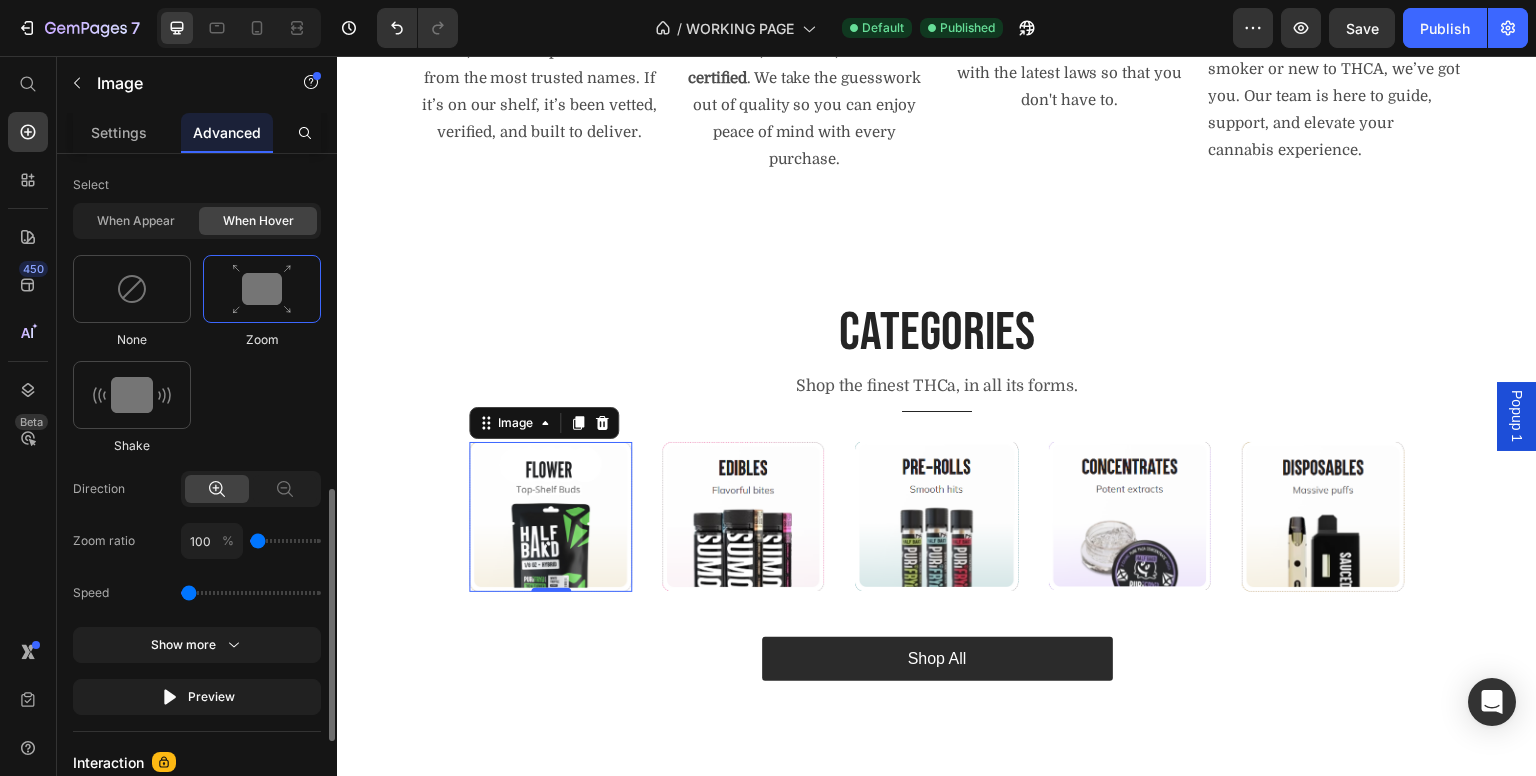 click on "Speed" 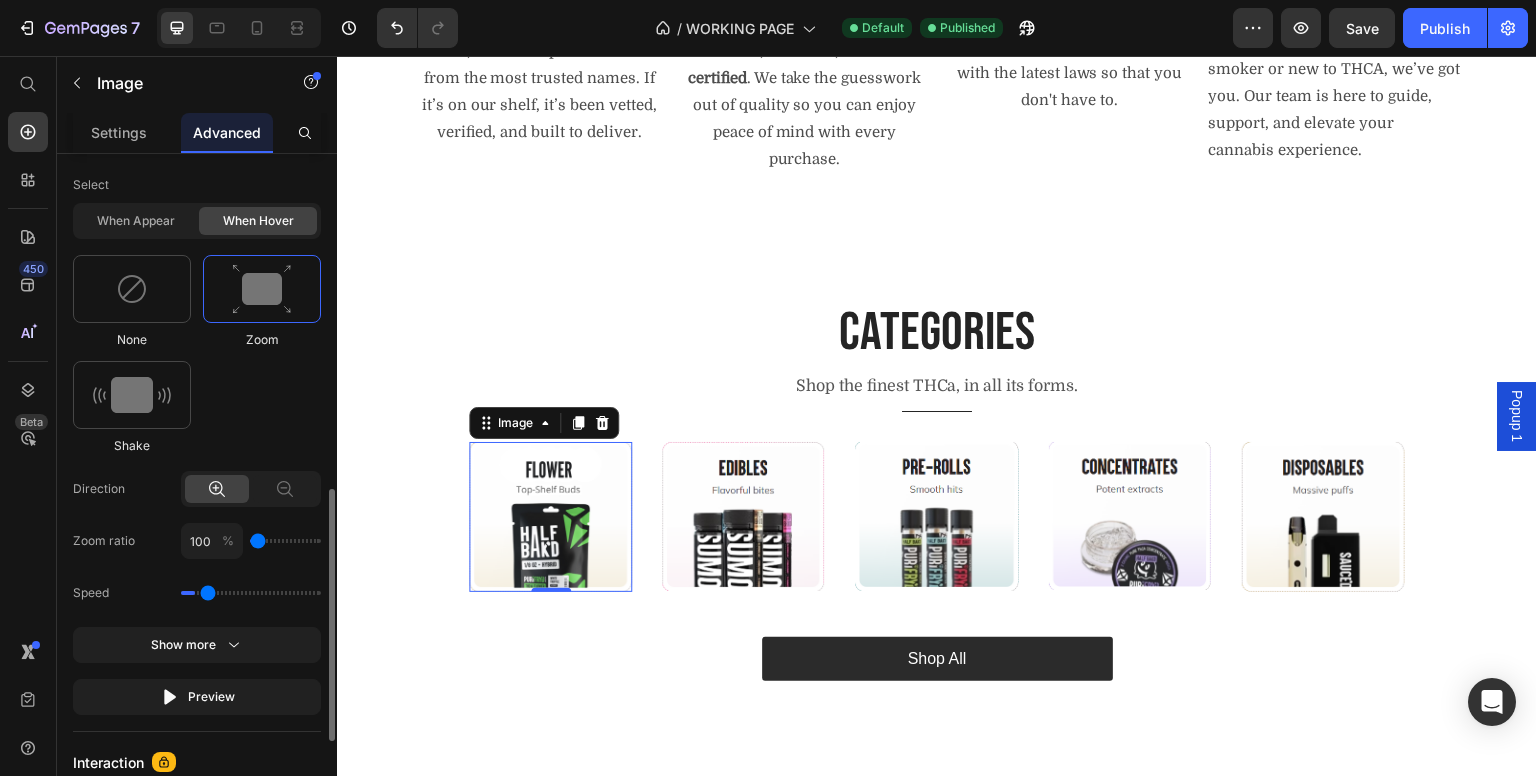 click at bounding box center [251, 593] 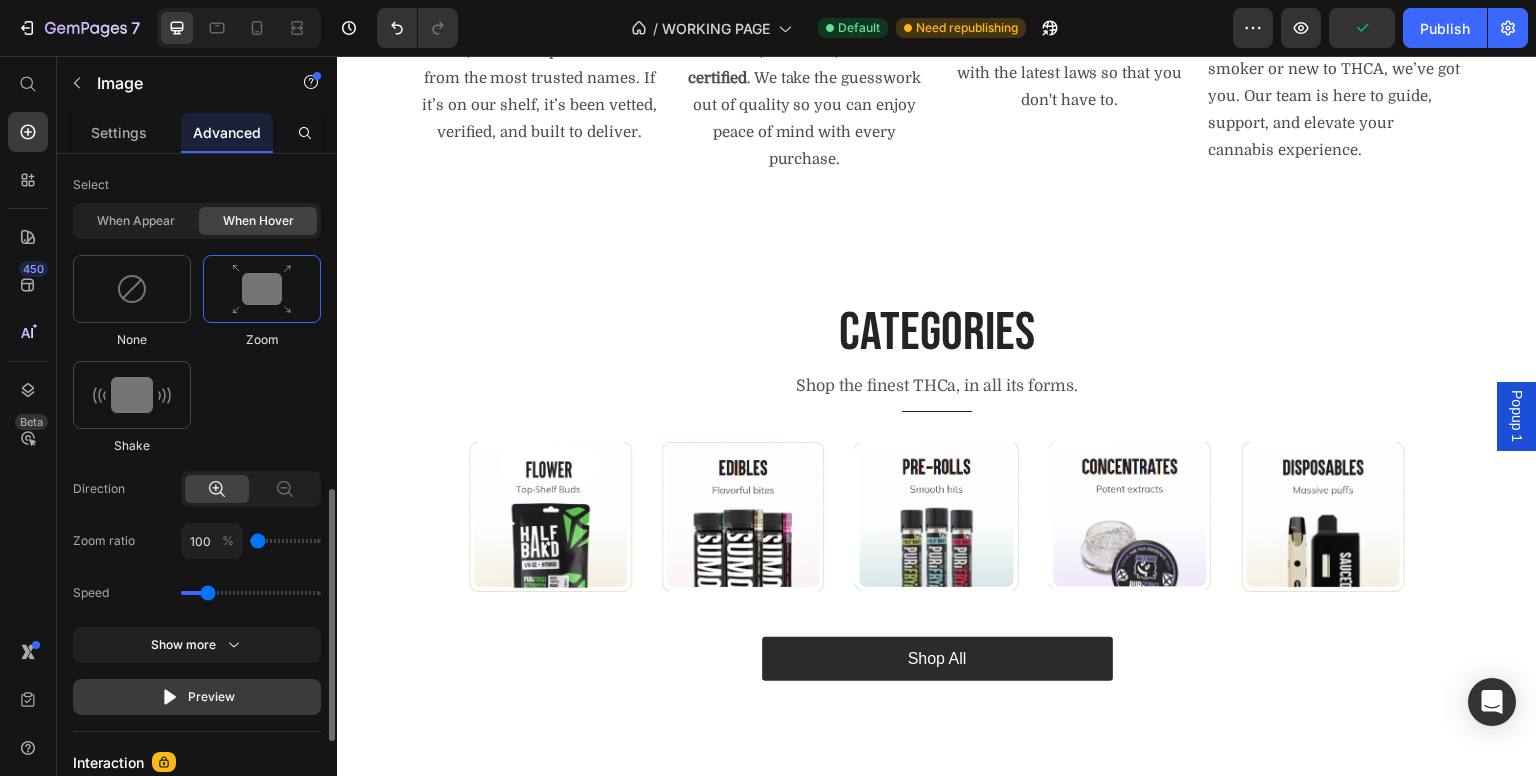 click on "Preview" 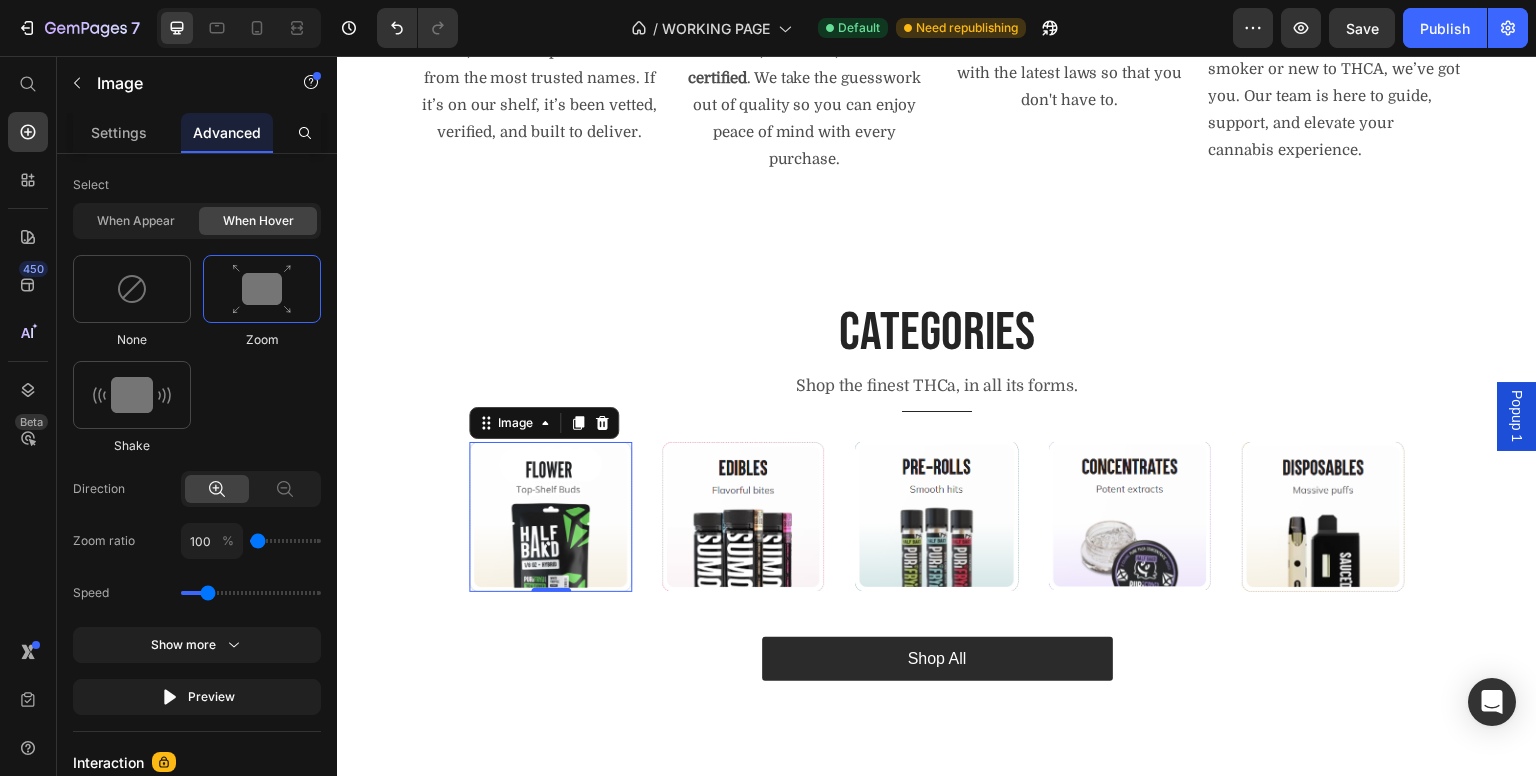 click at bounding box center [550, 517] 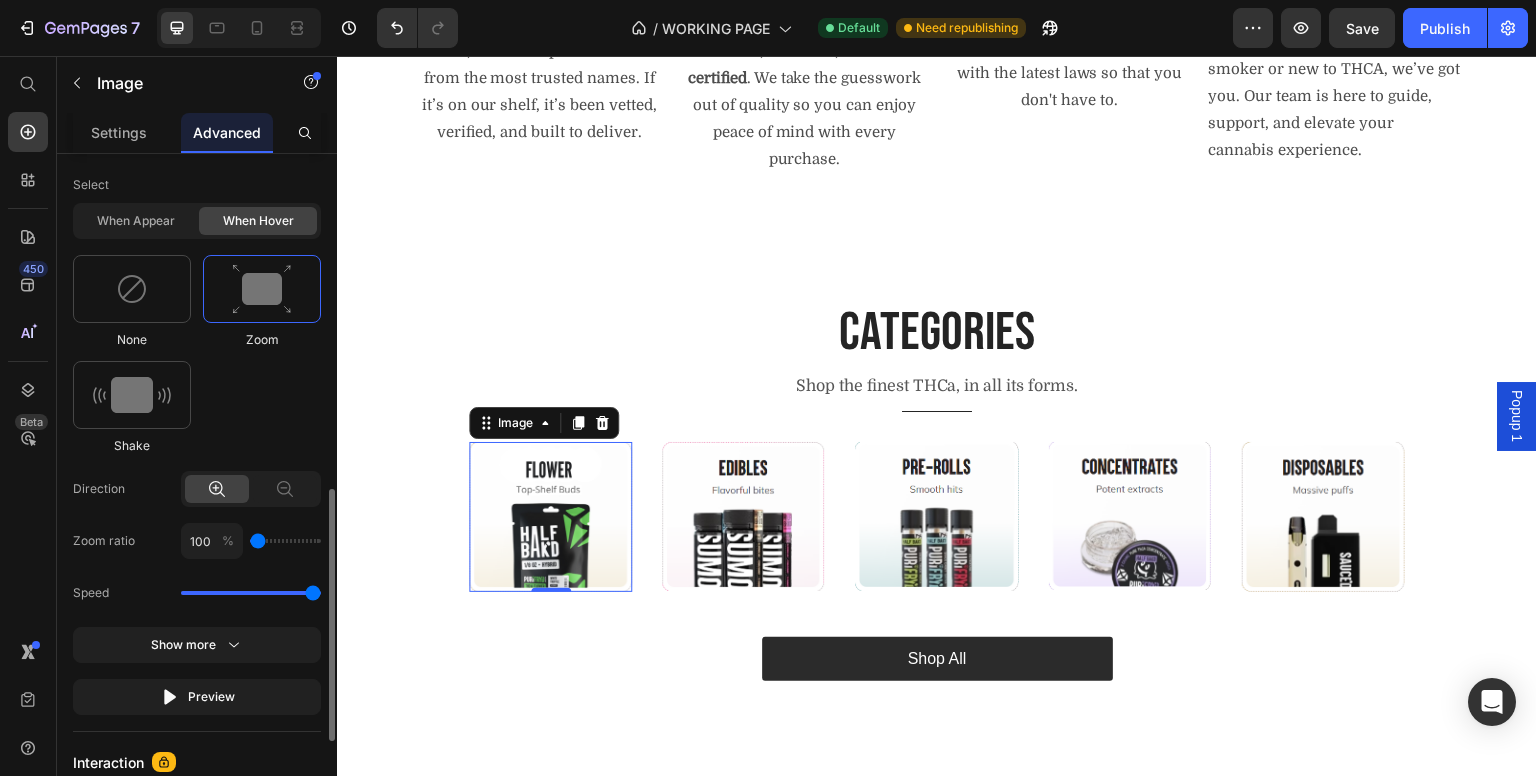 drag, startPoint x: 371, startPoint y: 574, endPoint x: 397, endPoint y: 569, distance: 26.476404 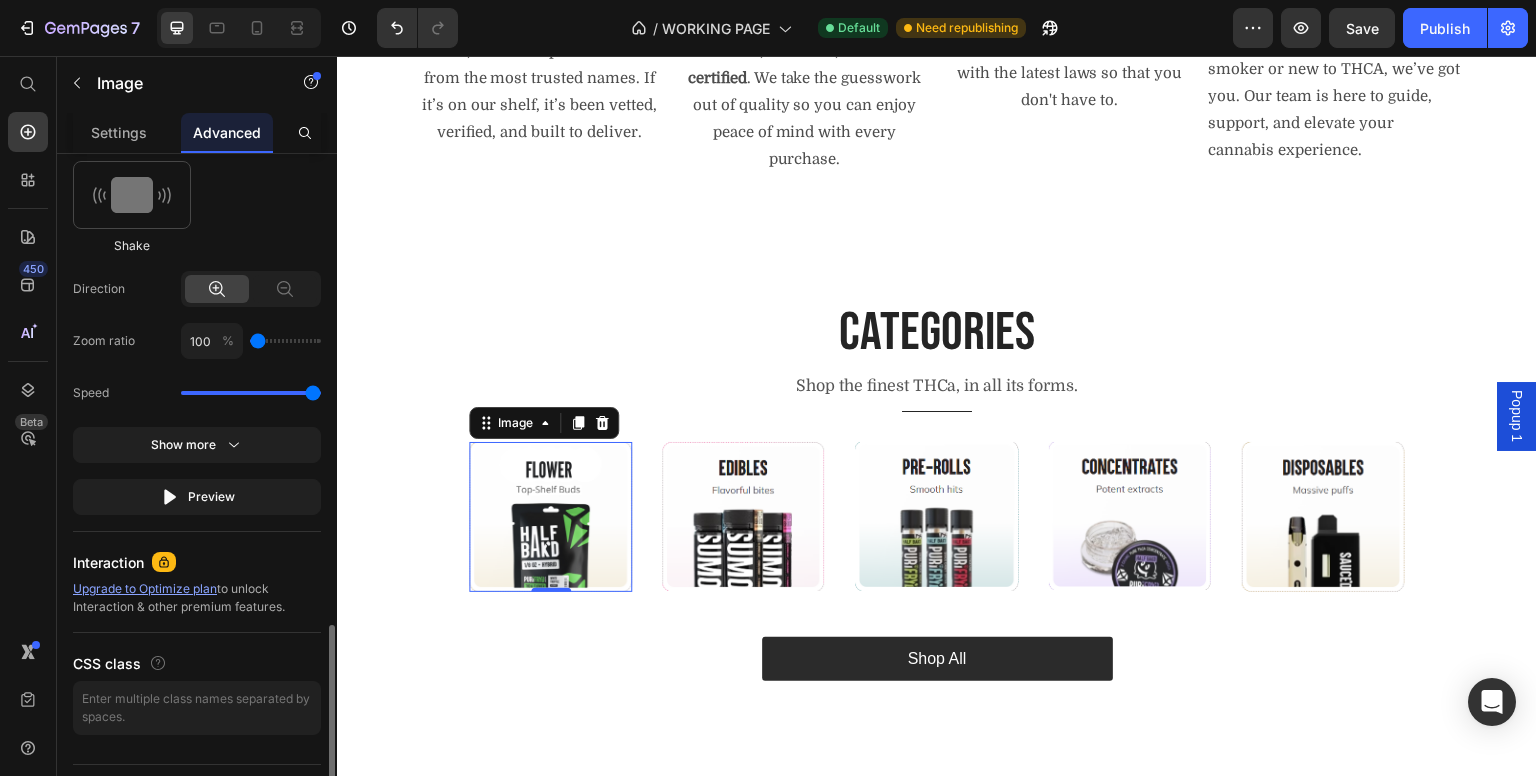 scroll, scrollTop: 1144, scrollLeft: 0, axis: vertical 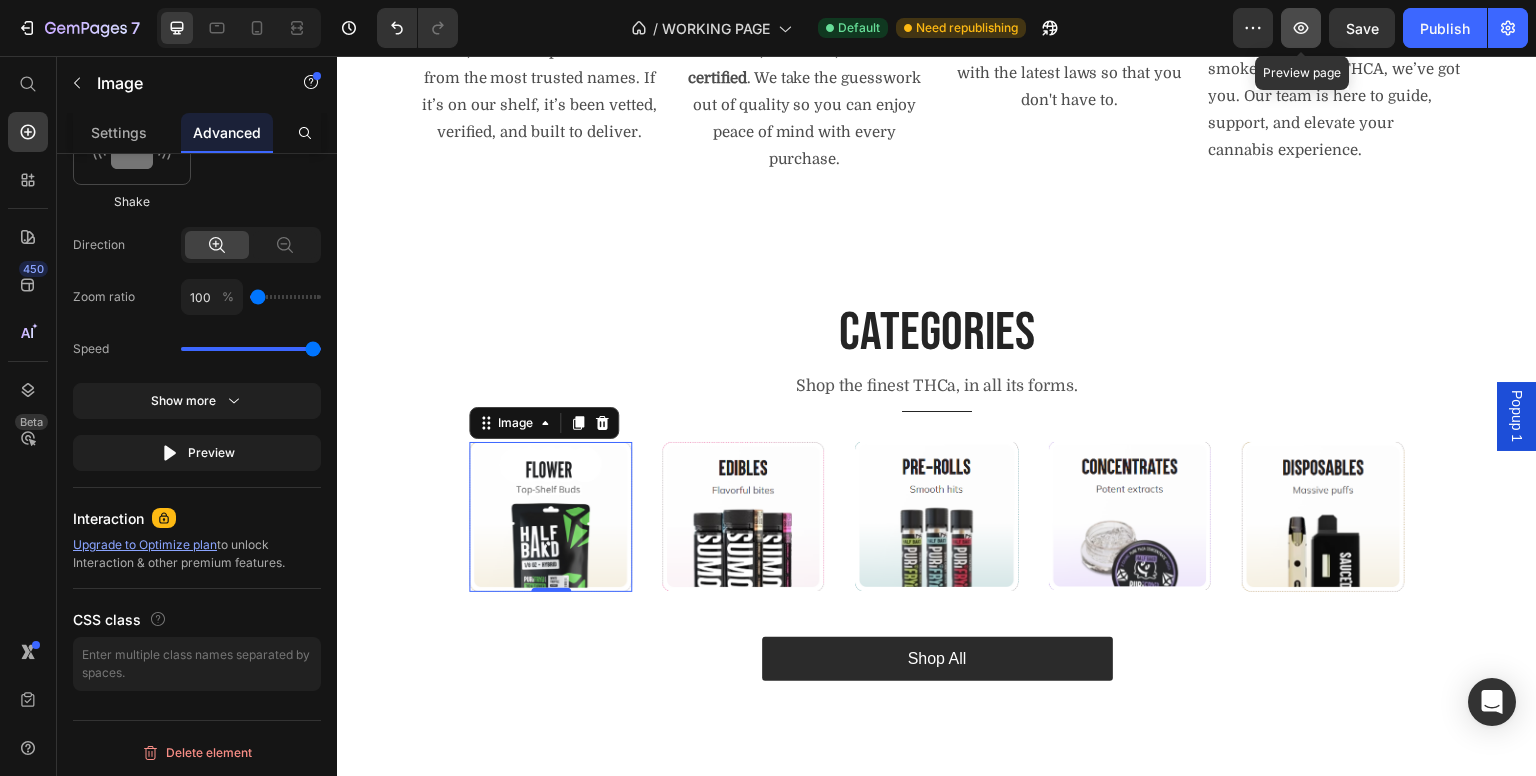 click 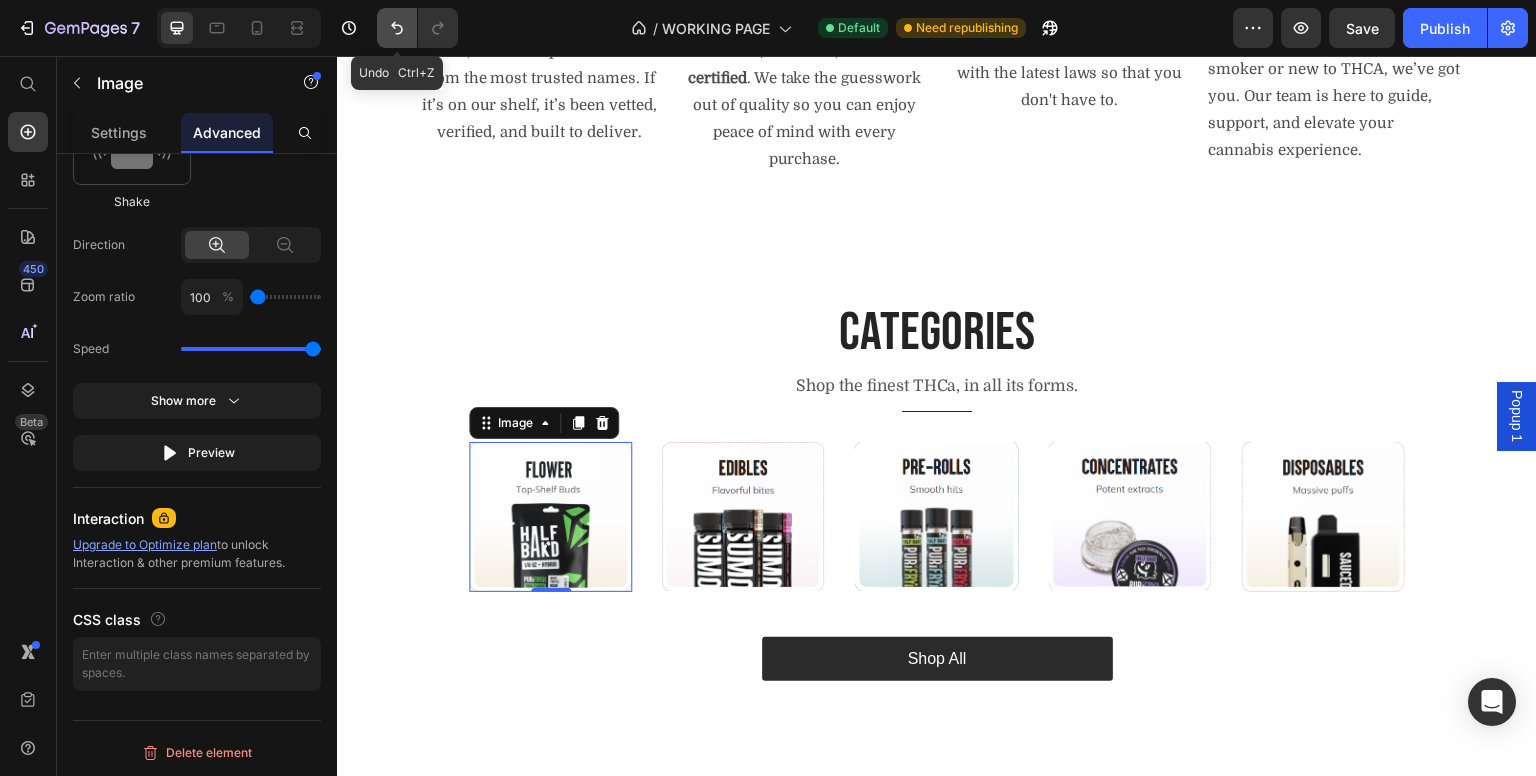 click 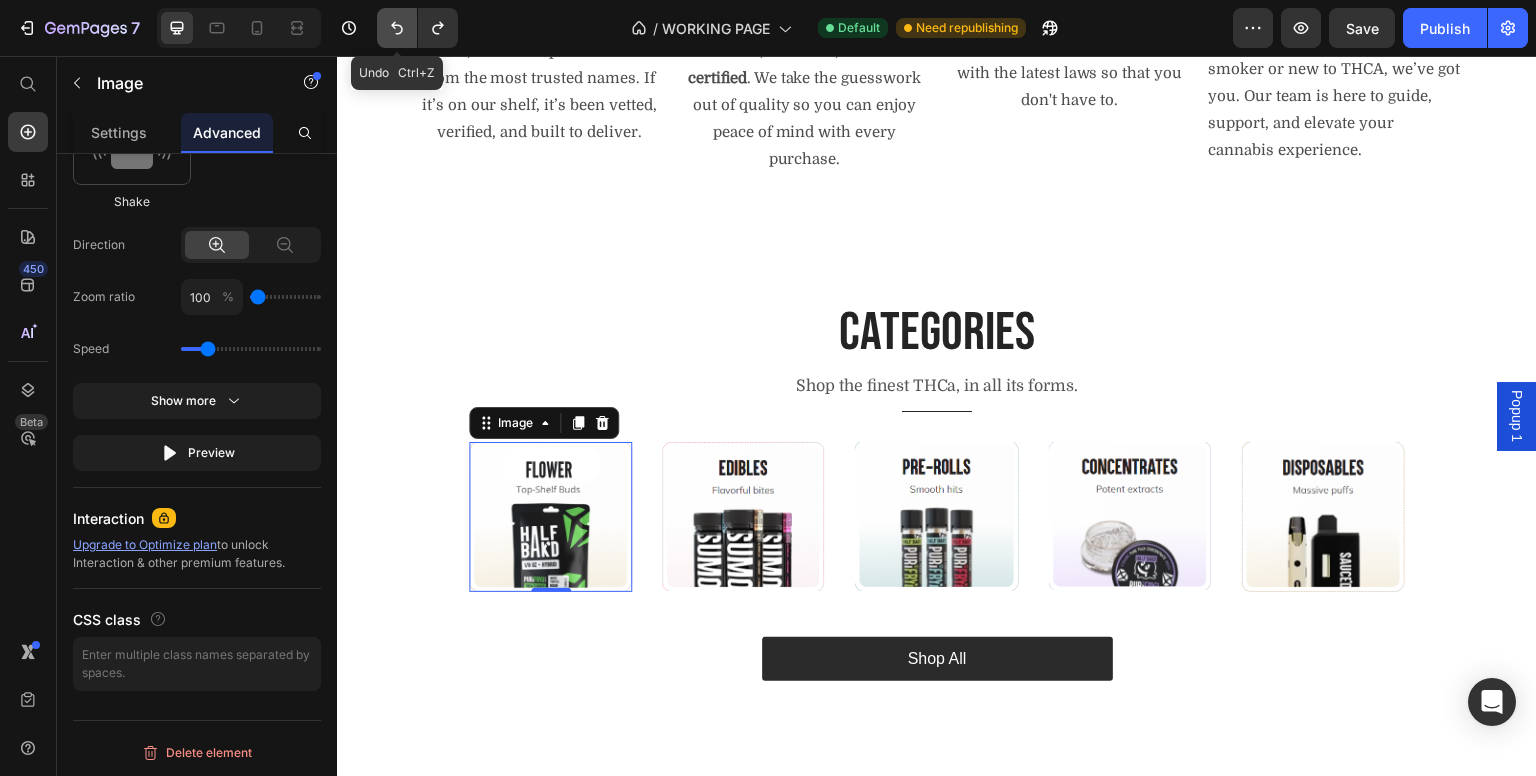 click 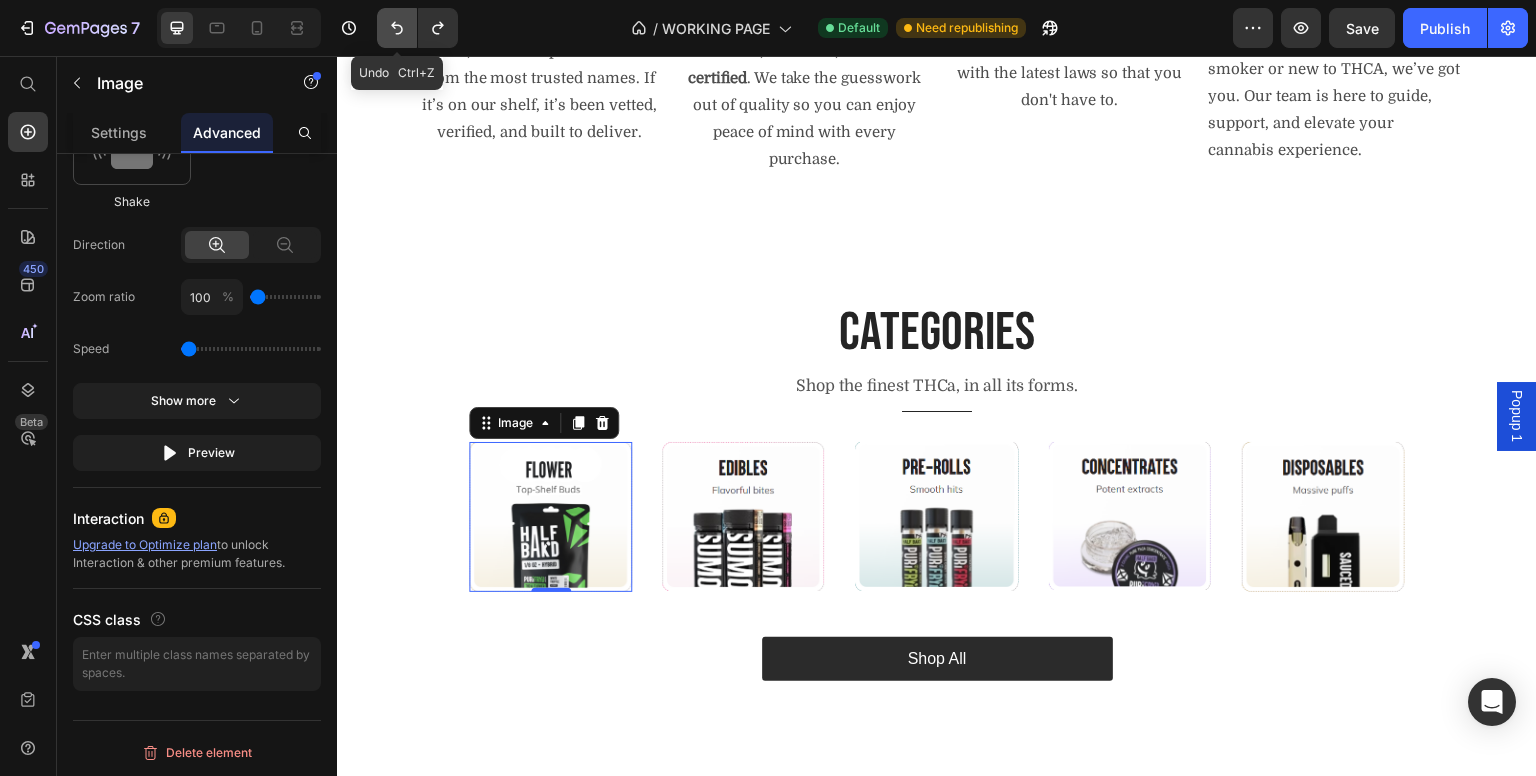 click 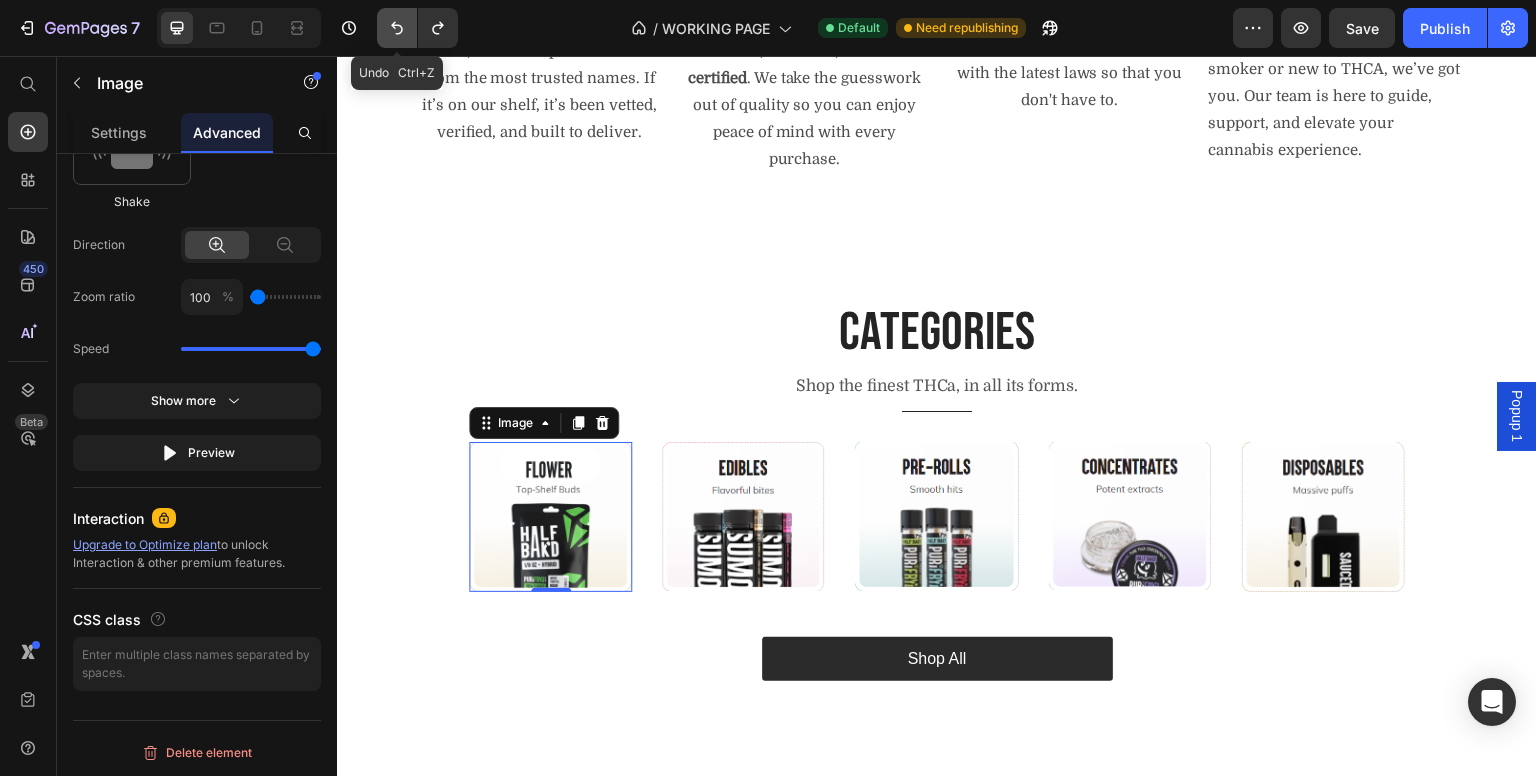 click 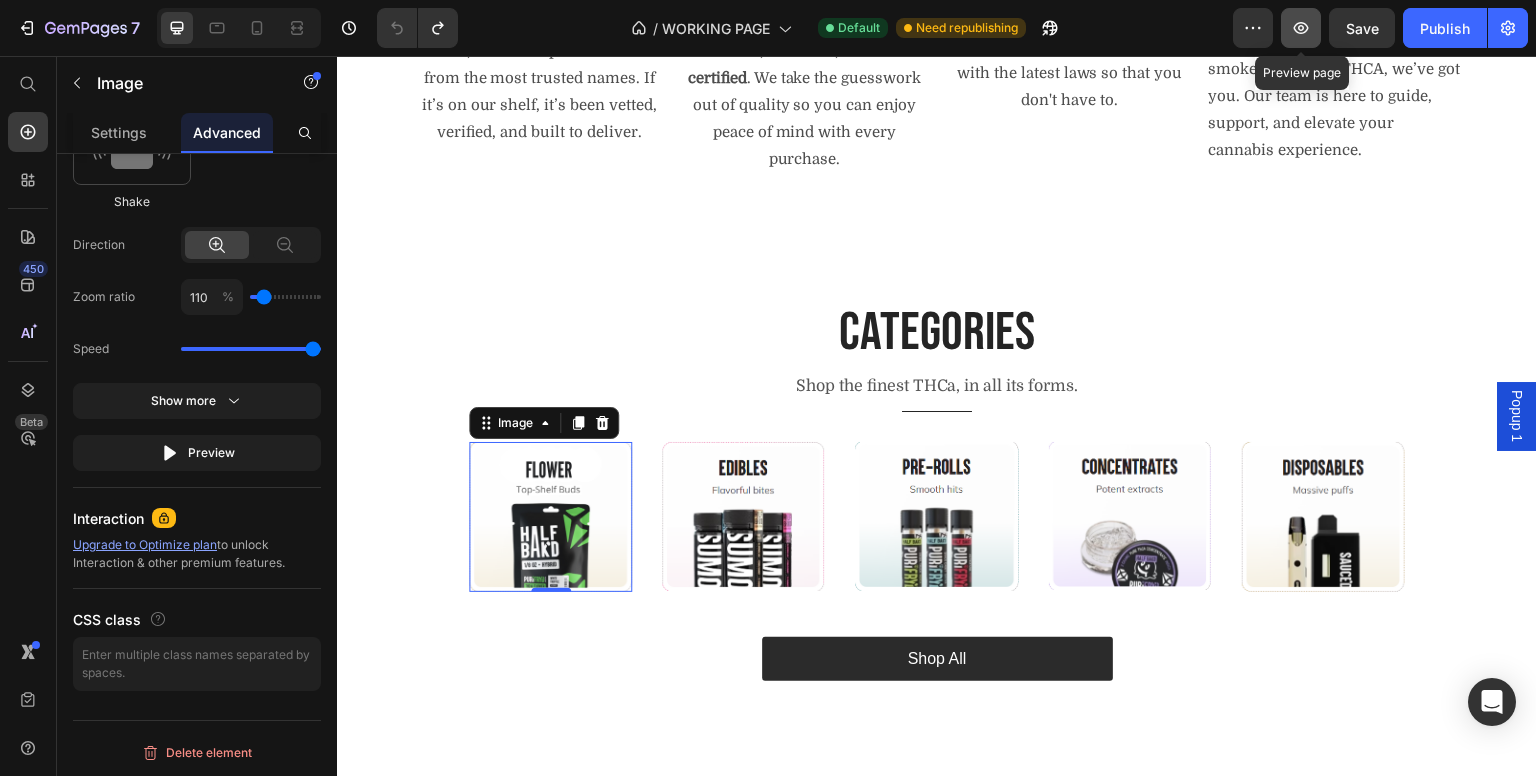 click 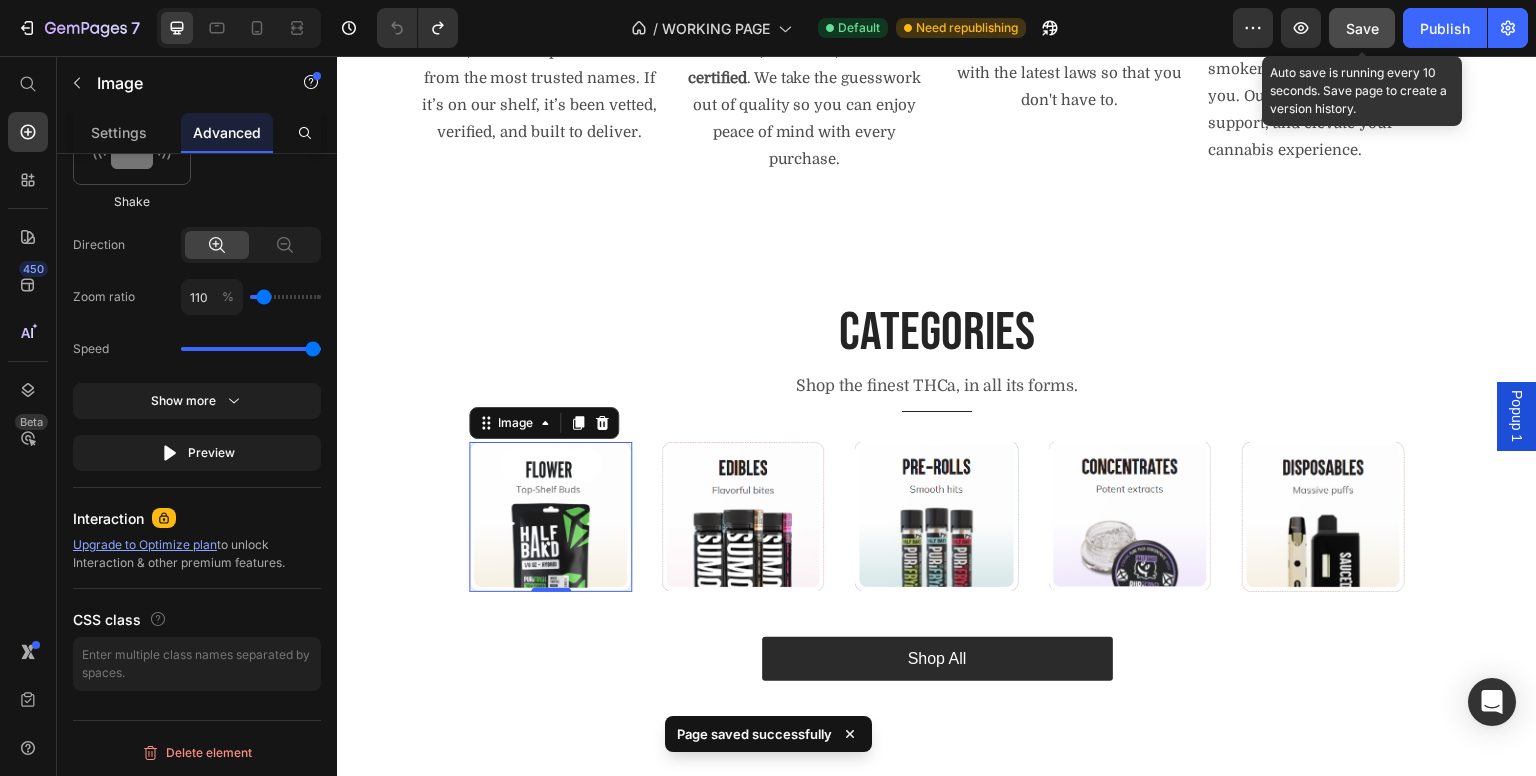 click on "Save" 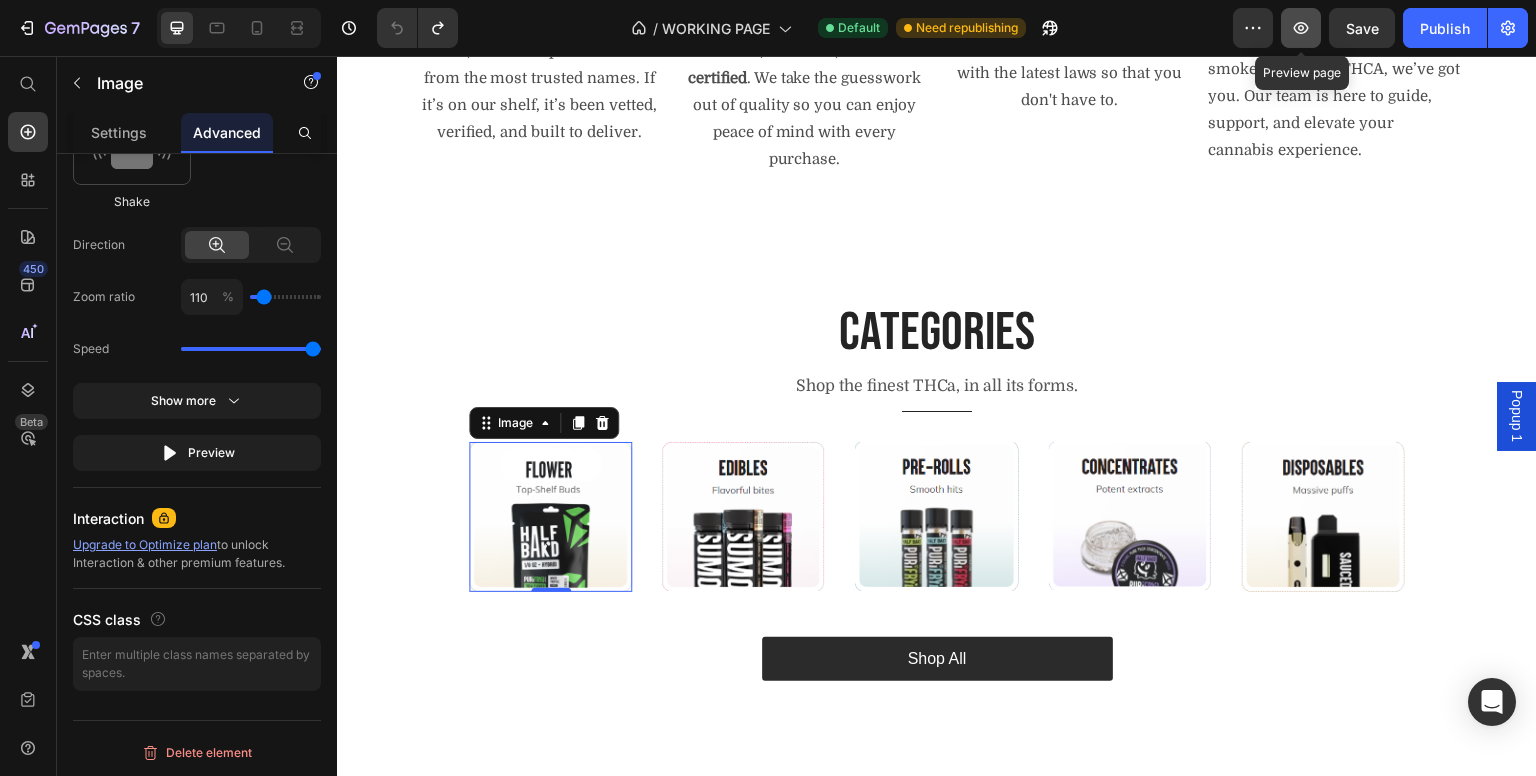 click 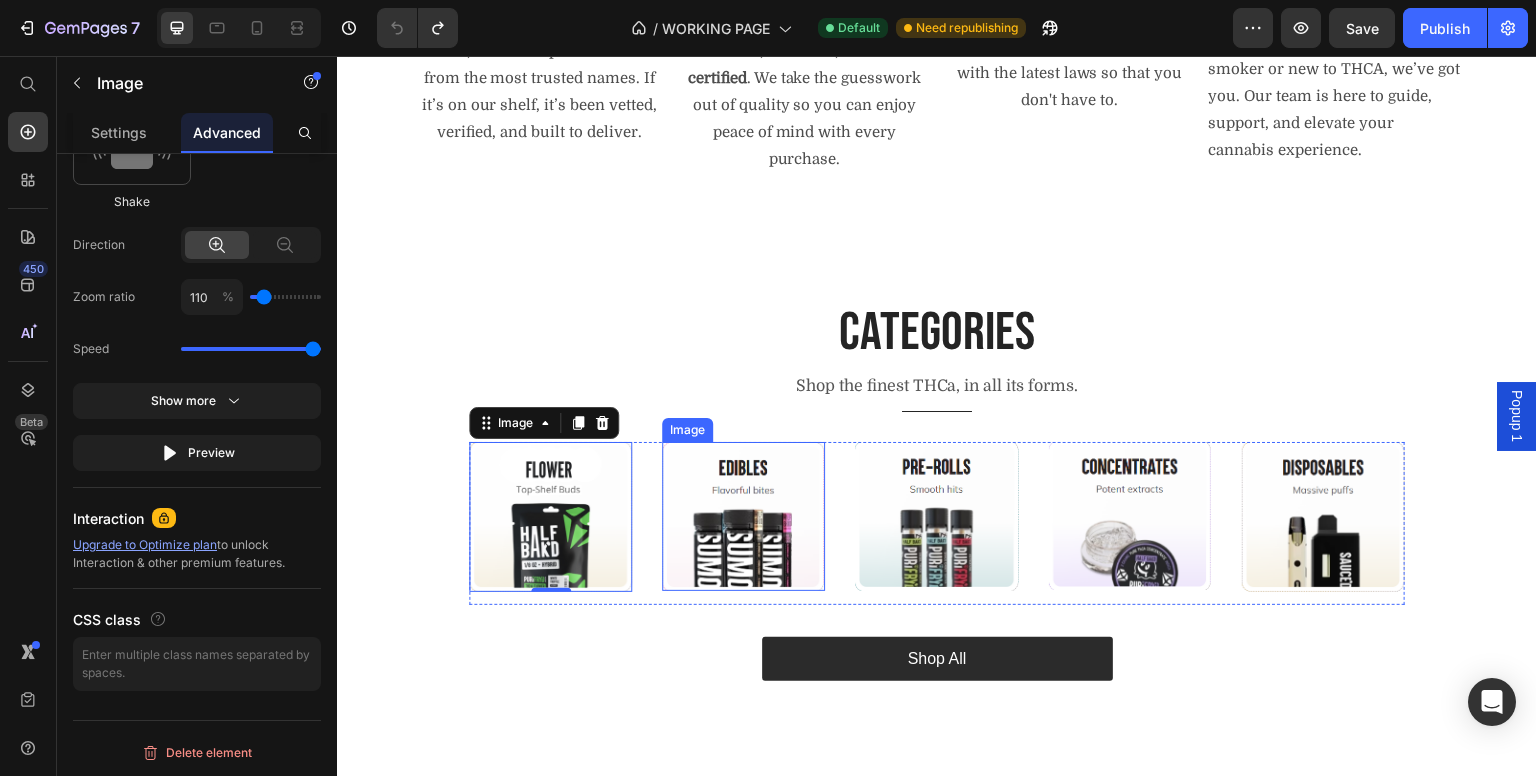 click at bounding box center (743, 516) 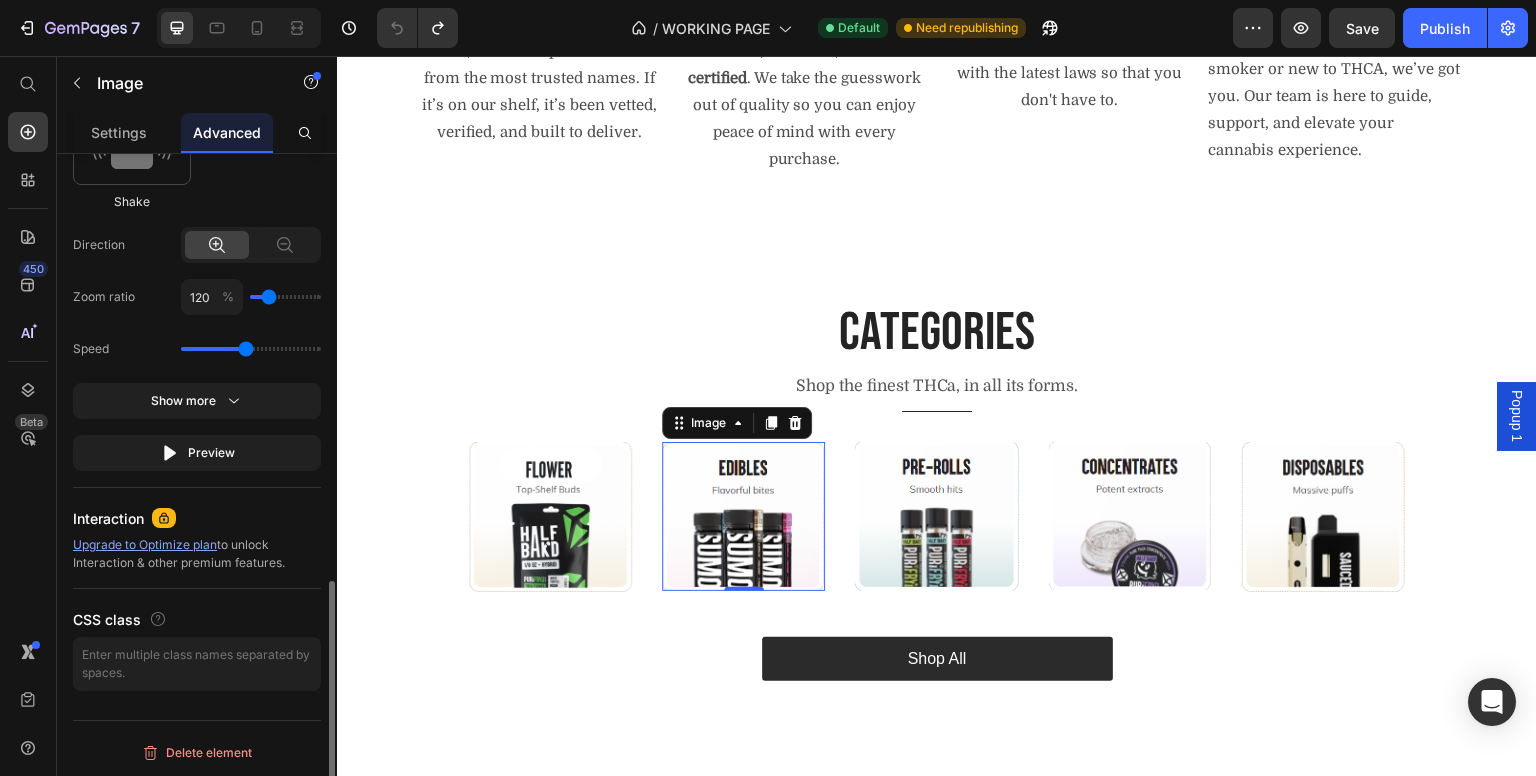 click at bounding box center (285, 297) 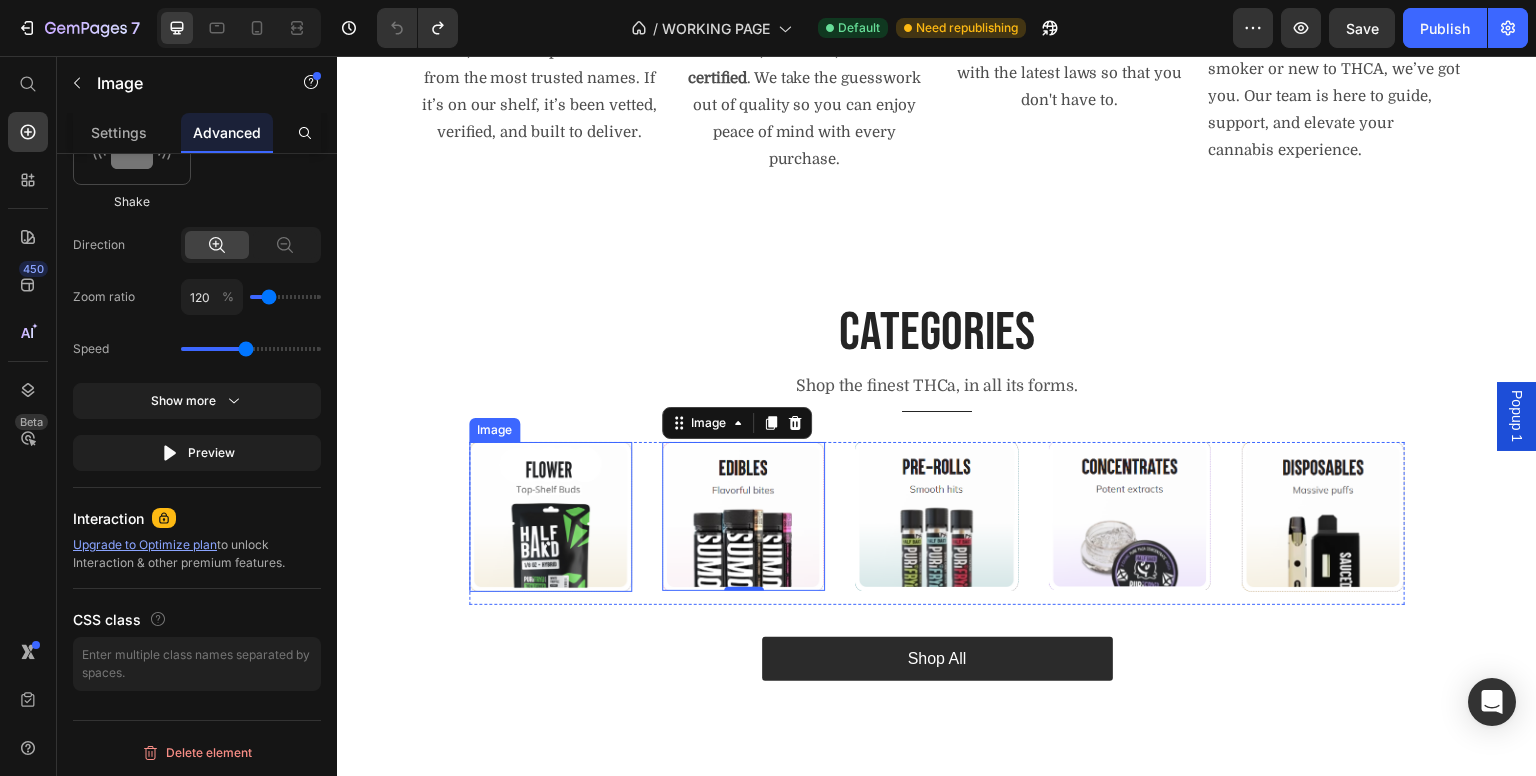 click at bounding box center [550, 517] 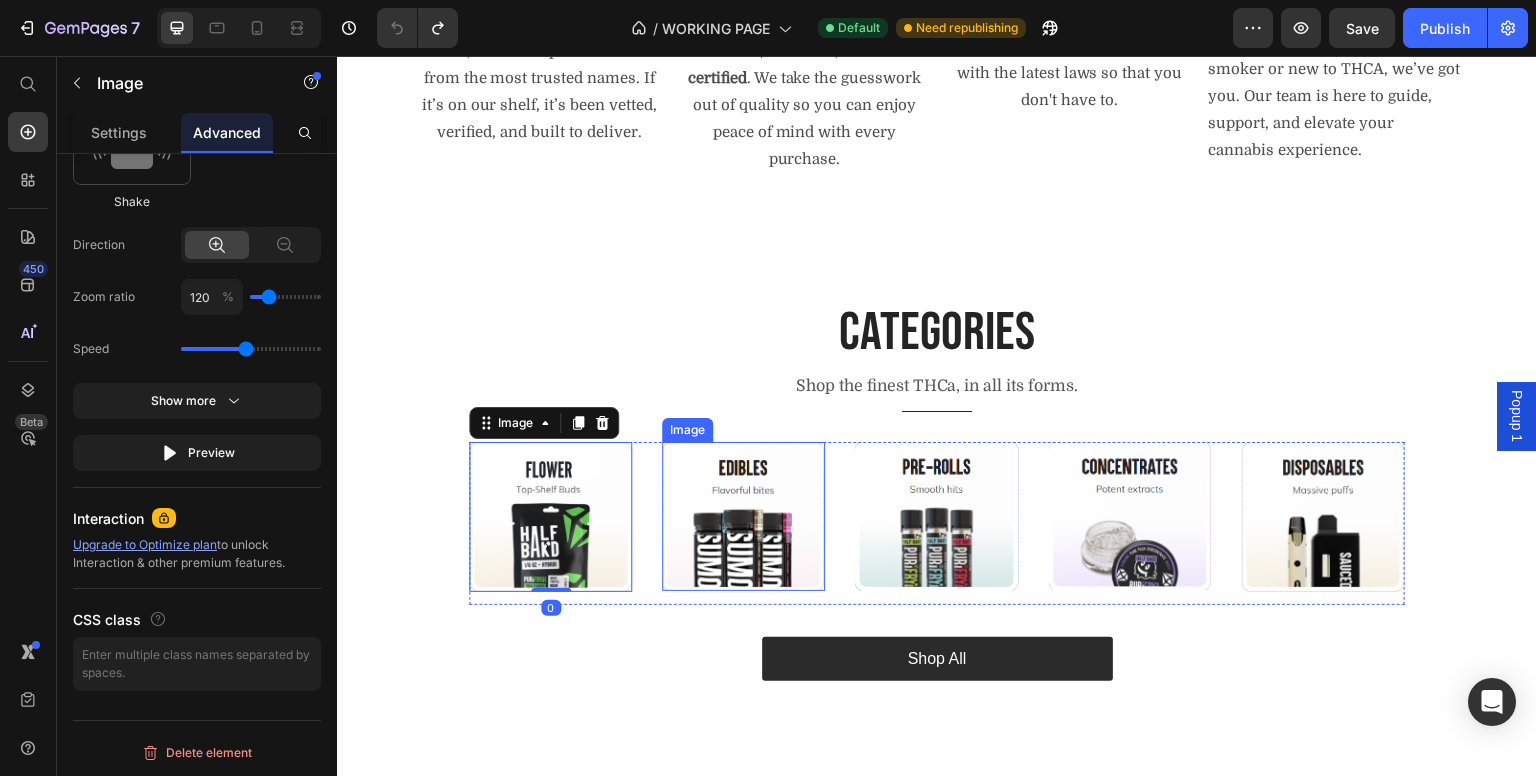 click at bounding box center (743, 516) 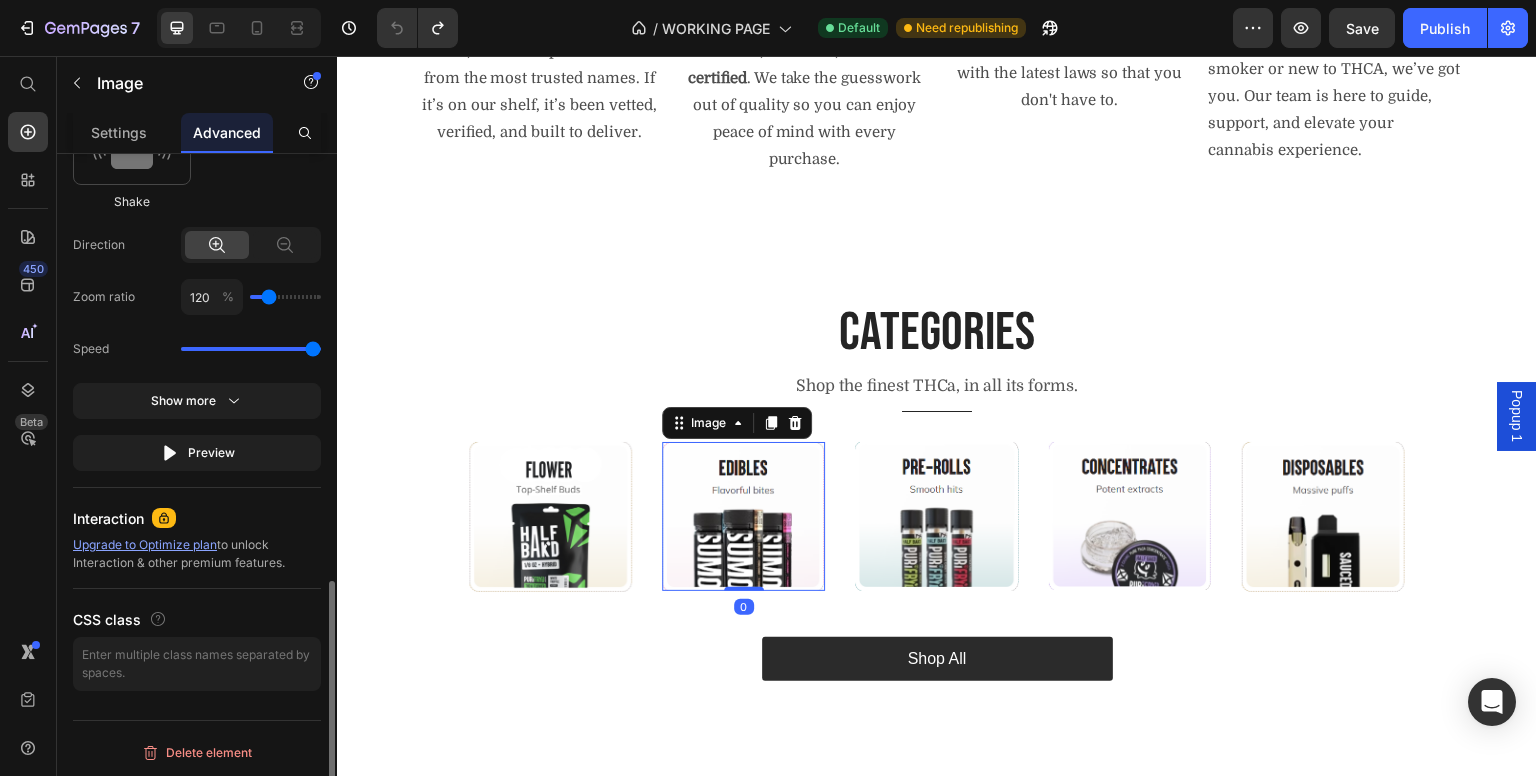 drag, startPoint x: 250, startPoint y: 349, endPoint x: 389, endPoint y: 360, distance: 139.43457 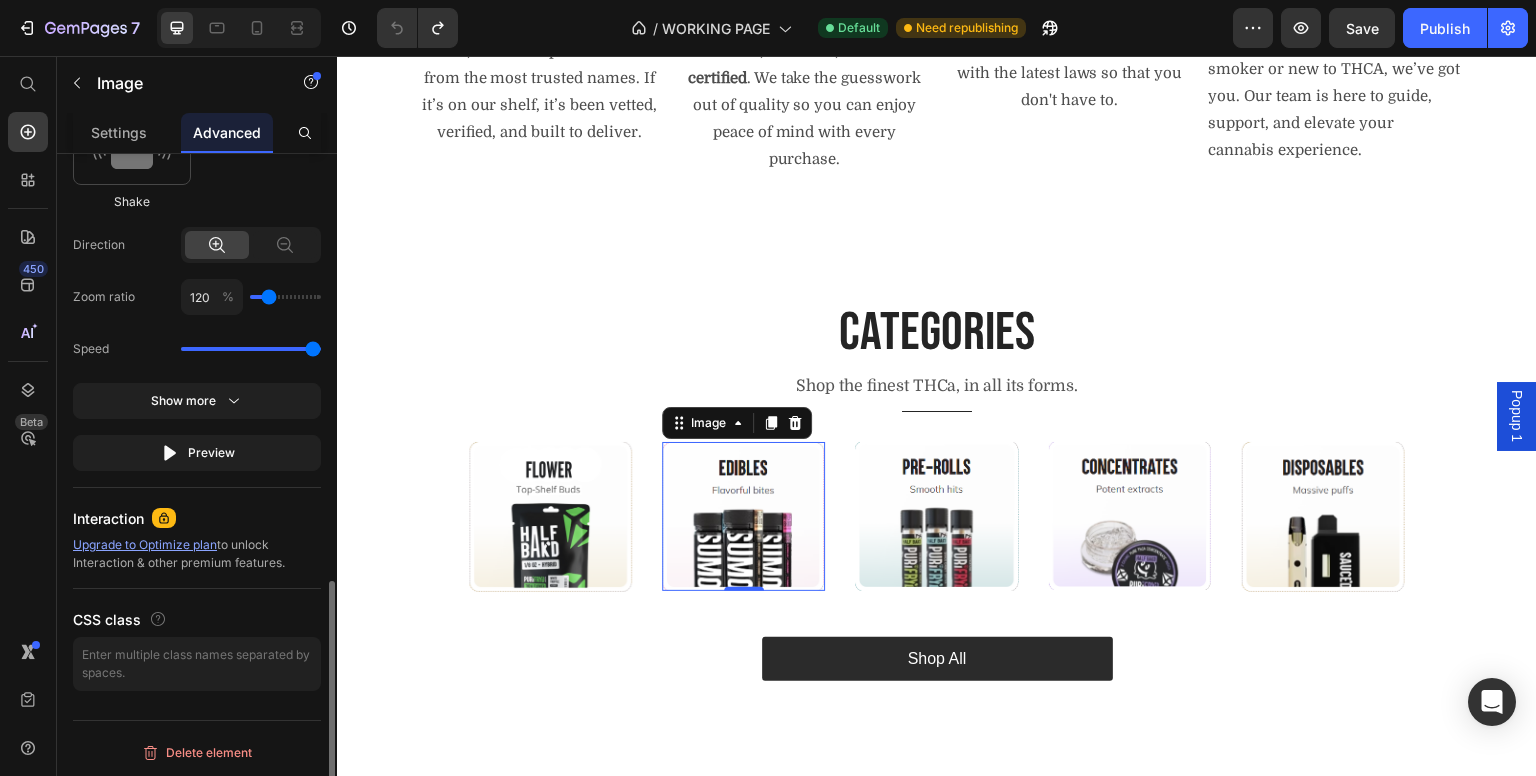 click at bounding box center [251, 349] 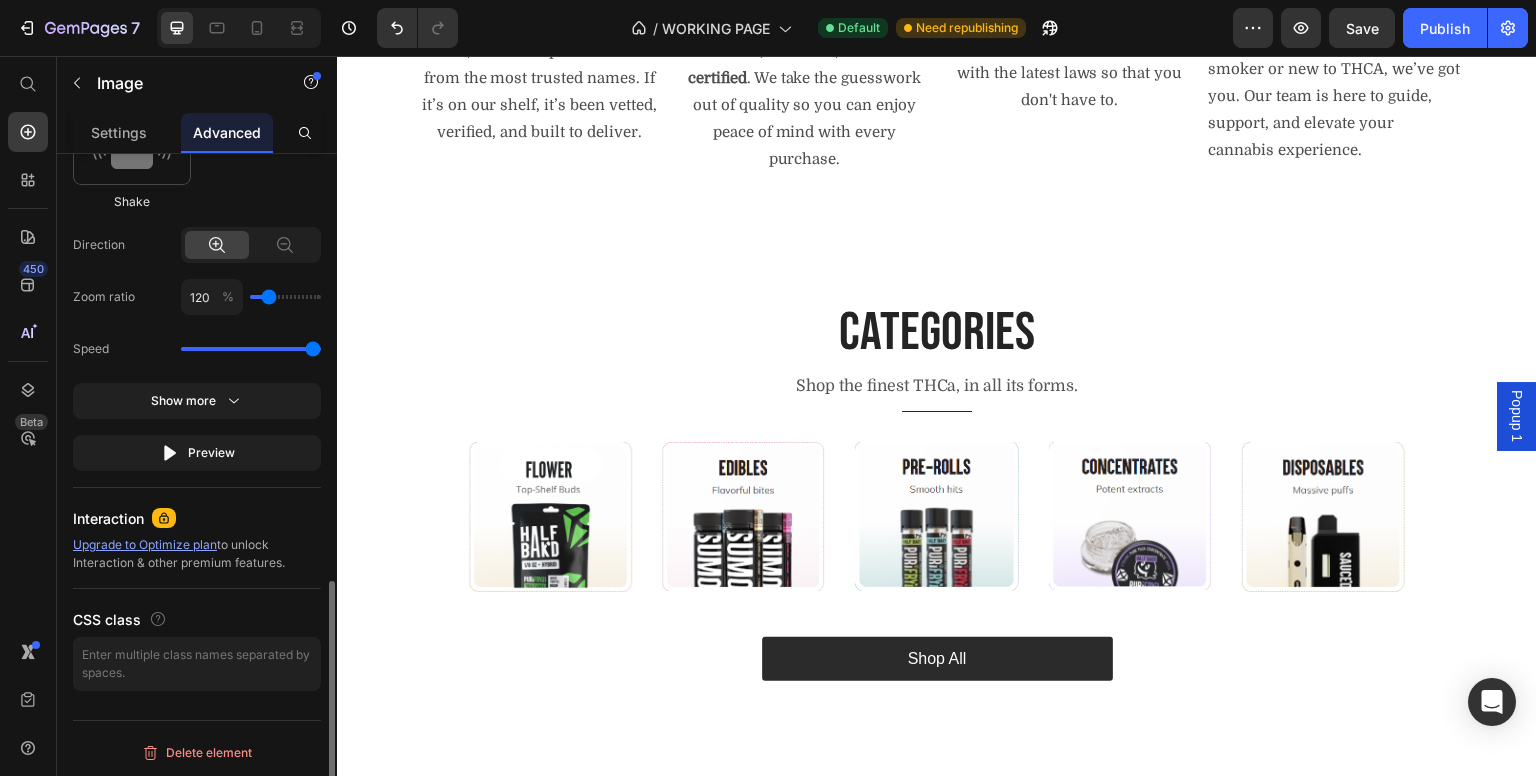 type on "110" 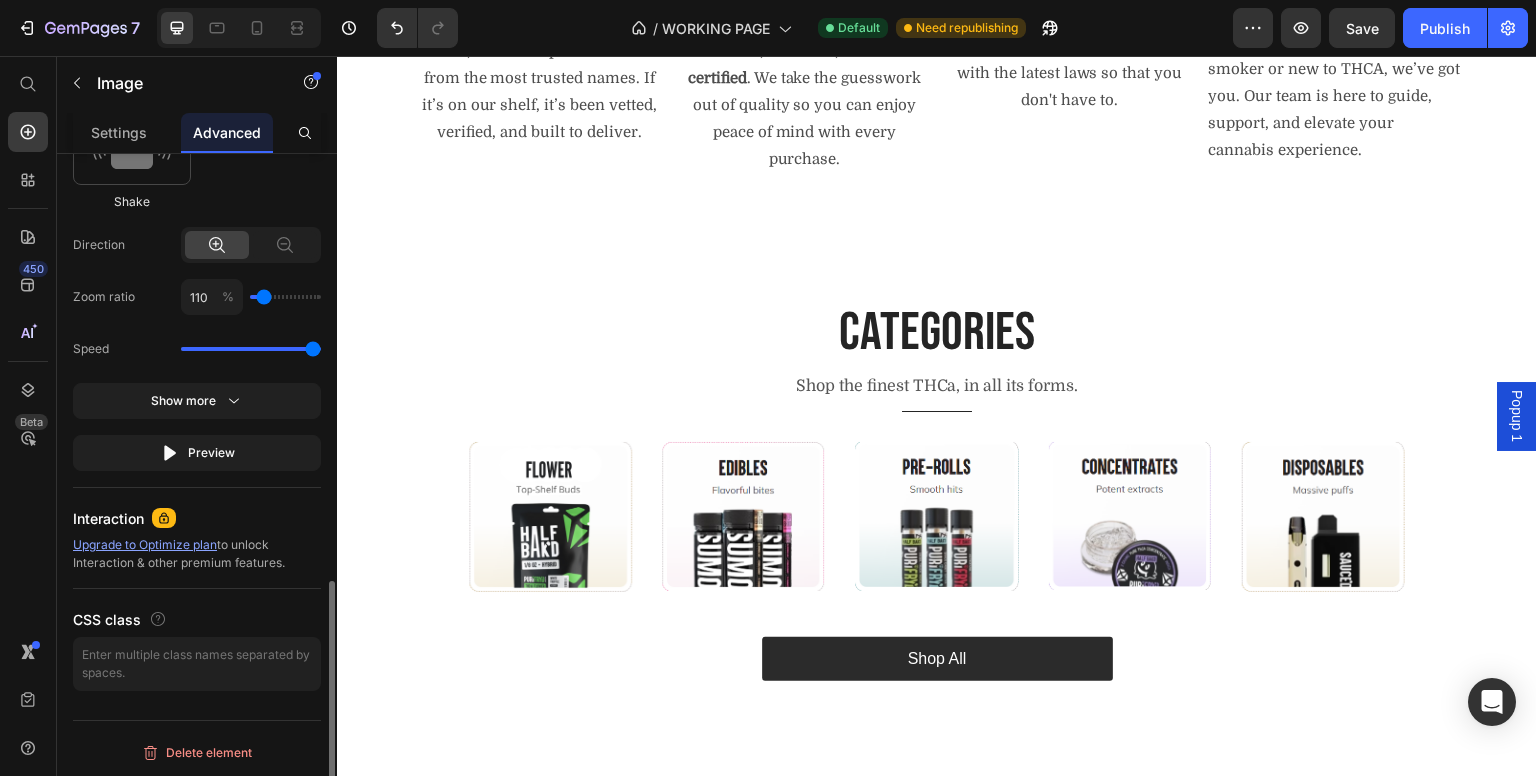 type on "110" 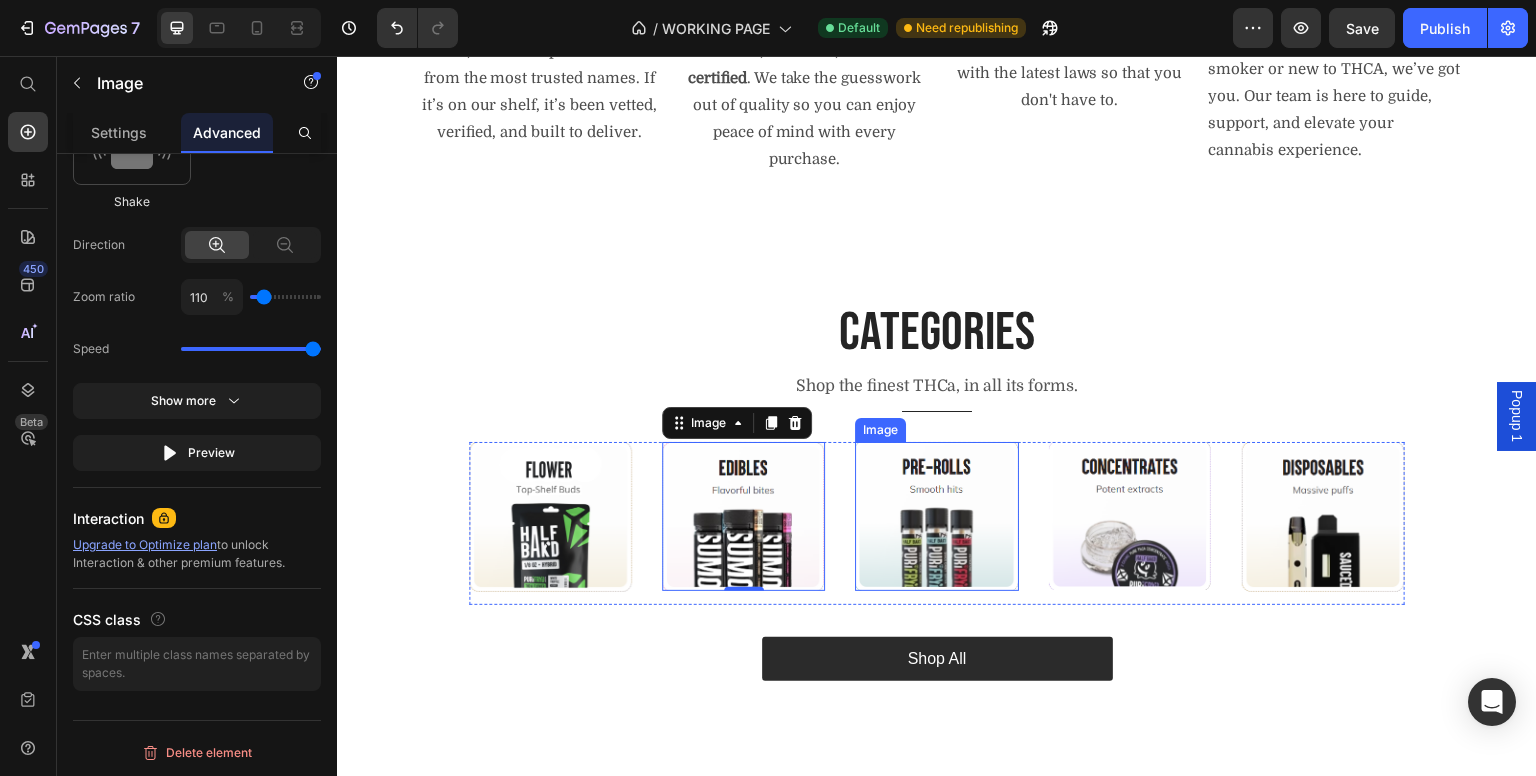 click at bounding box center [936, 516] 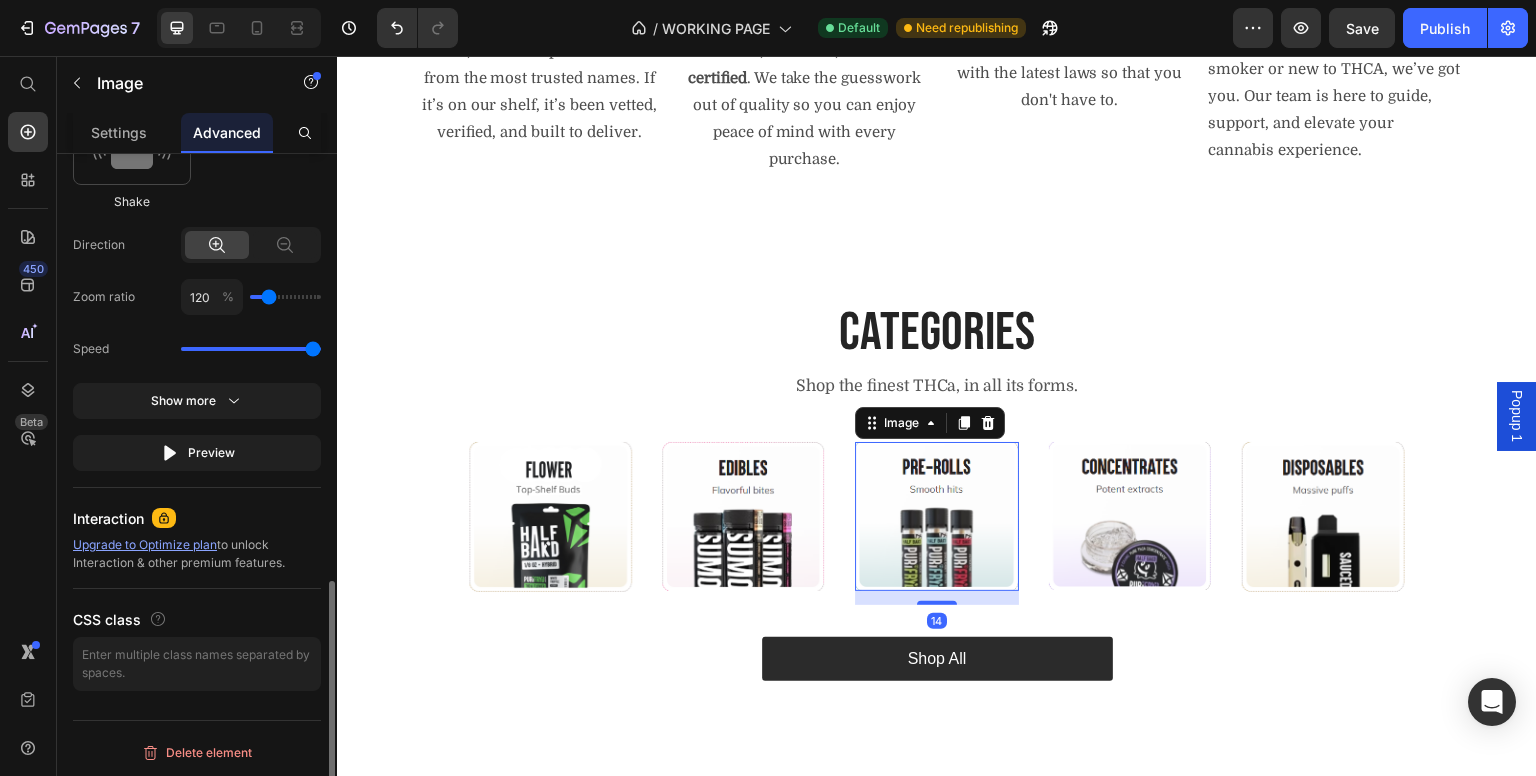 drag, startPoint x: 254, startPoint y: 349, endPoint x: 7, endPoint y: 270, distance: 259.32605 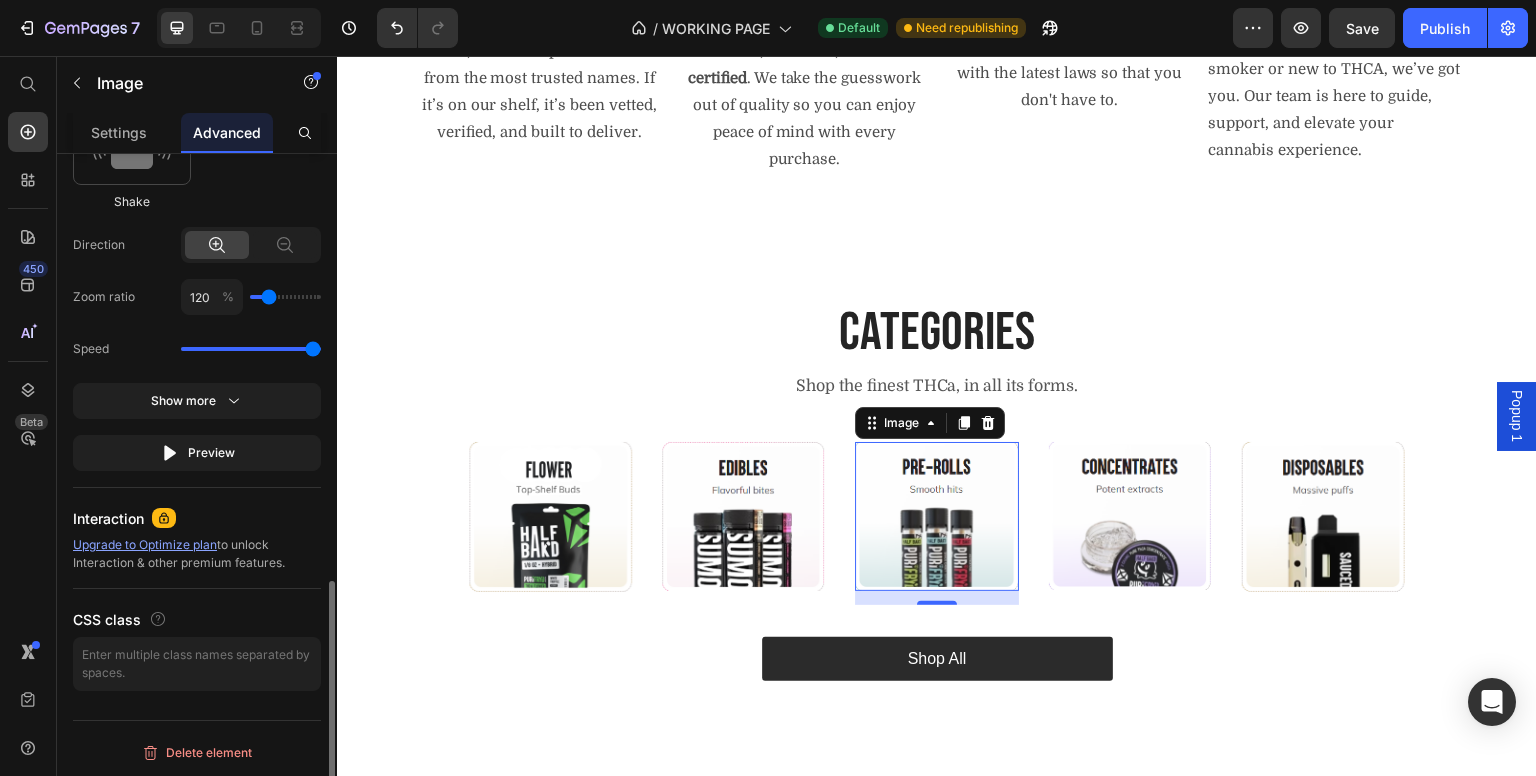 type on "130" 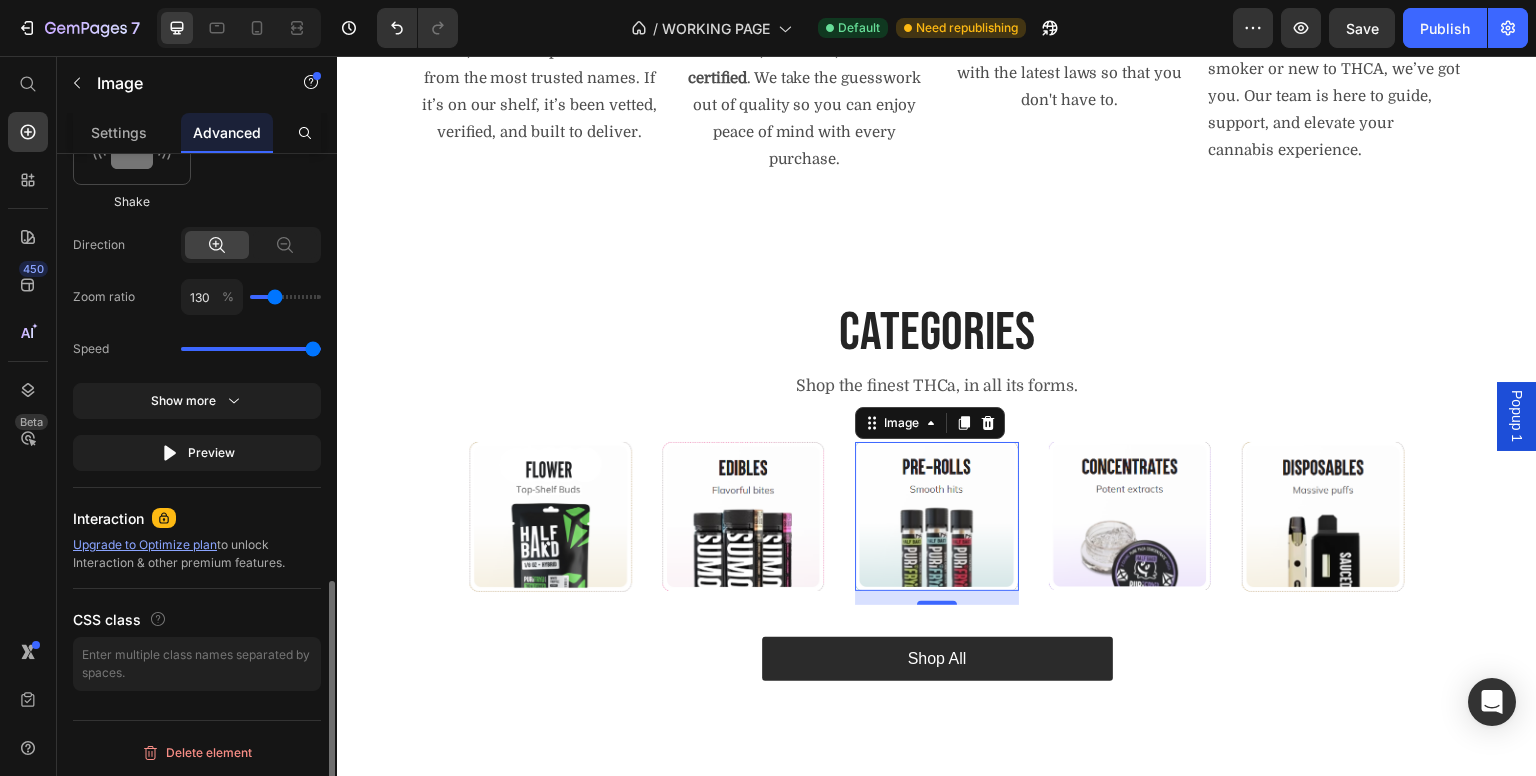 type on "120" 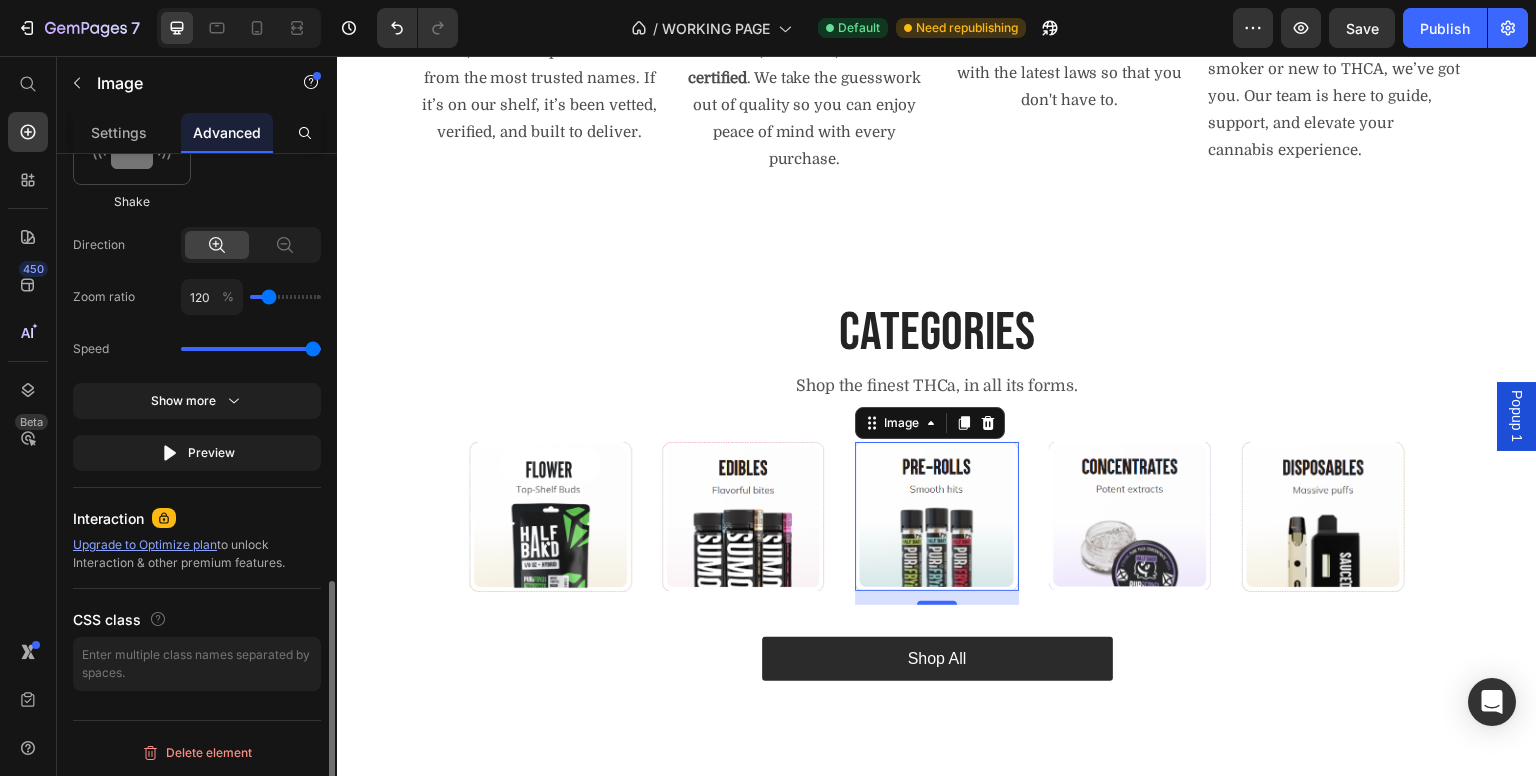 type on "110" 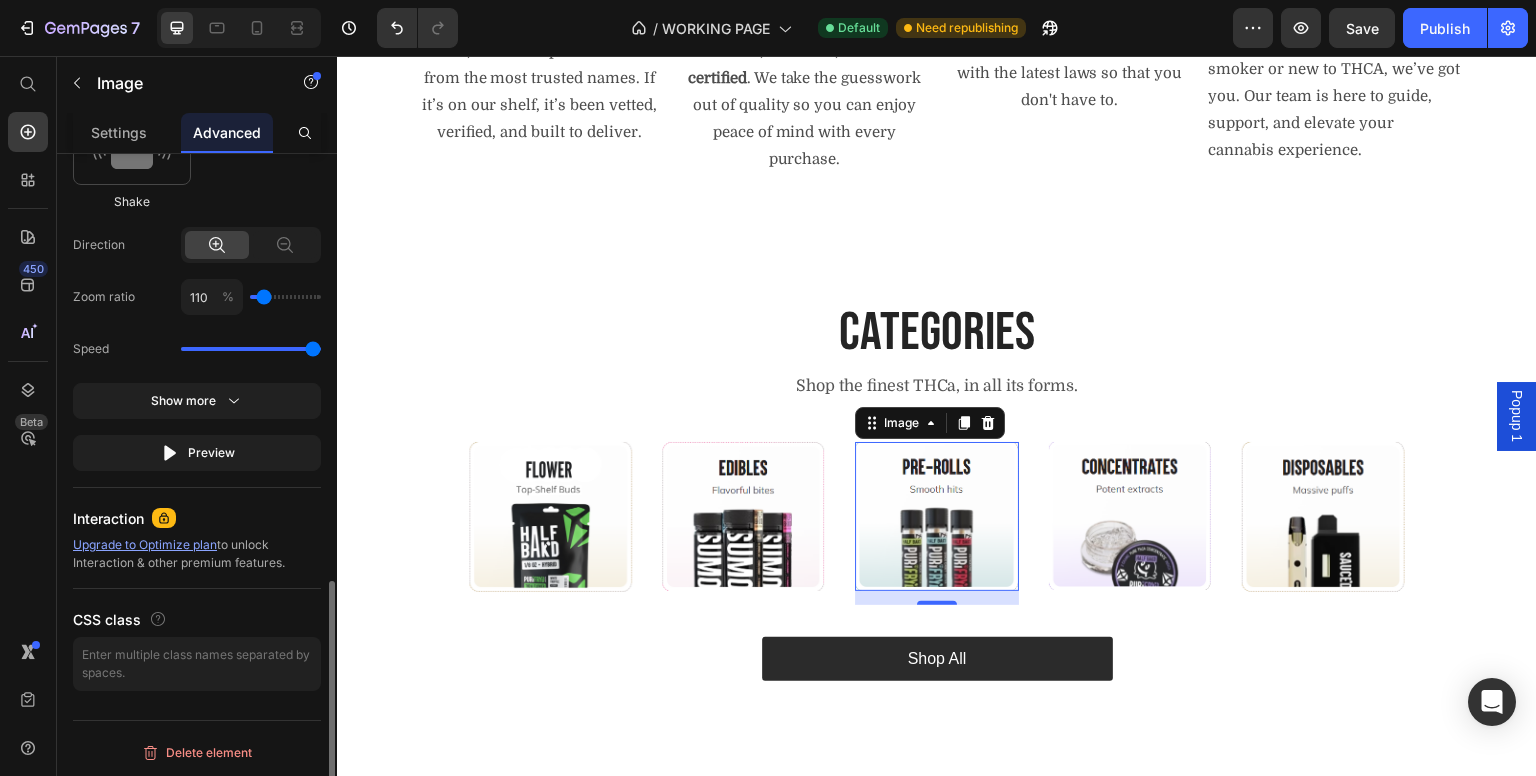 type on "110" 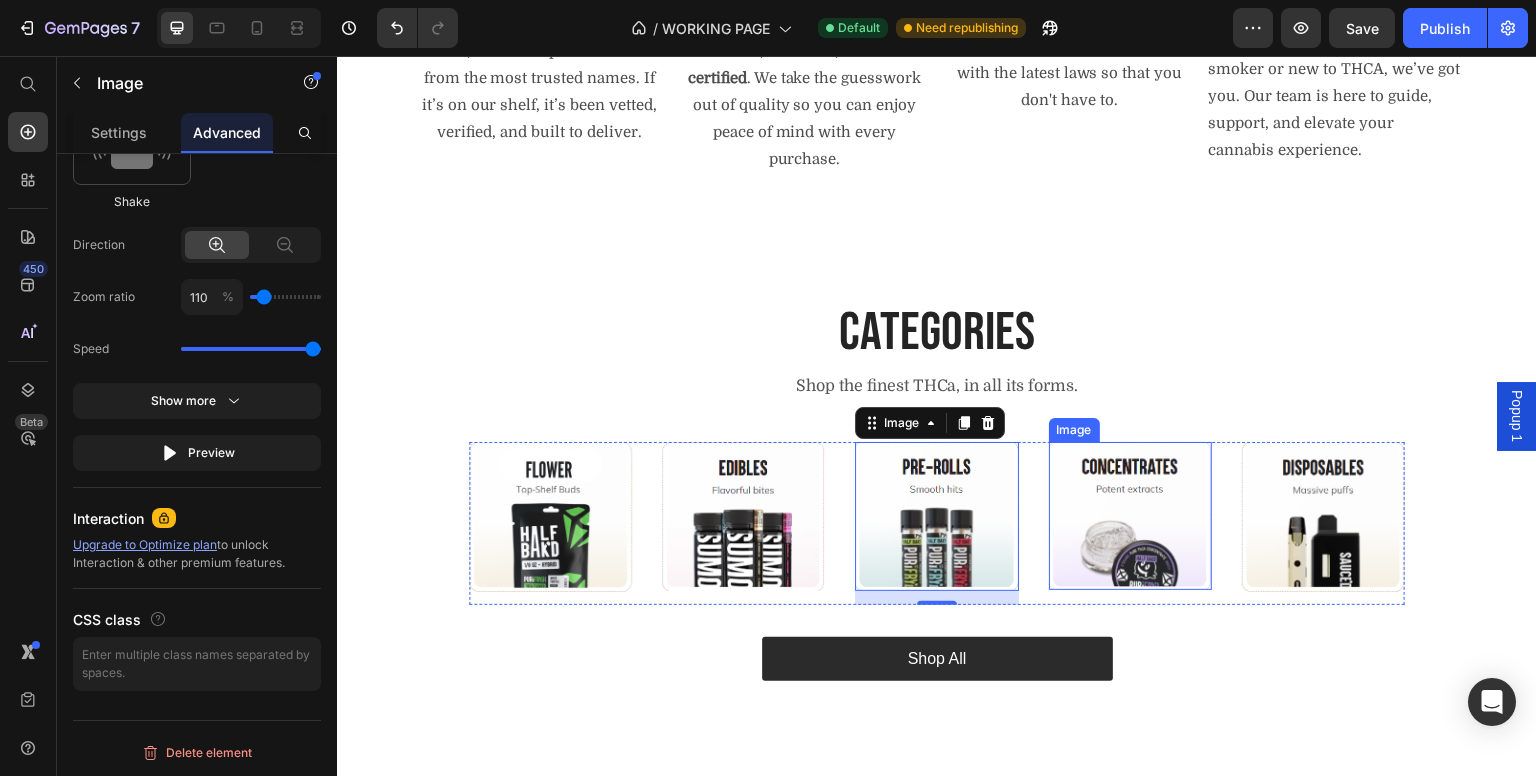 click at bounding box center (1130, 516) 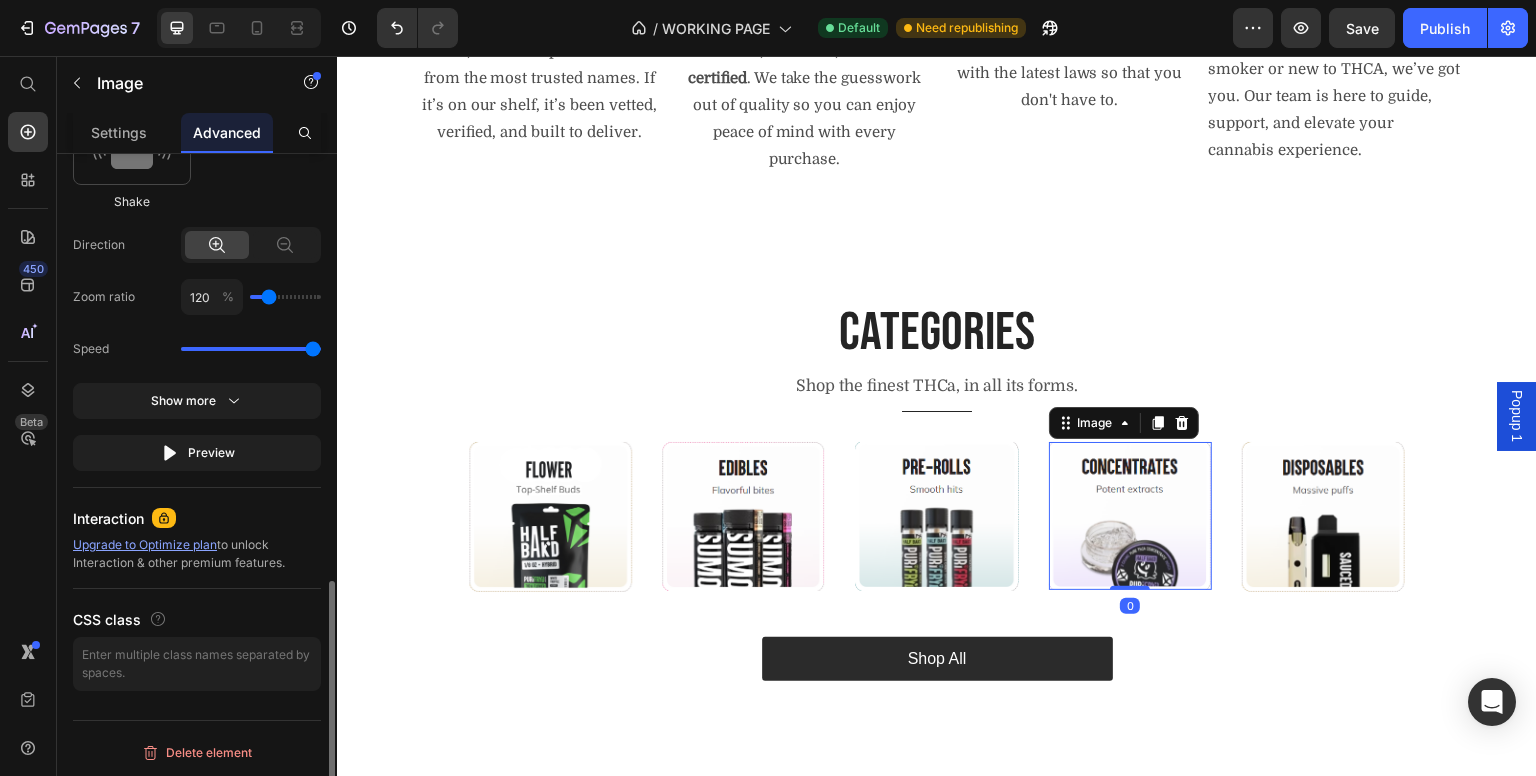 drag, startPoint x: 252, startPoint y: 343, endPoint x: 0, endPoint y: 268, distance: 262.92395 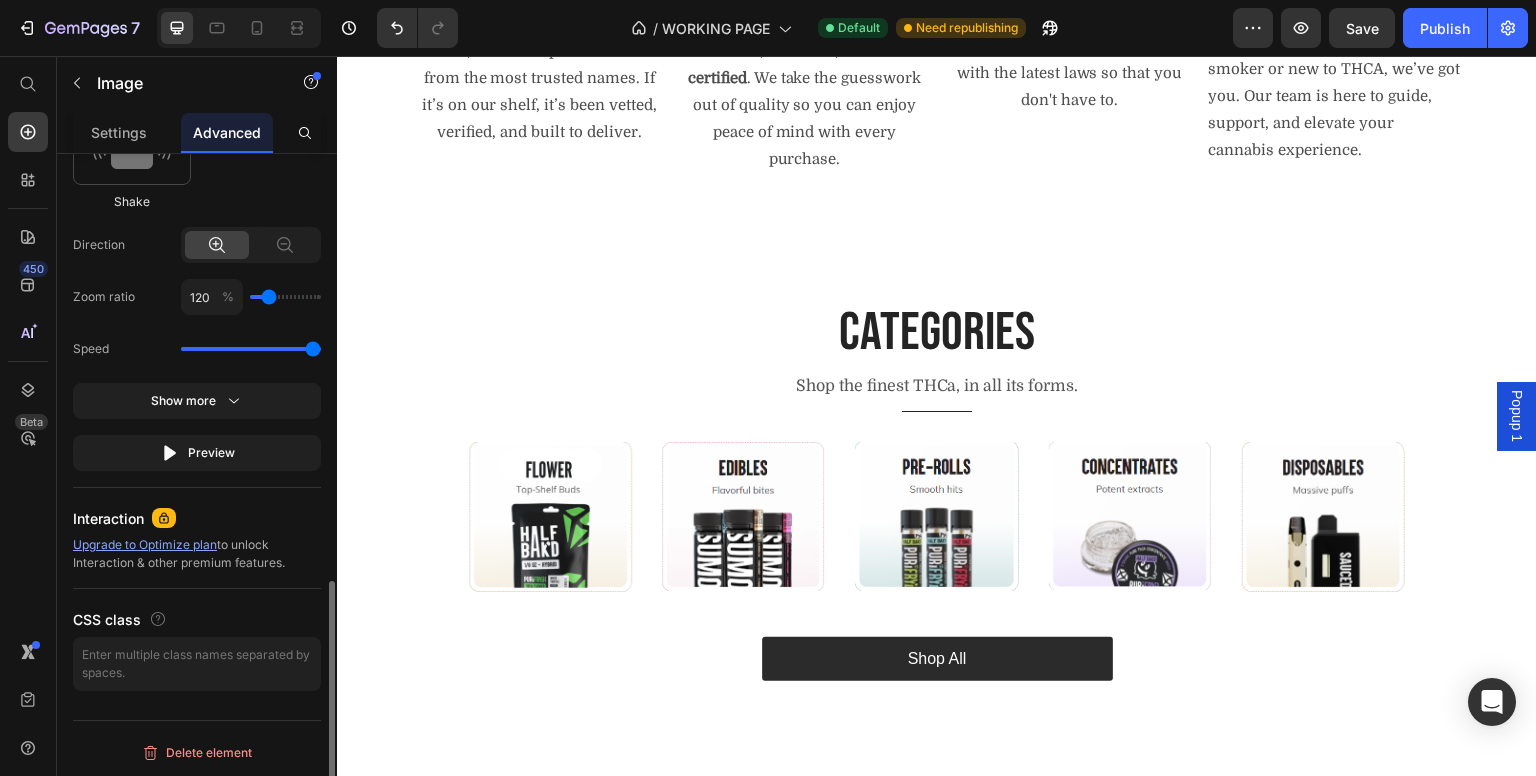 type on "110" 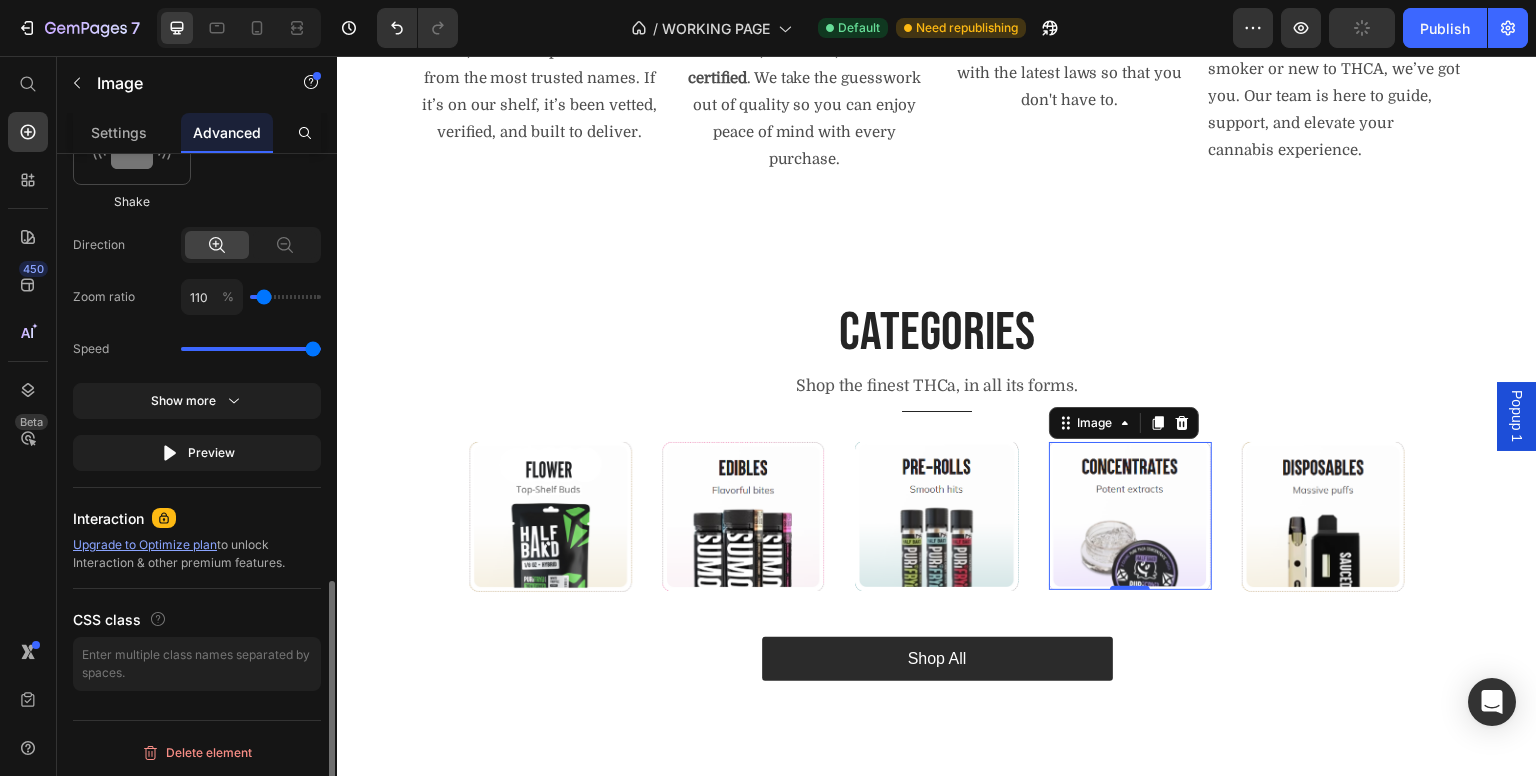 type on "110" 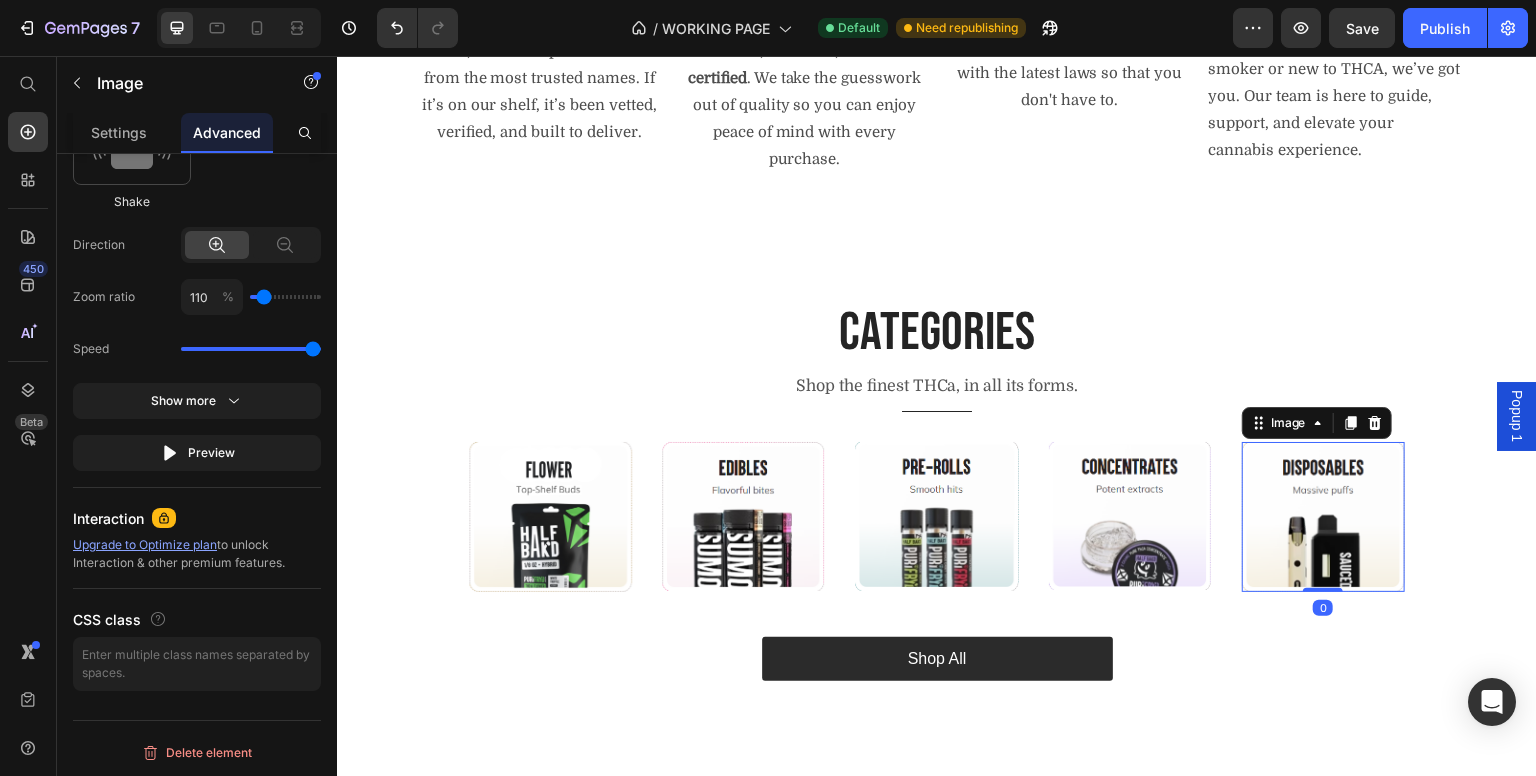 click at bounding box center [1323, 517] 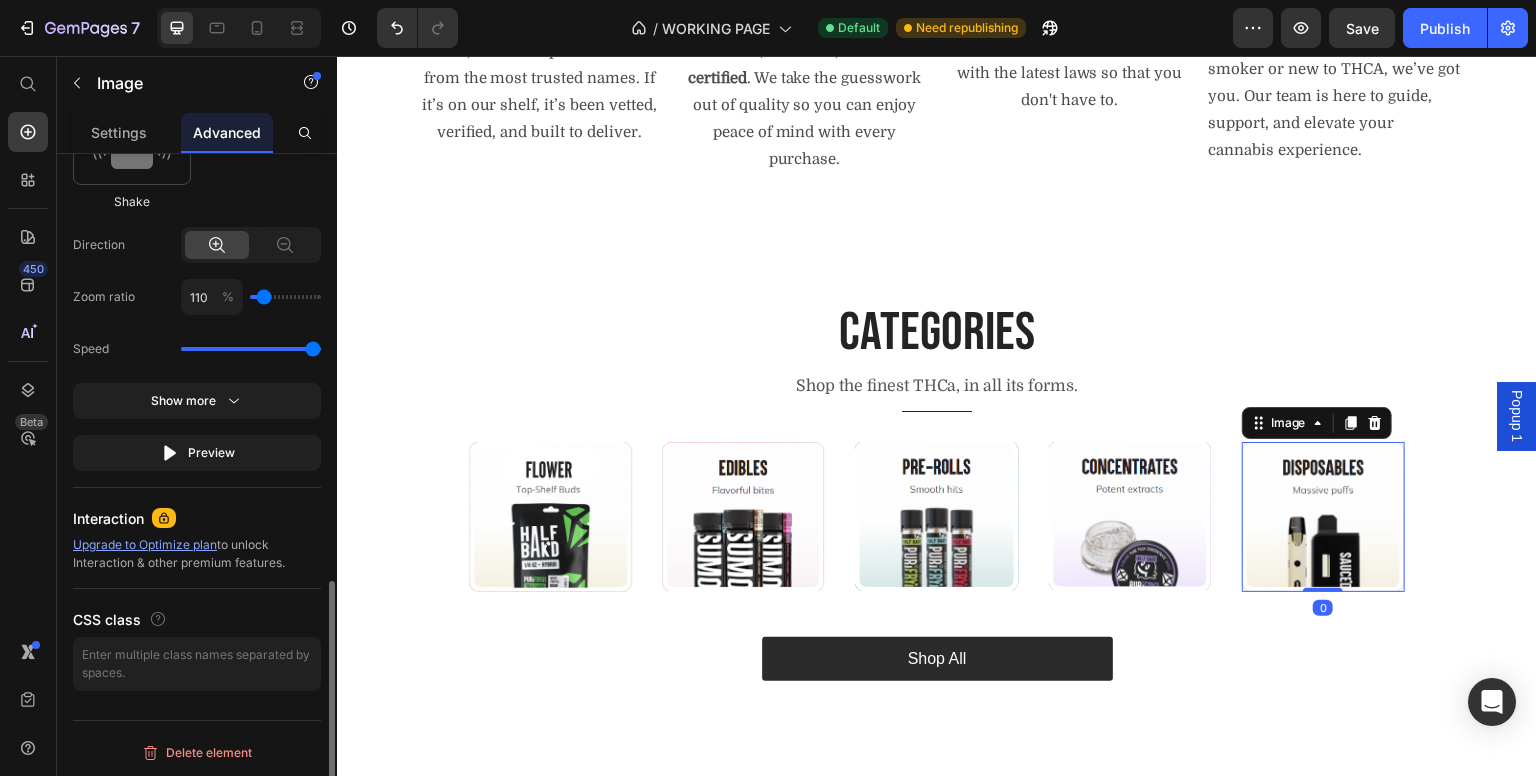 drag, startPoint x: 251, startPoint y: 343, endPoint x: 422, endPoint y: 337, distance: 171.10522 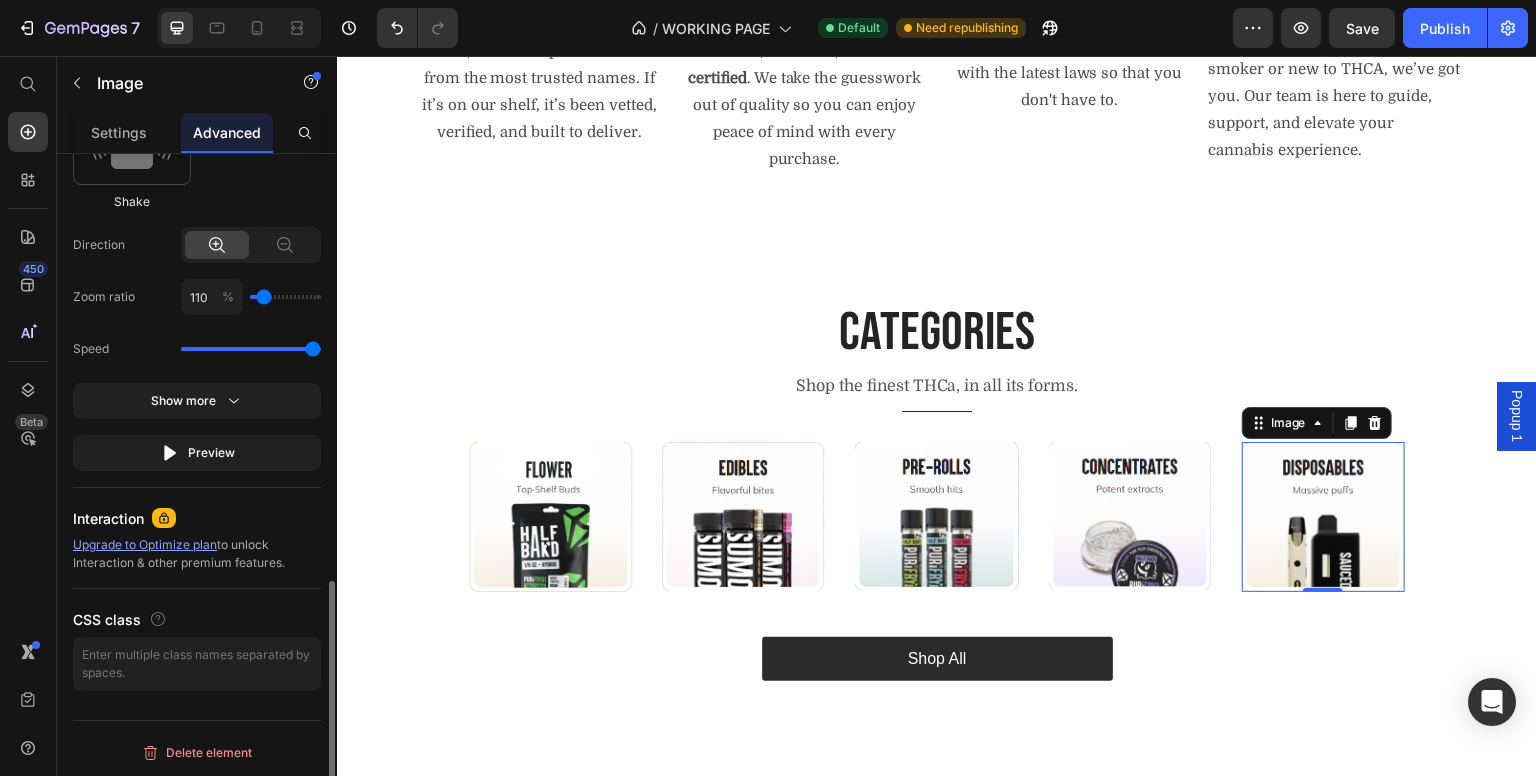 type on "100" 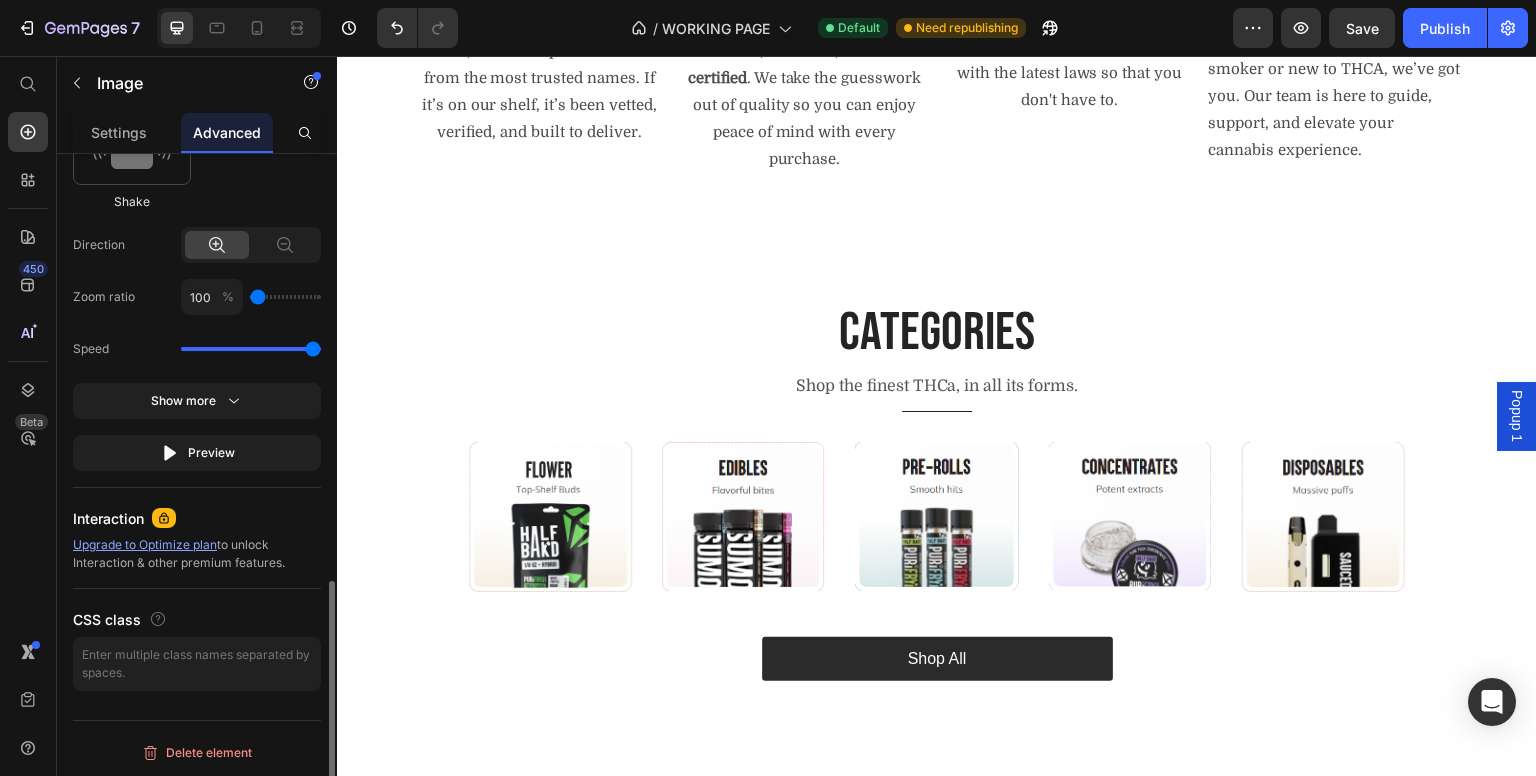 type on "100" 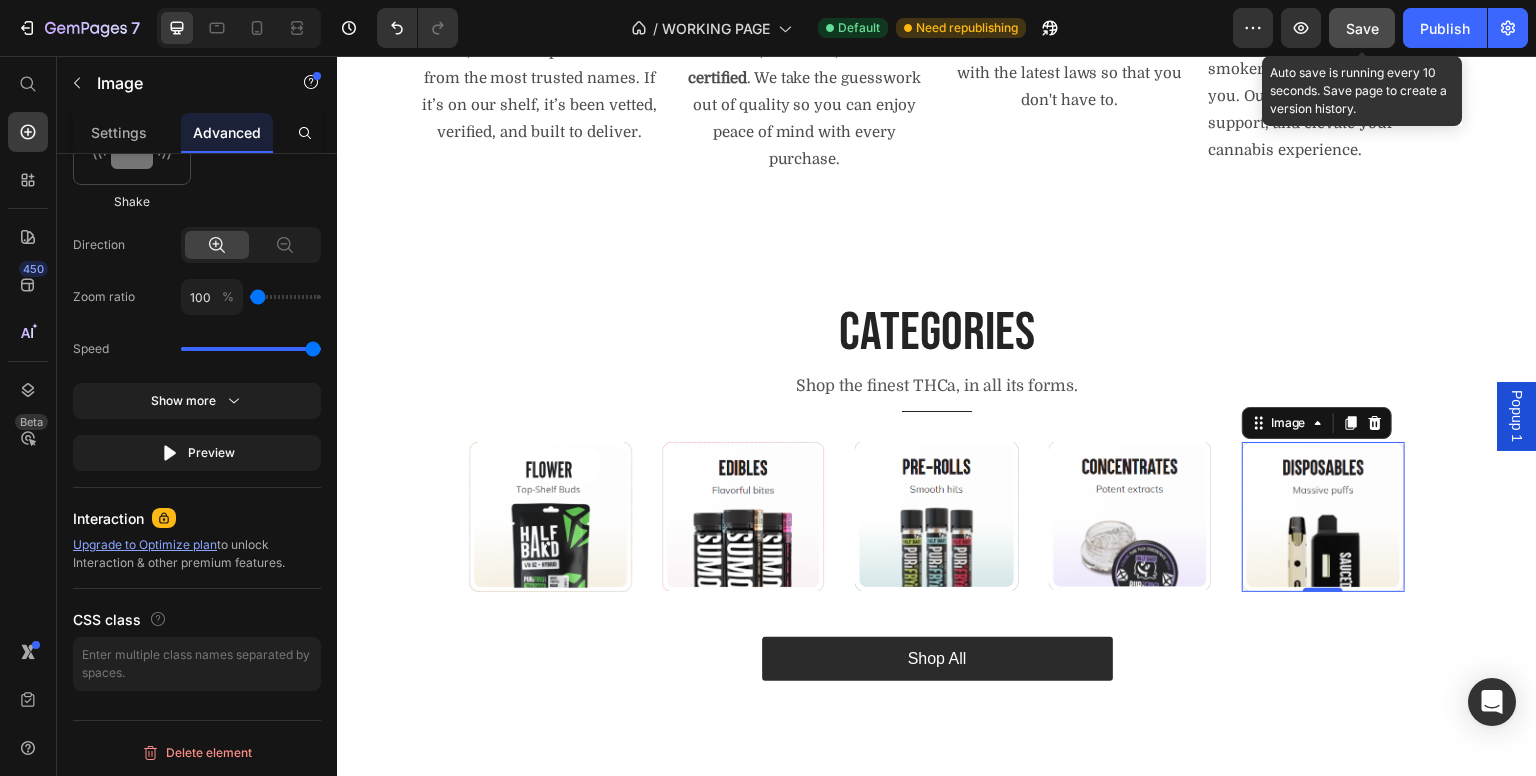 click on "Save" 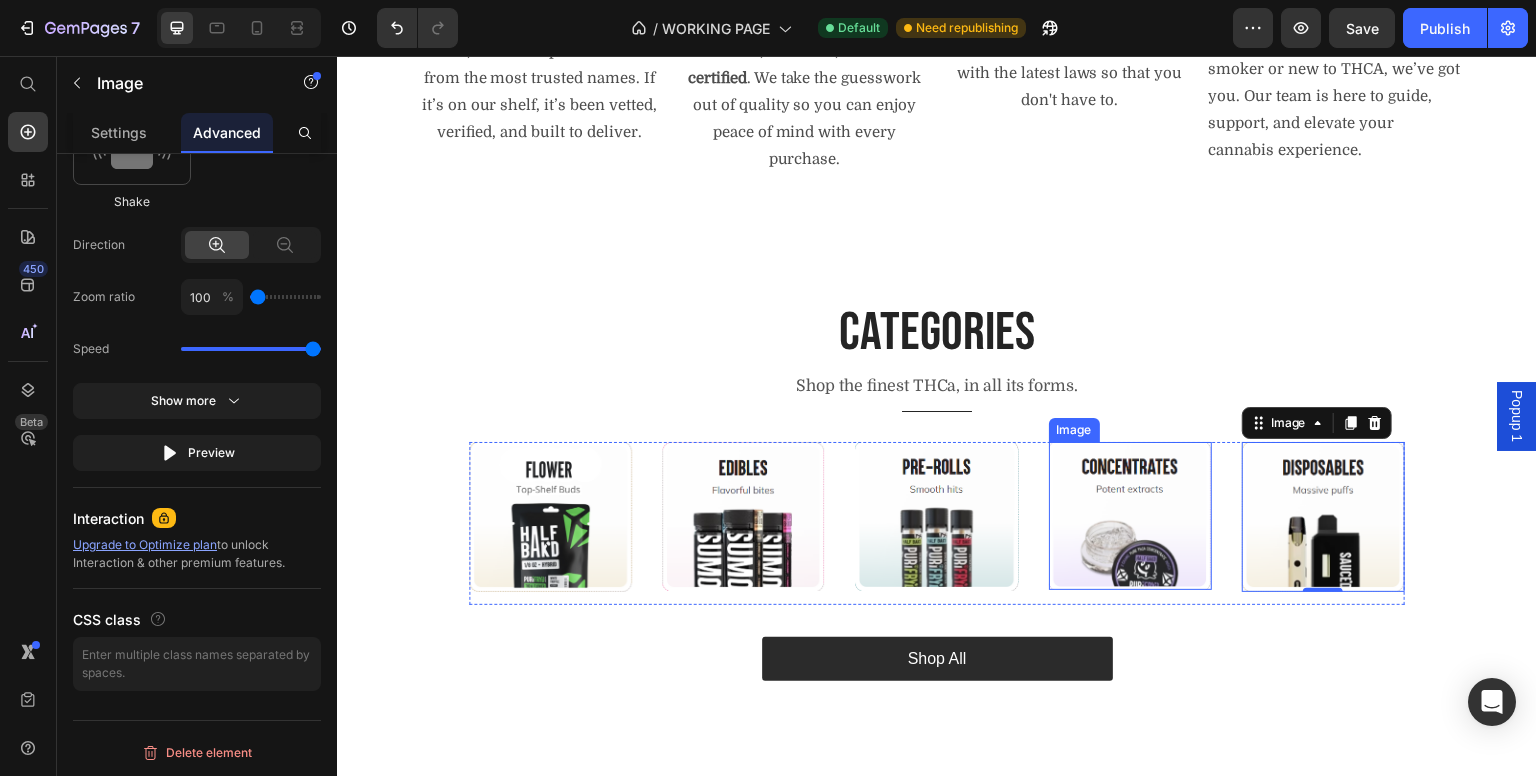 click at bounding box center [1130, 516] 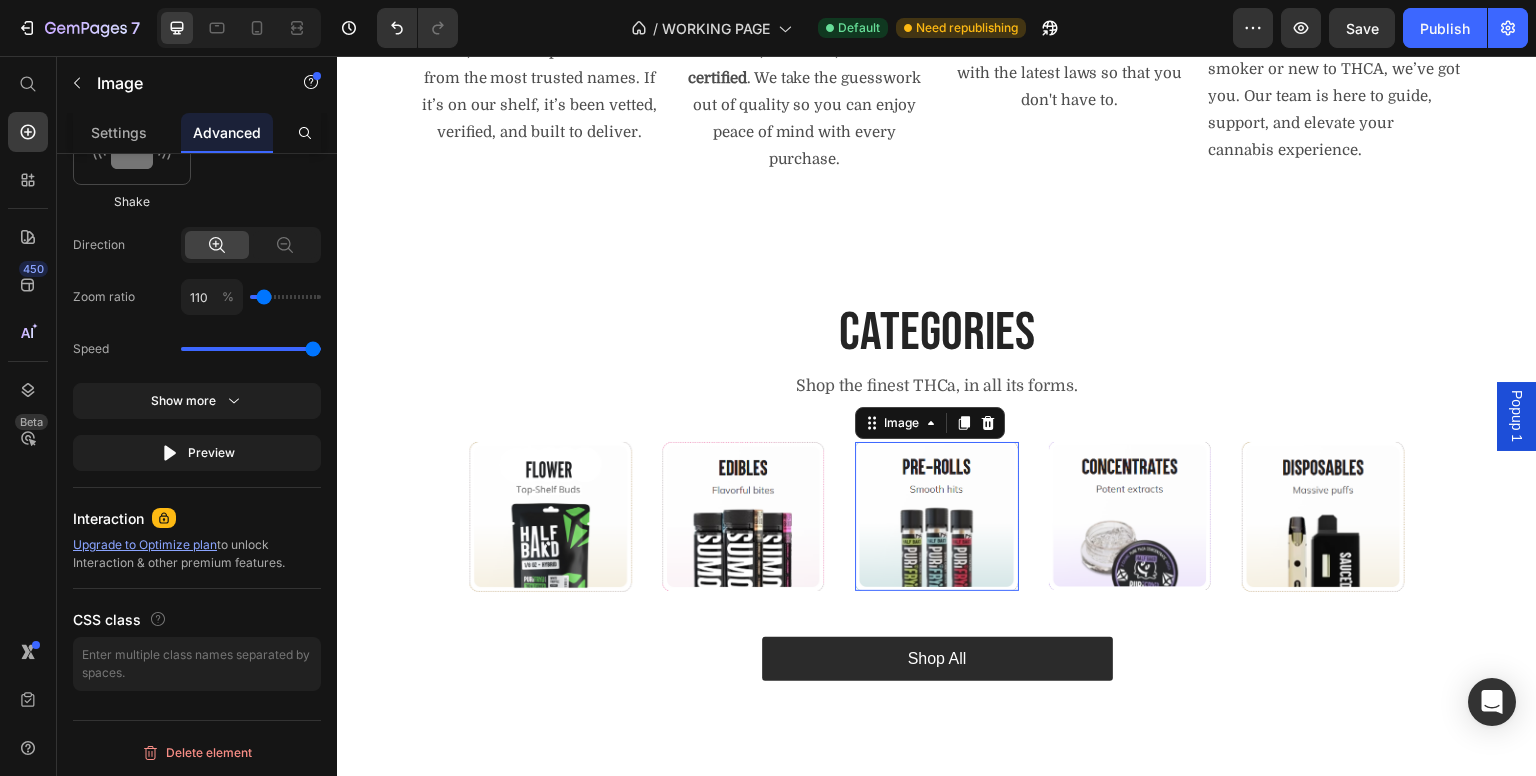 drag, startPoint x: 986, startPoint y: 490, endPoint x: 878, endPoint y: 489, distance: 108.00463 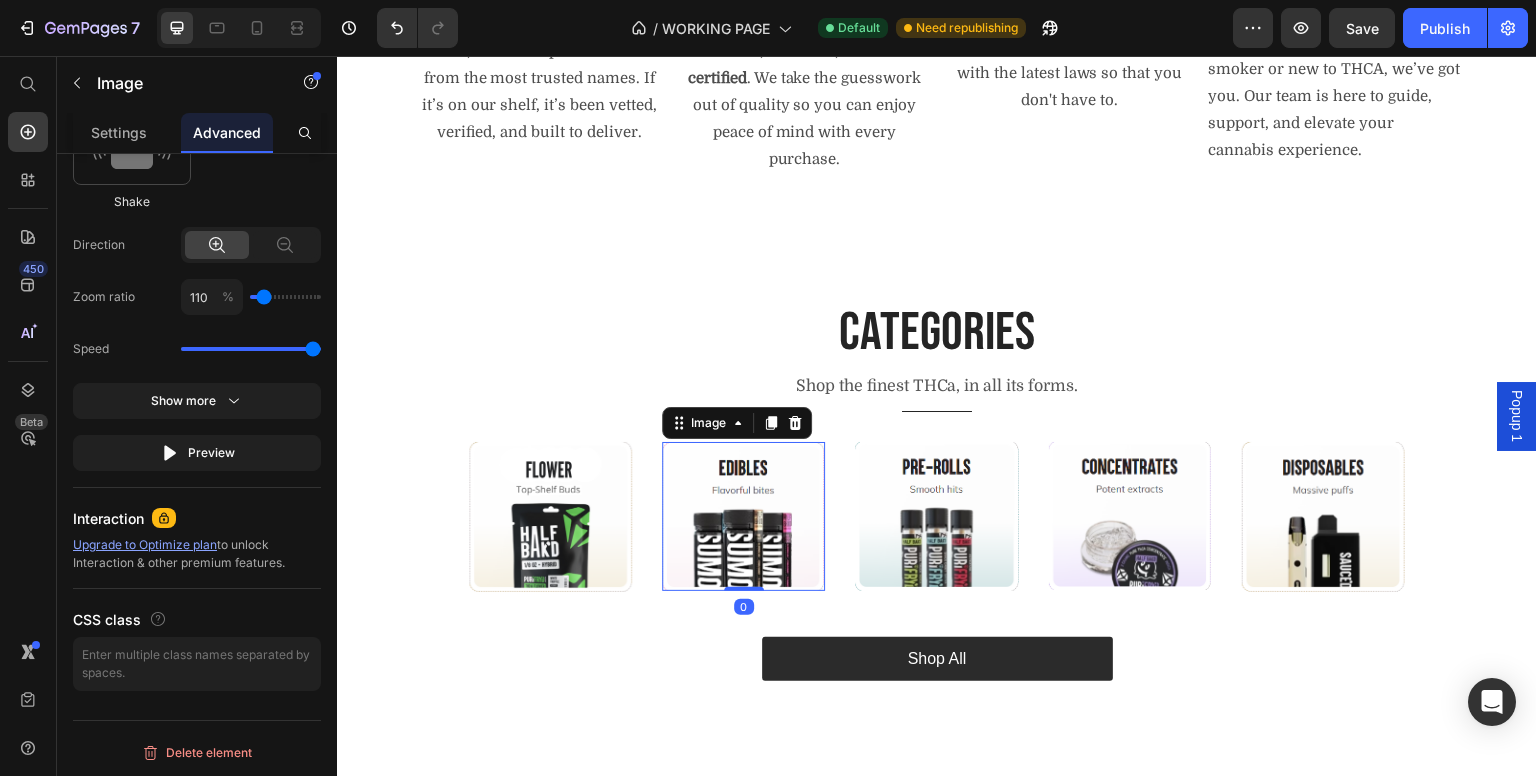 drag, startPoint x: 797, startPoint y: 489, endPoint x: 705, endPoint y: 481, distance: 92.34717 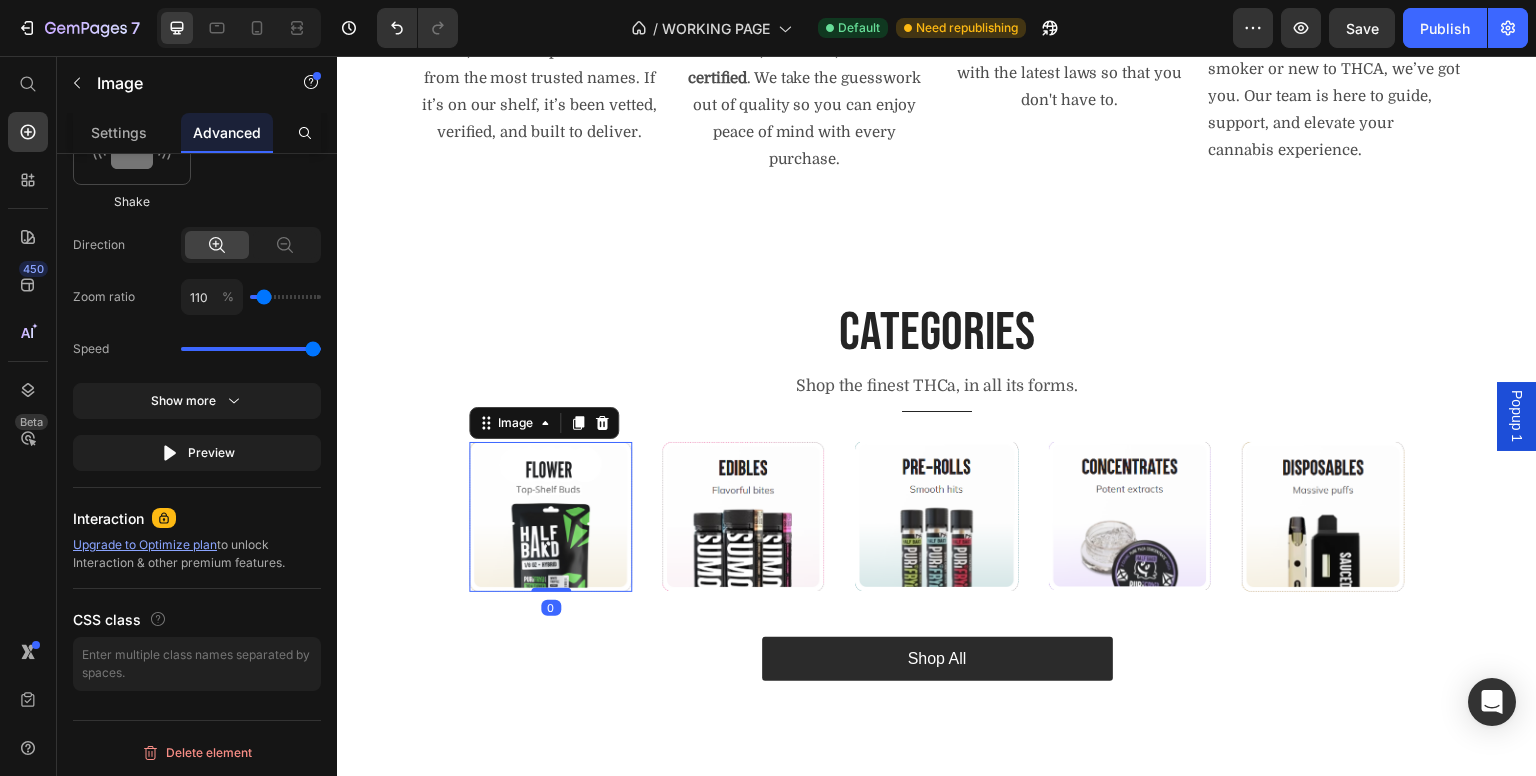 click at bounding box center [550, 517] 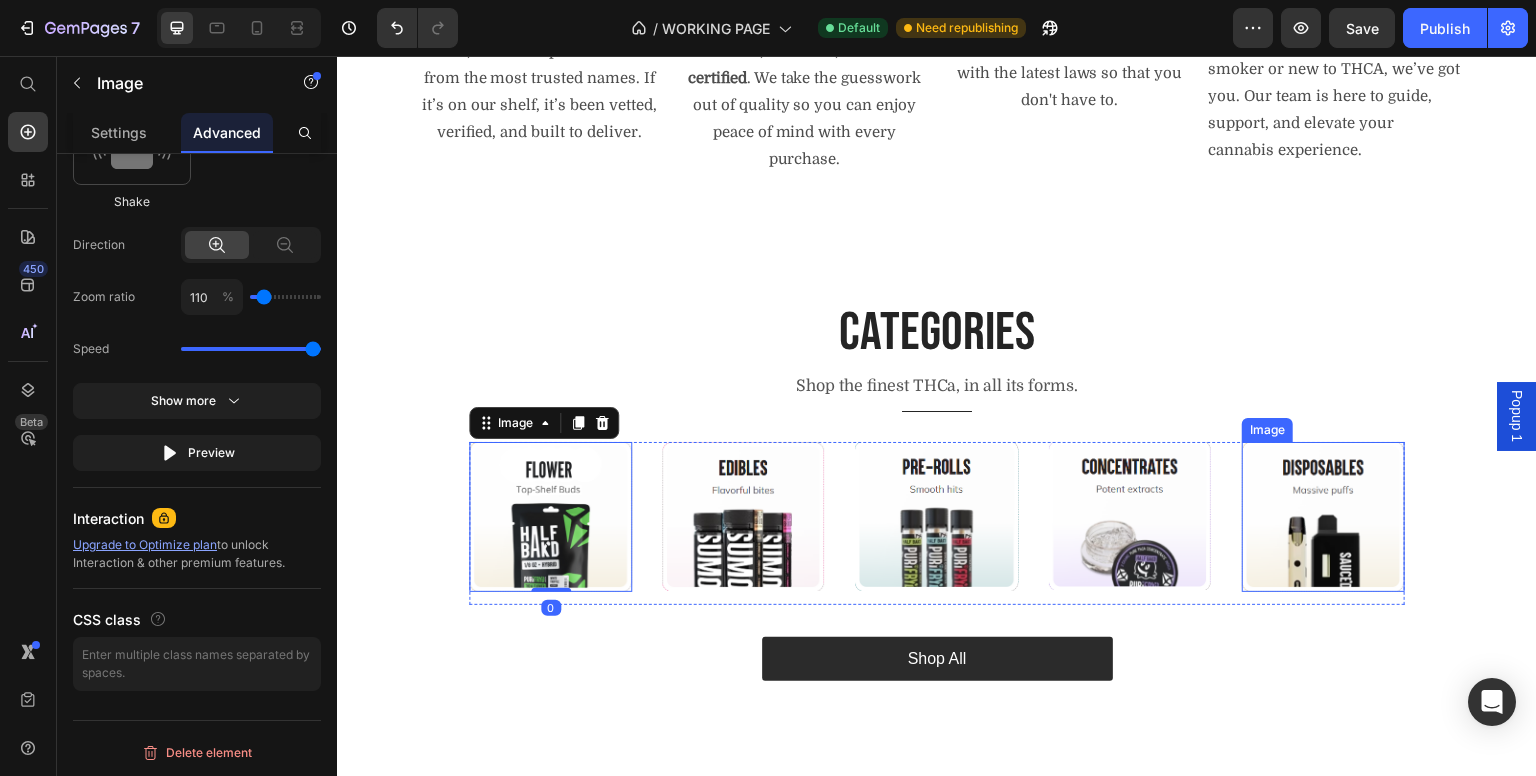 click at bounding box center [1323, 517] 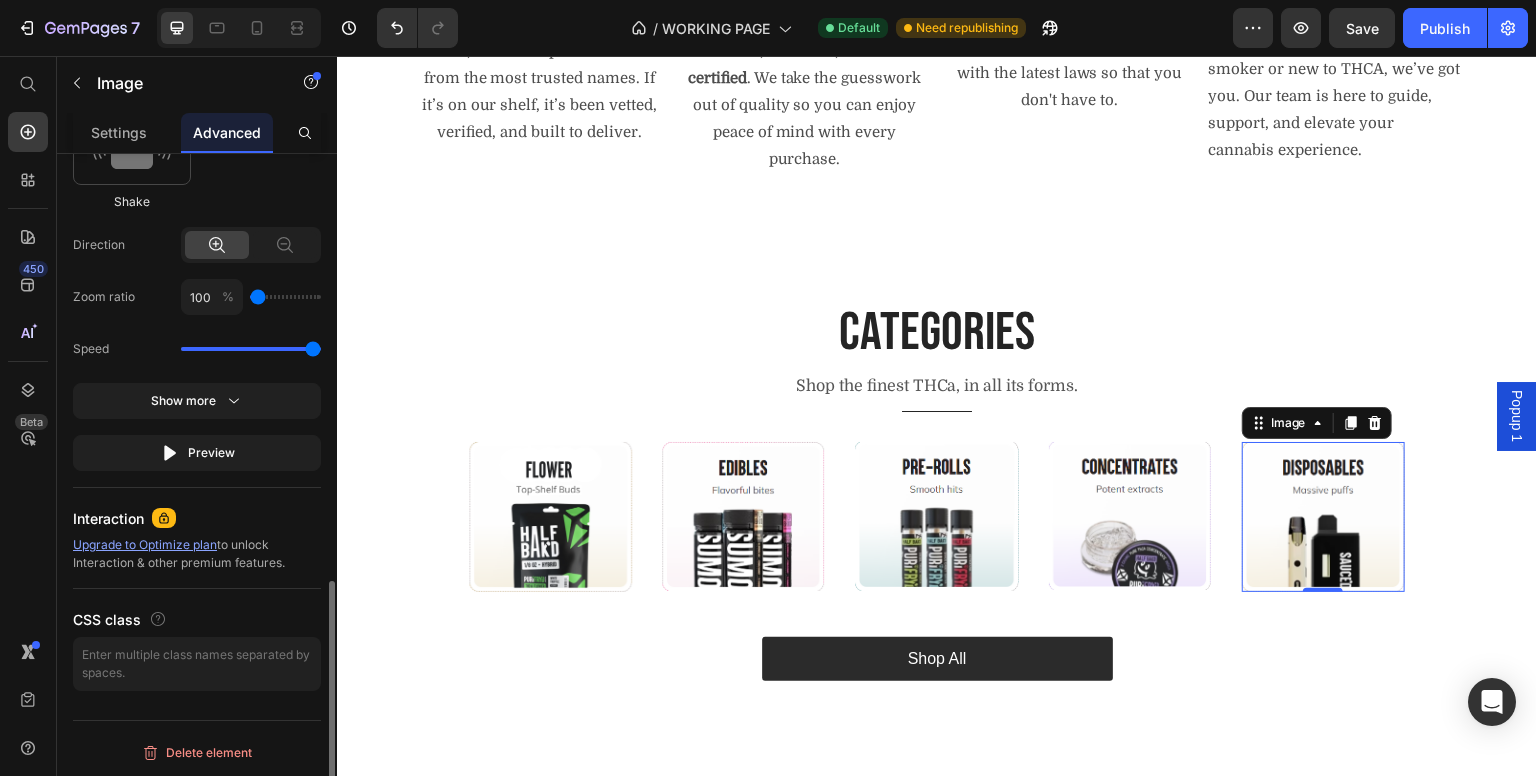 type on "110" 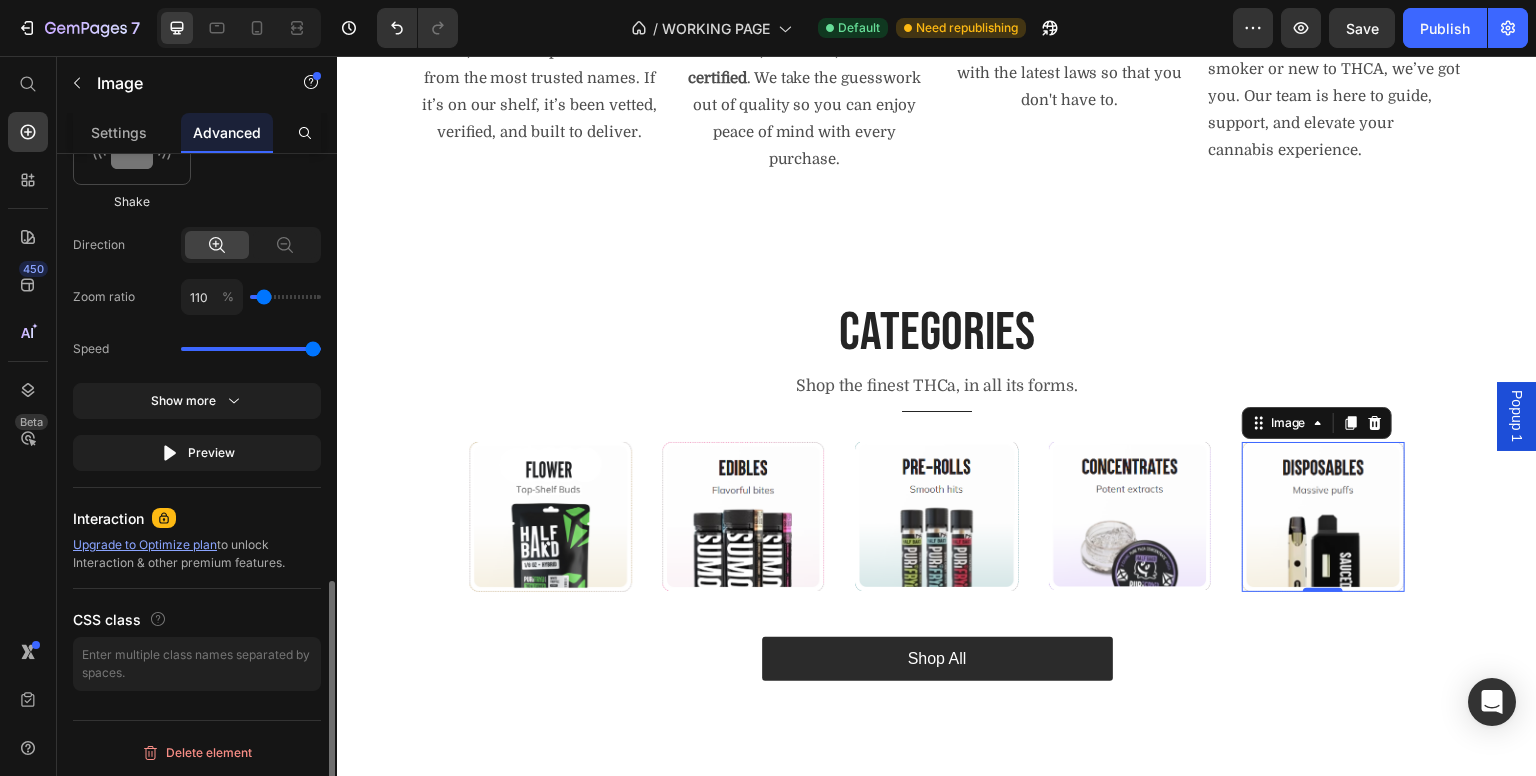 type on "110" 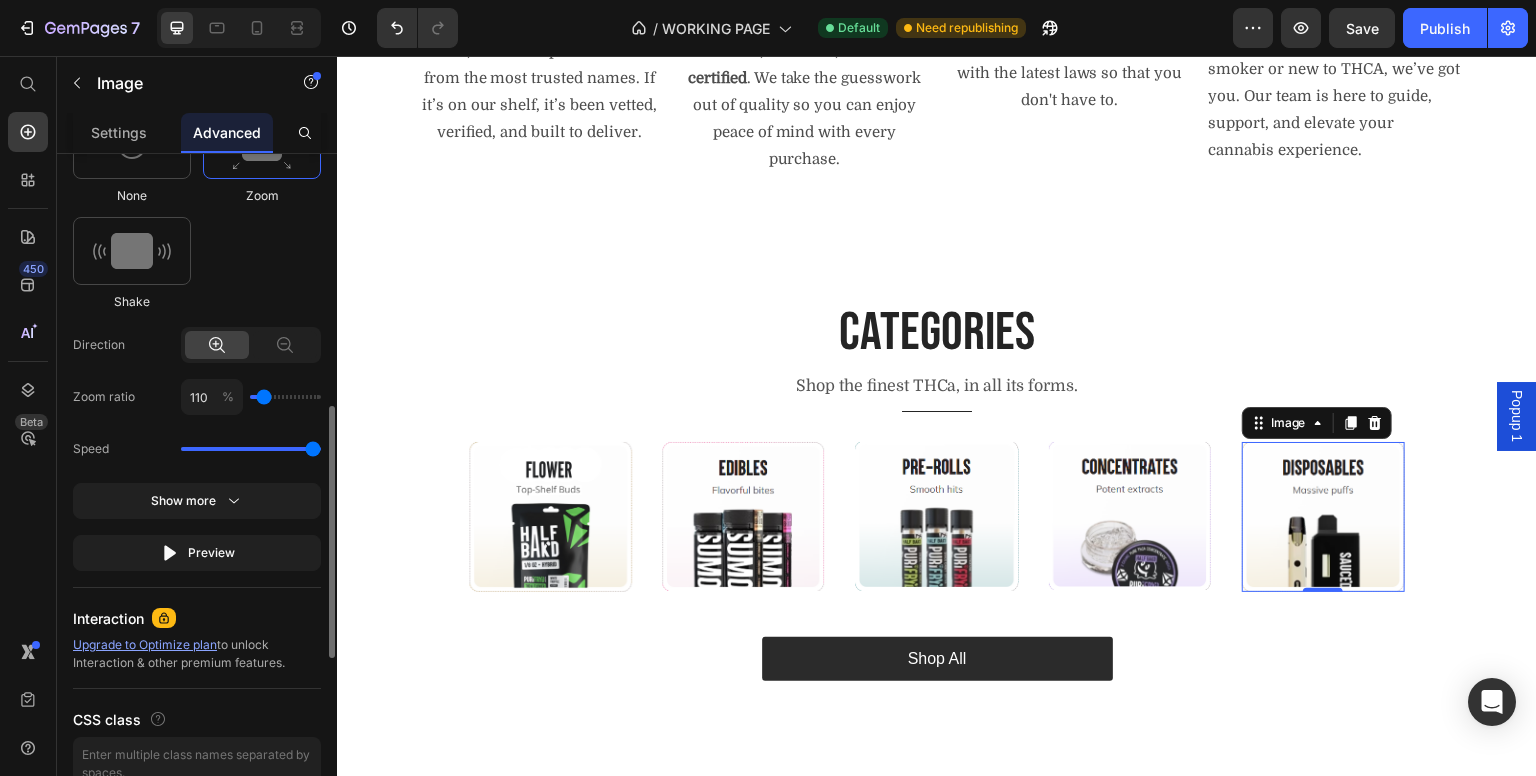 scroll, scrollTop: 944, scrollLeft: 0, axis: vertical 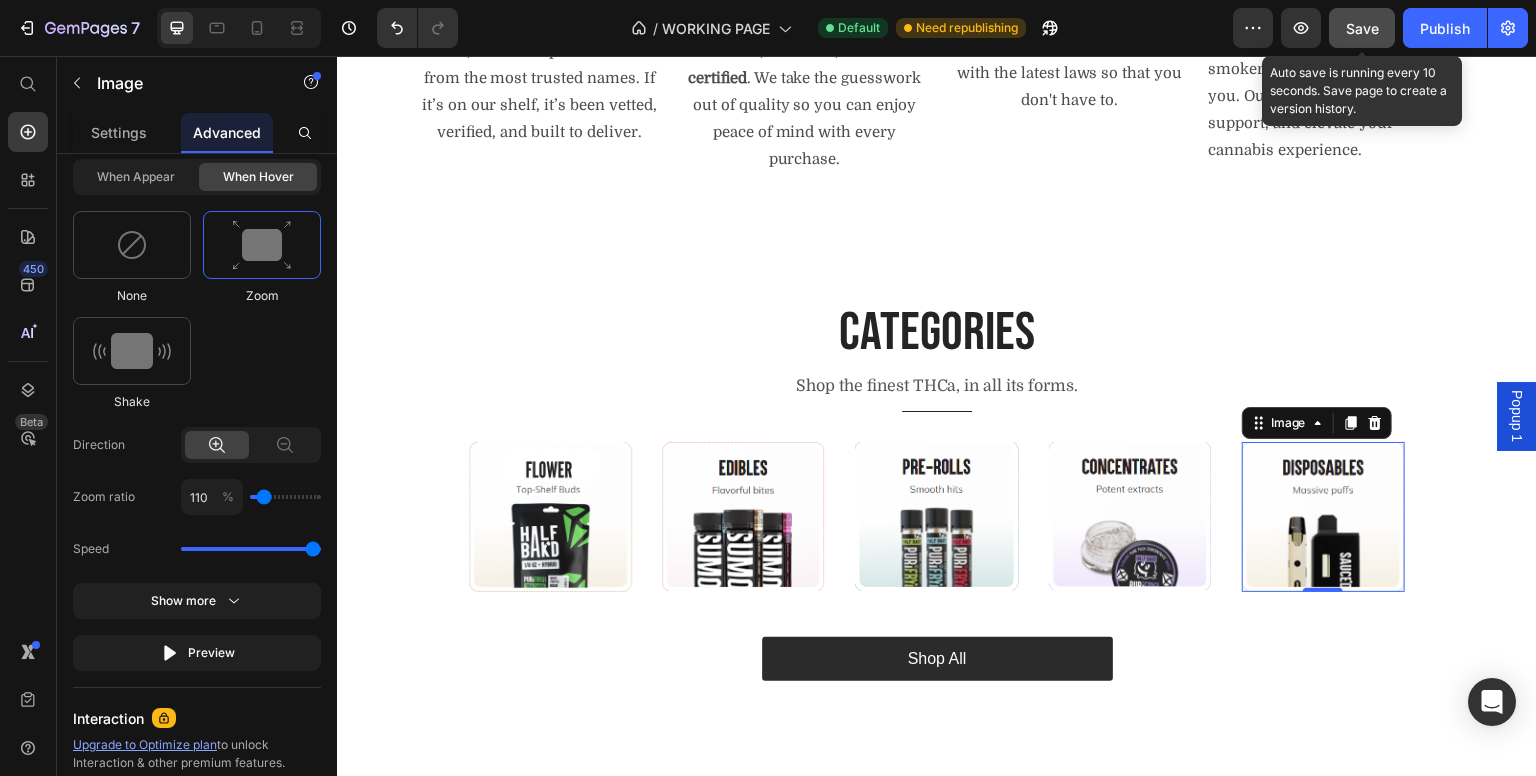 click on "Save" at bounding box center [1362, 28] 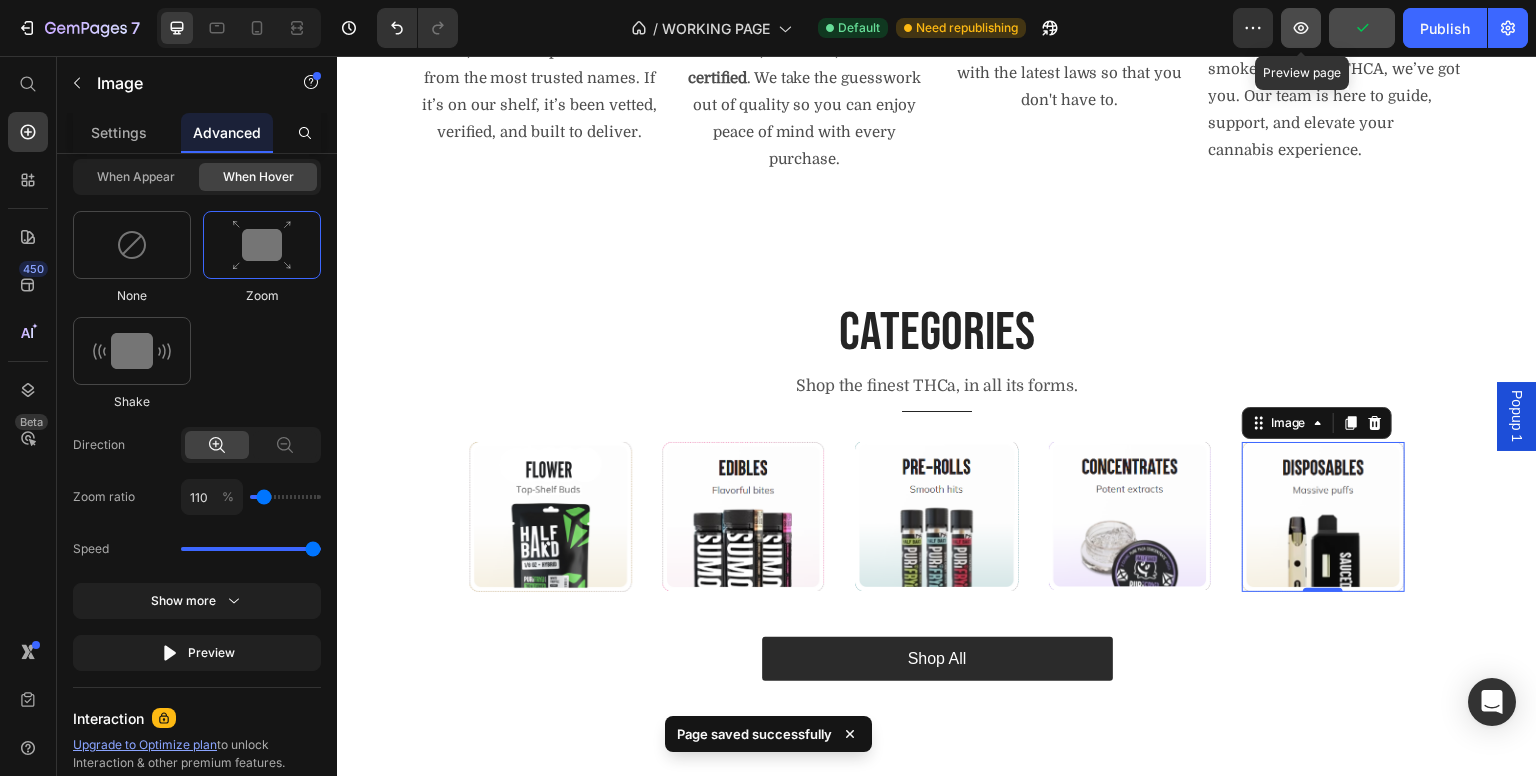 click 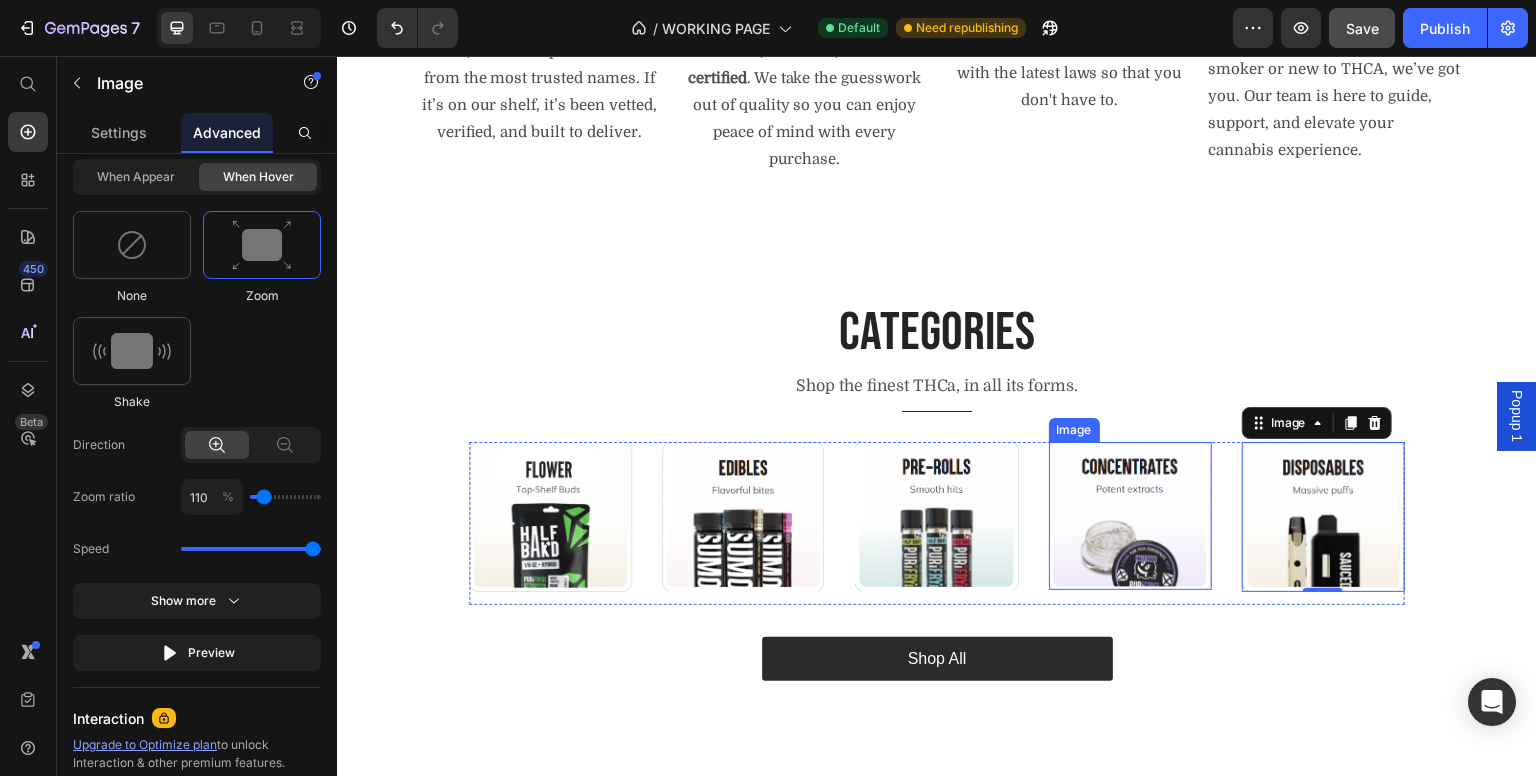 click at bounding box center [1130, 516] 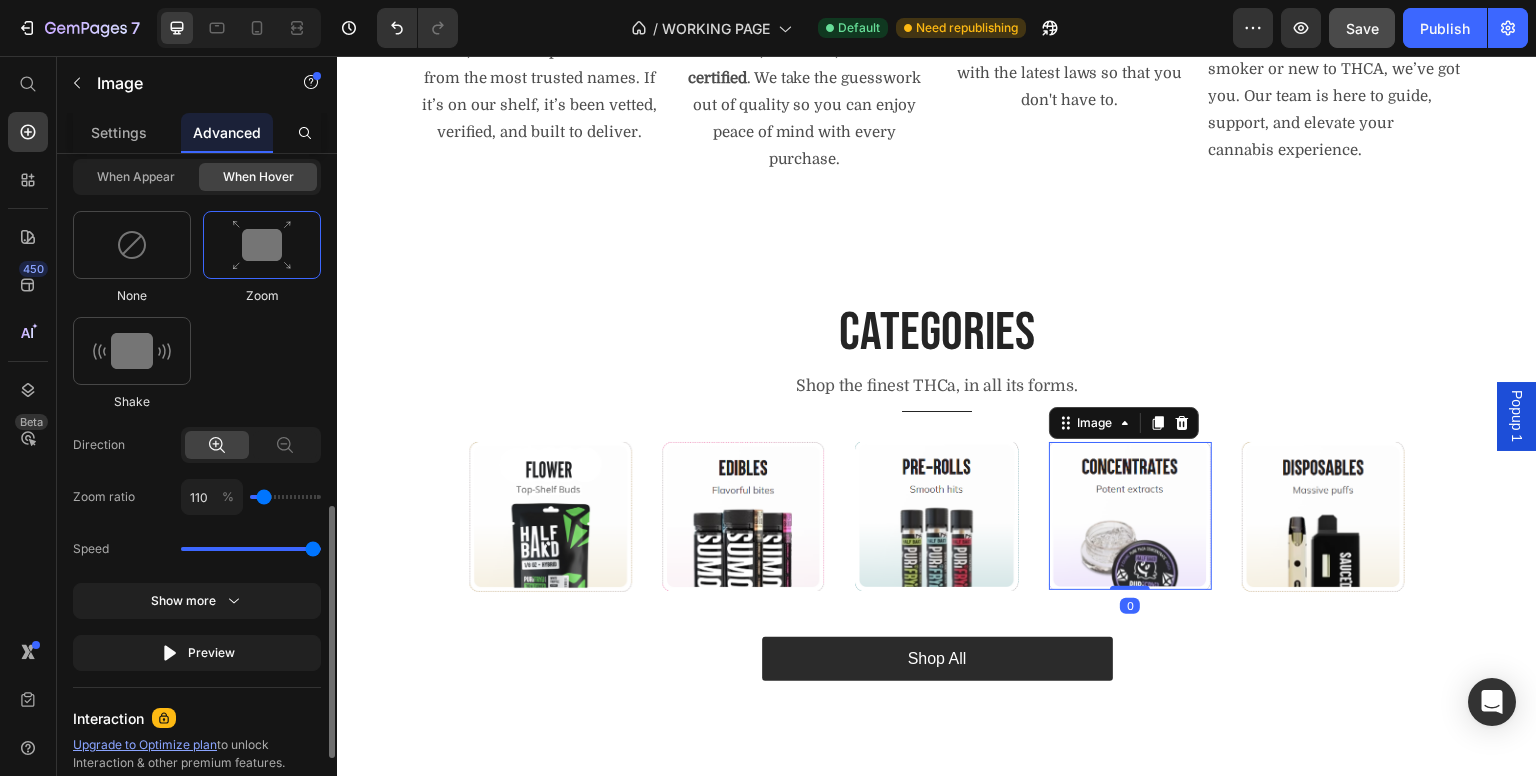 scroll, scrollTop: 544, scrollLeft: 0, axis: vertical 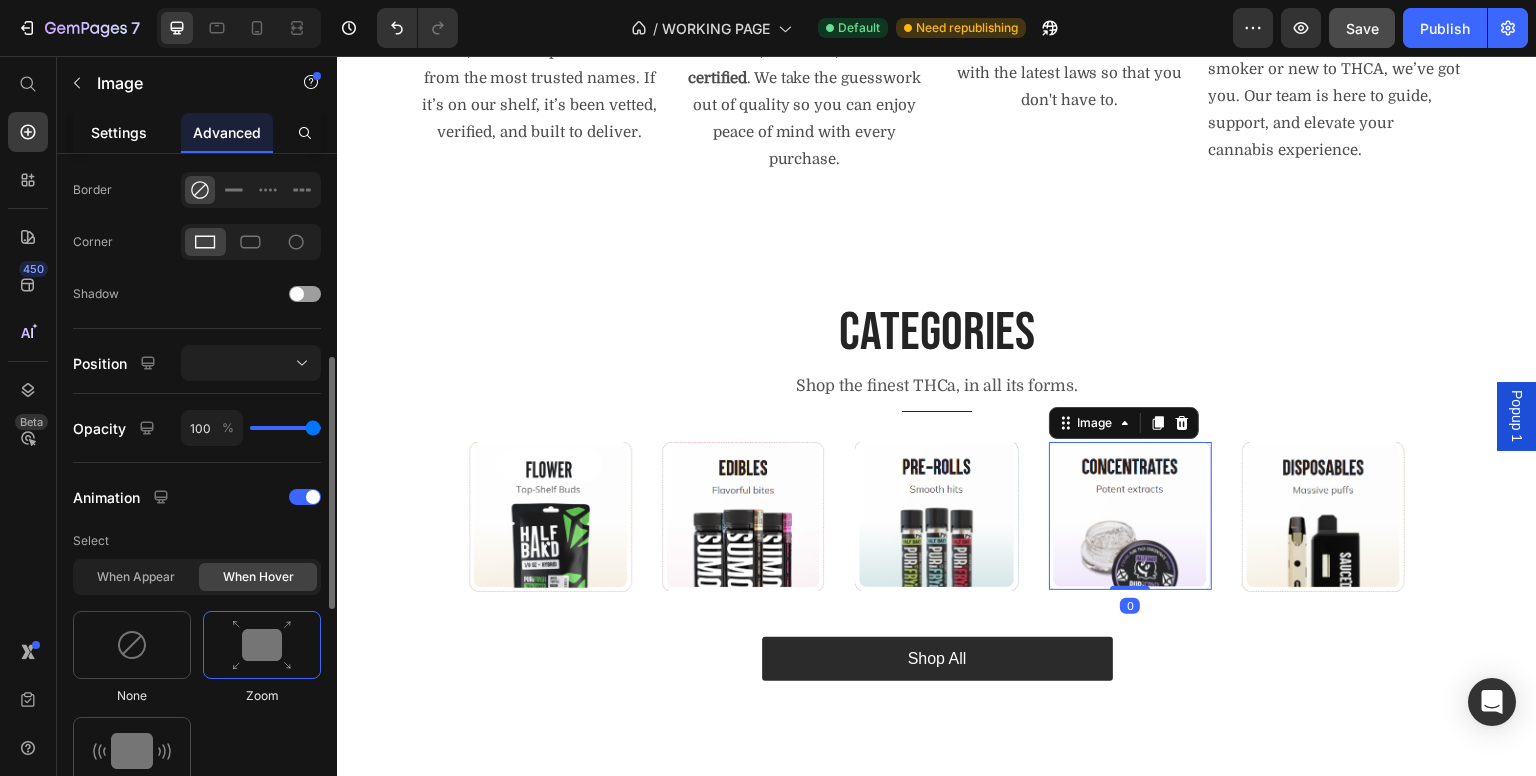 click on "Settings" at bounding box center [119, 132] 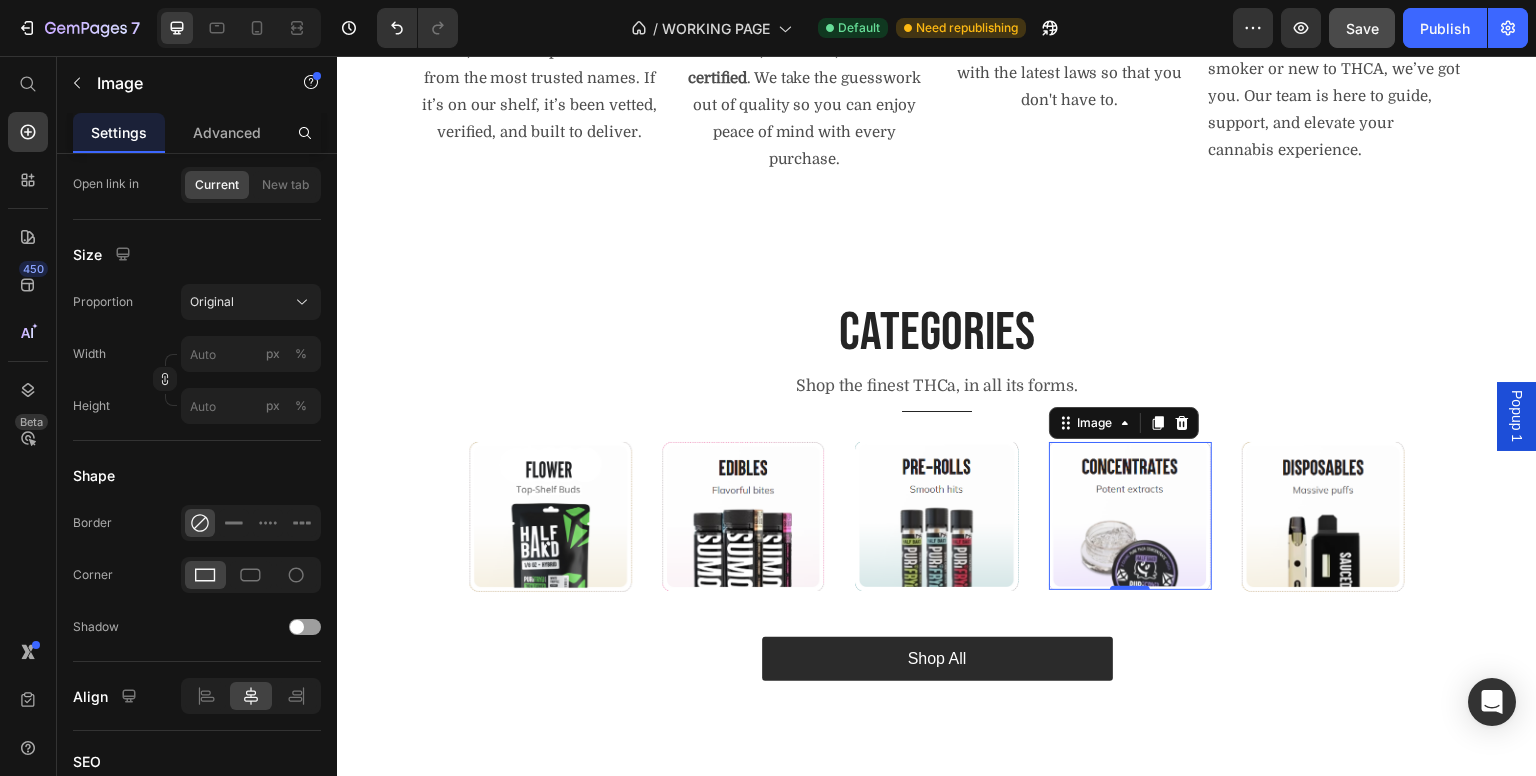 scroll, scrollTop: 0, scrollLeft: 0, axis: both 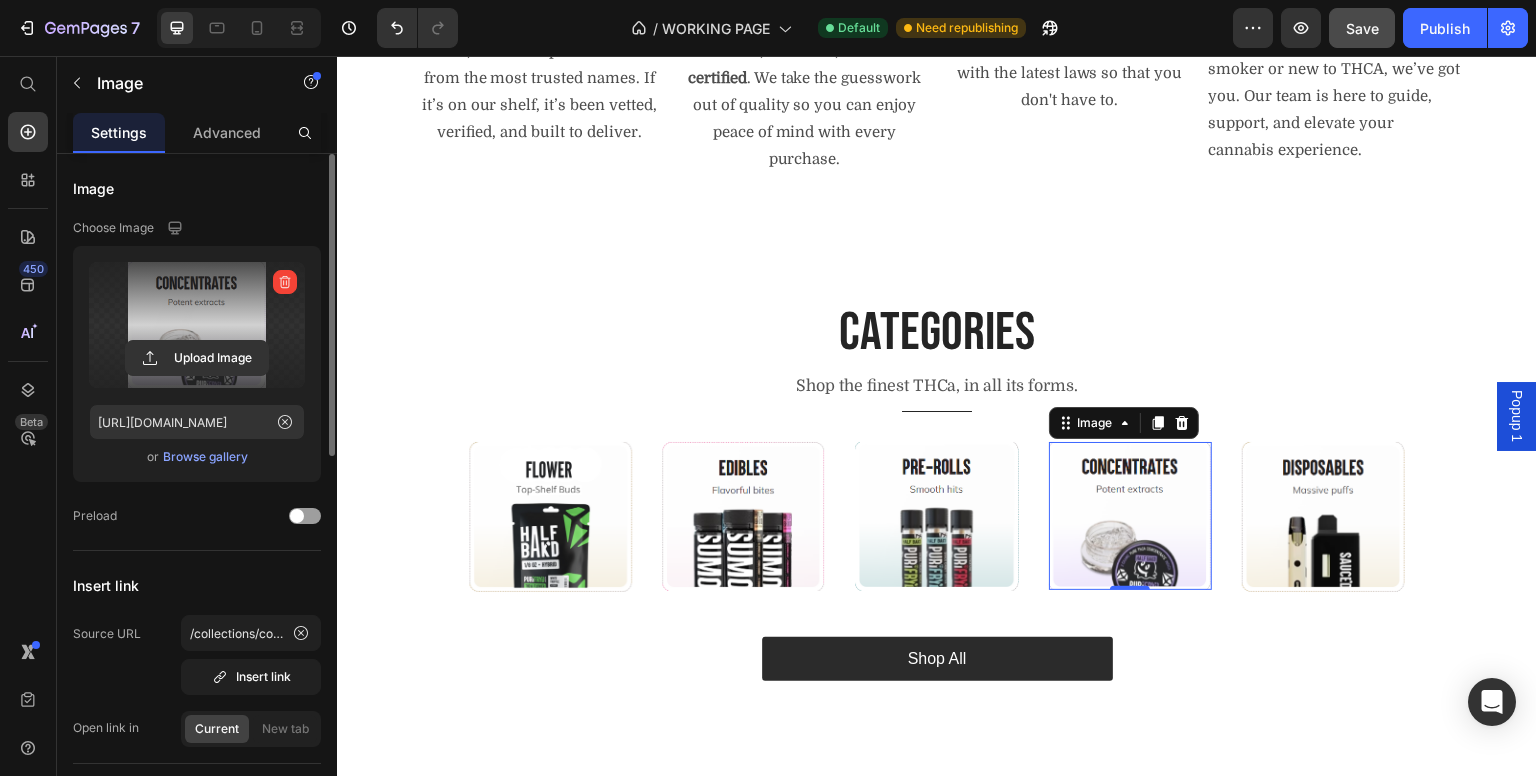 click at bounding box center [197, 325] 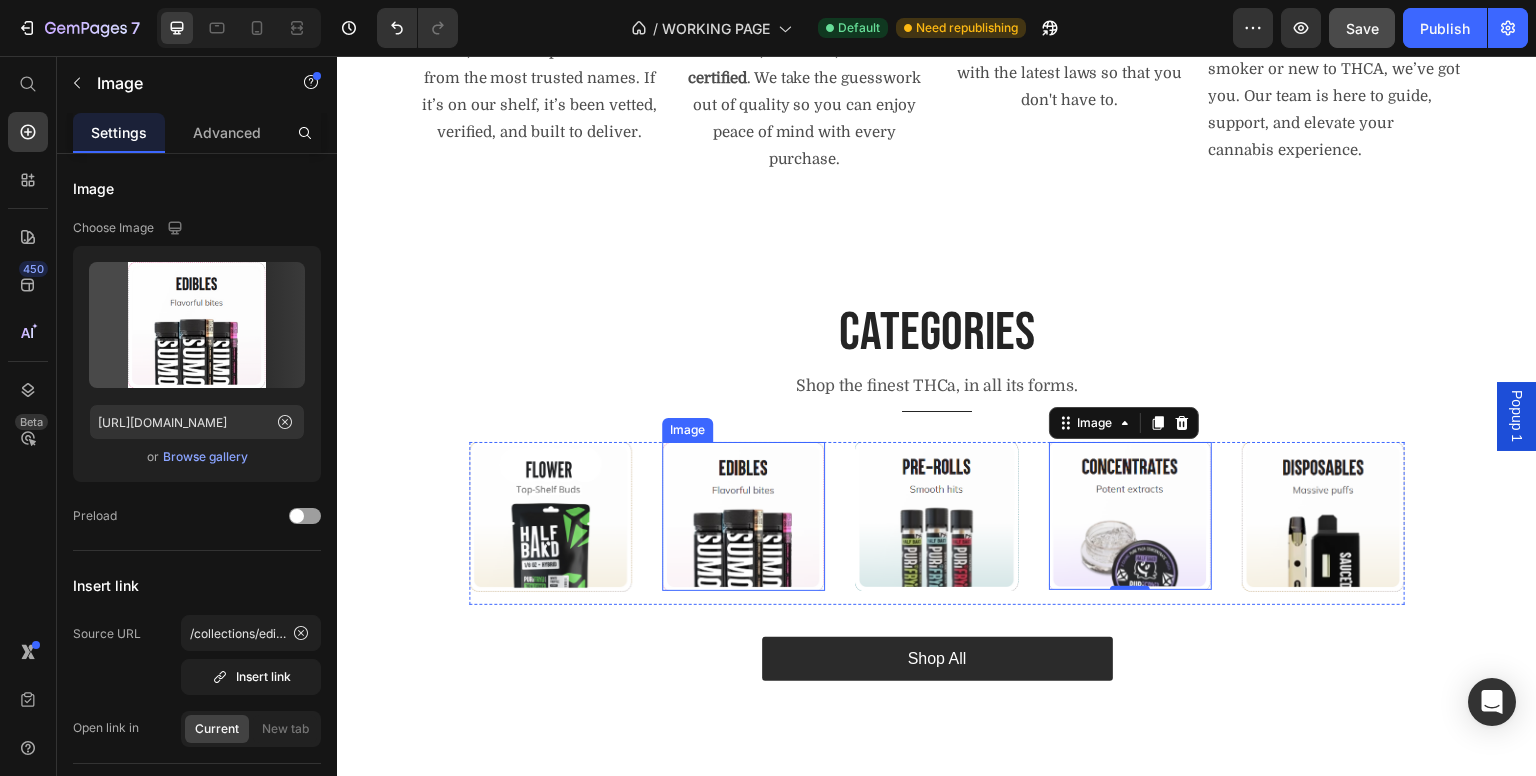 click at bounding box center (743, 516) 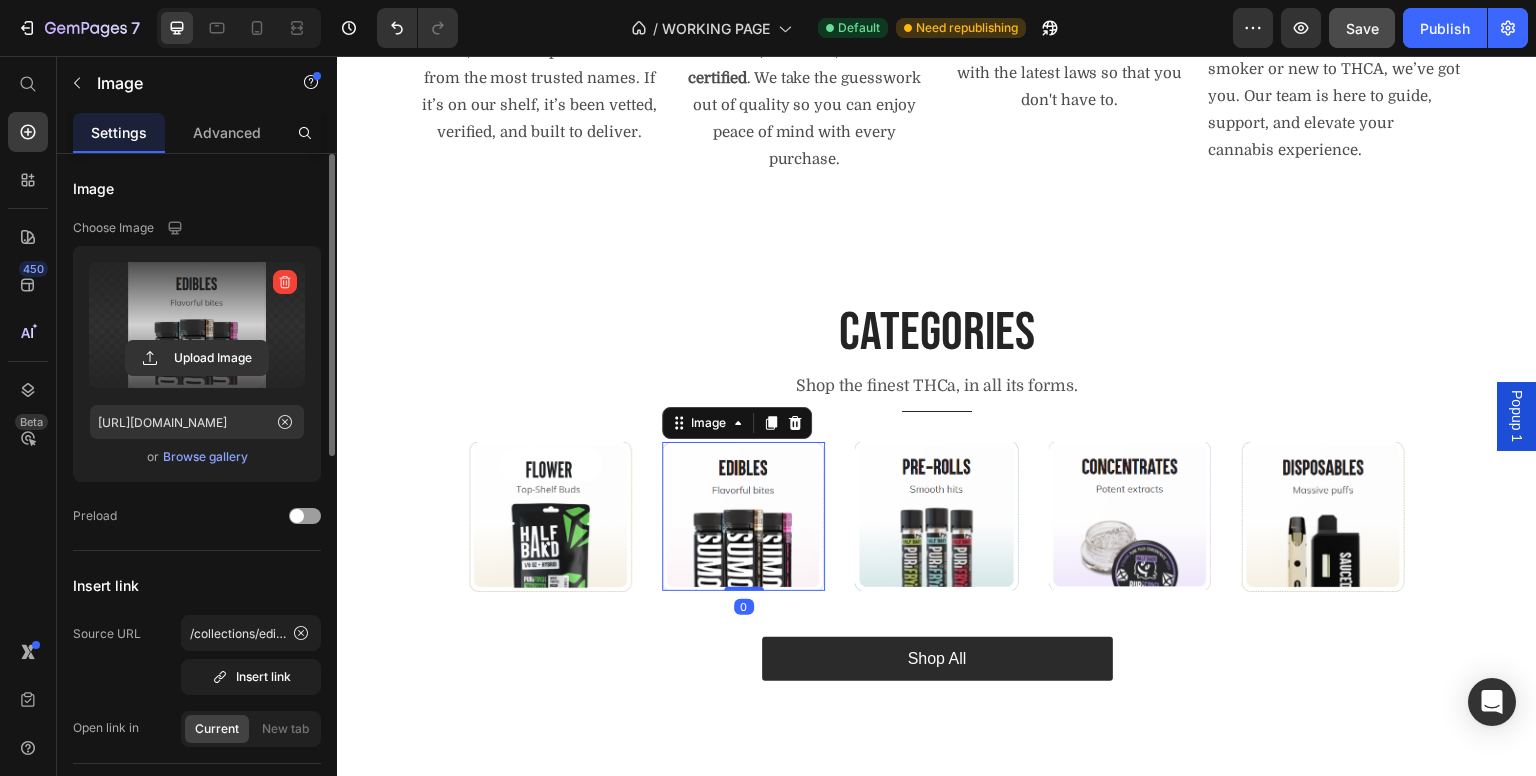click at bounding box center (197, 325) 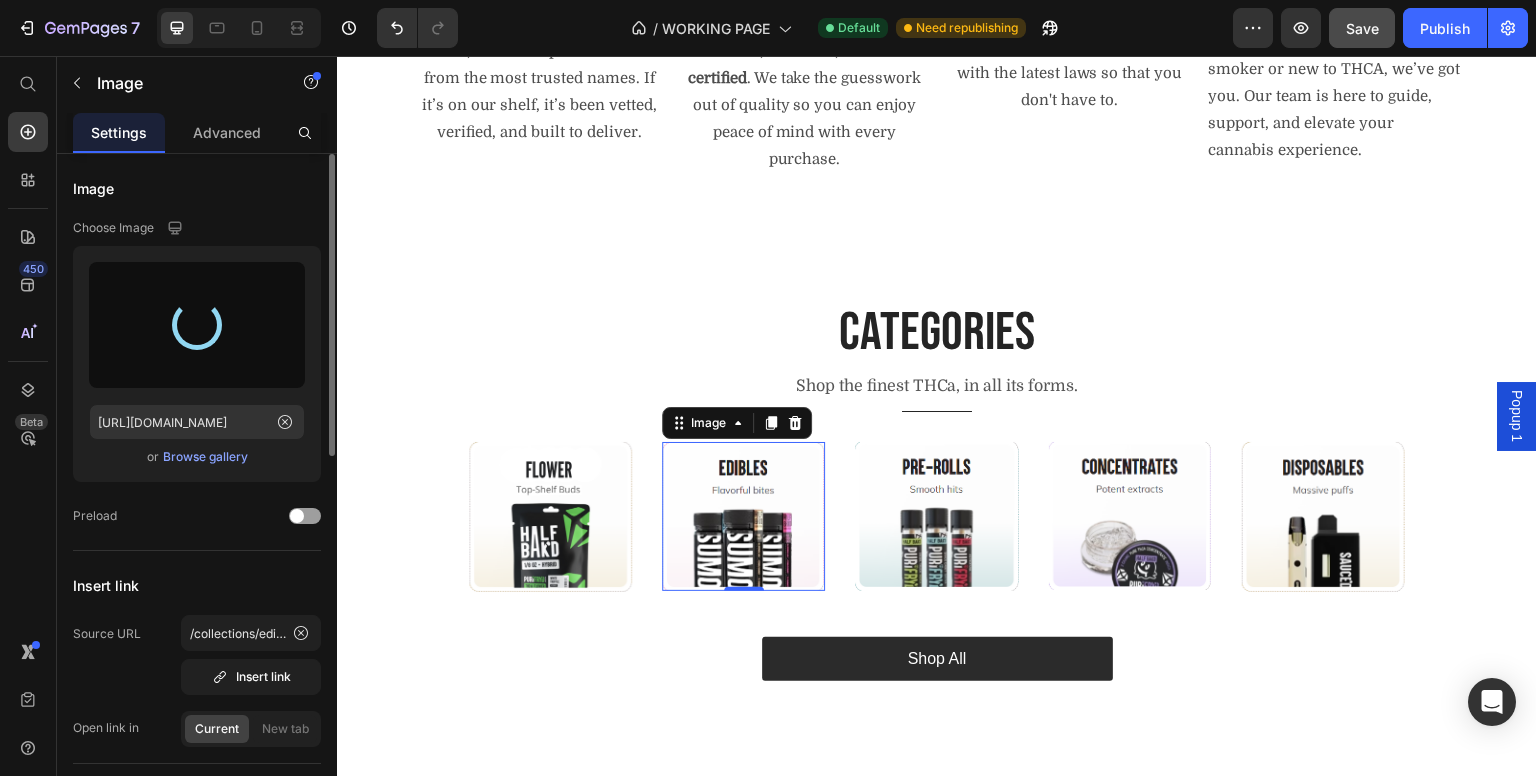 type on "[URL][DOMAIN_NAME]" 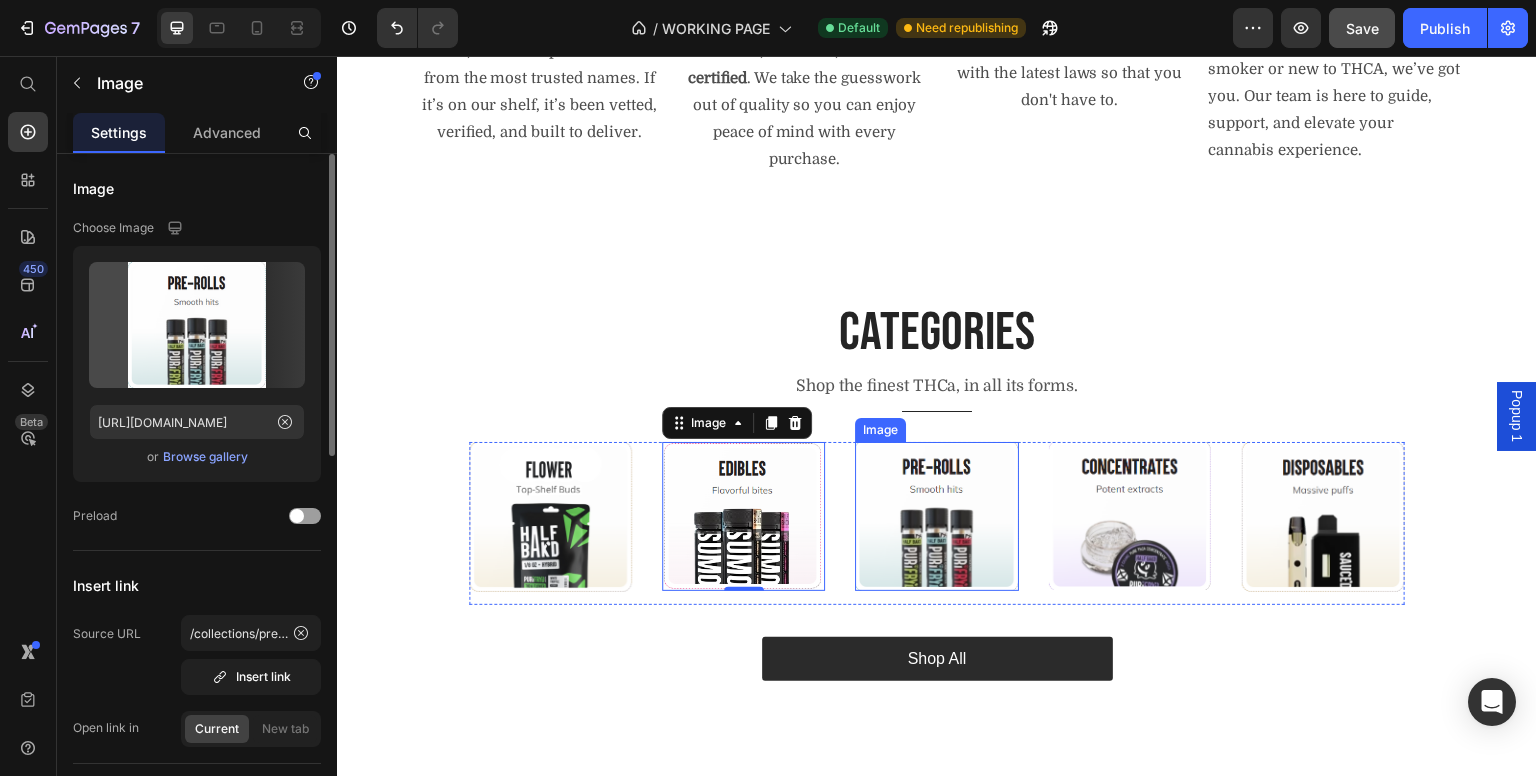 click at bounding box center [936, 516] 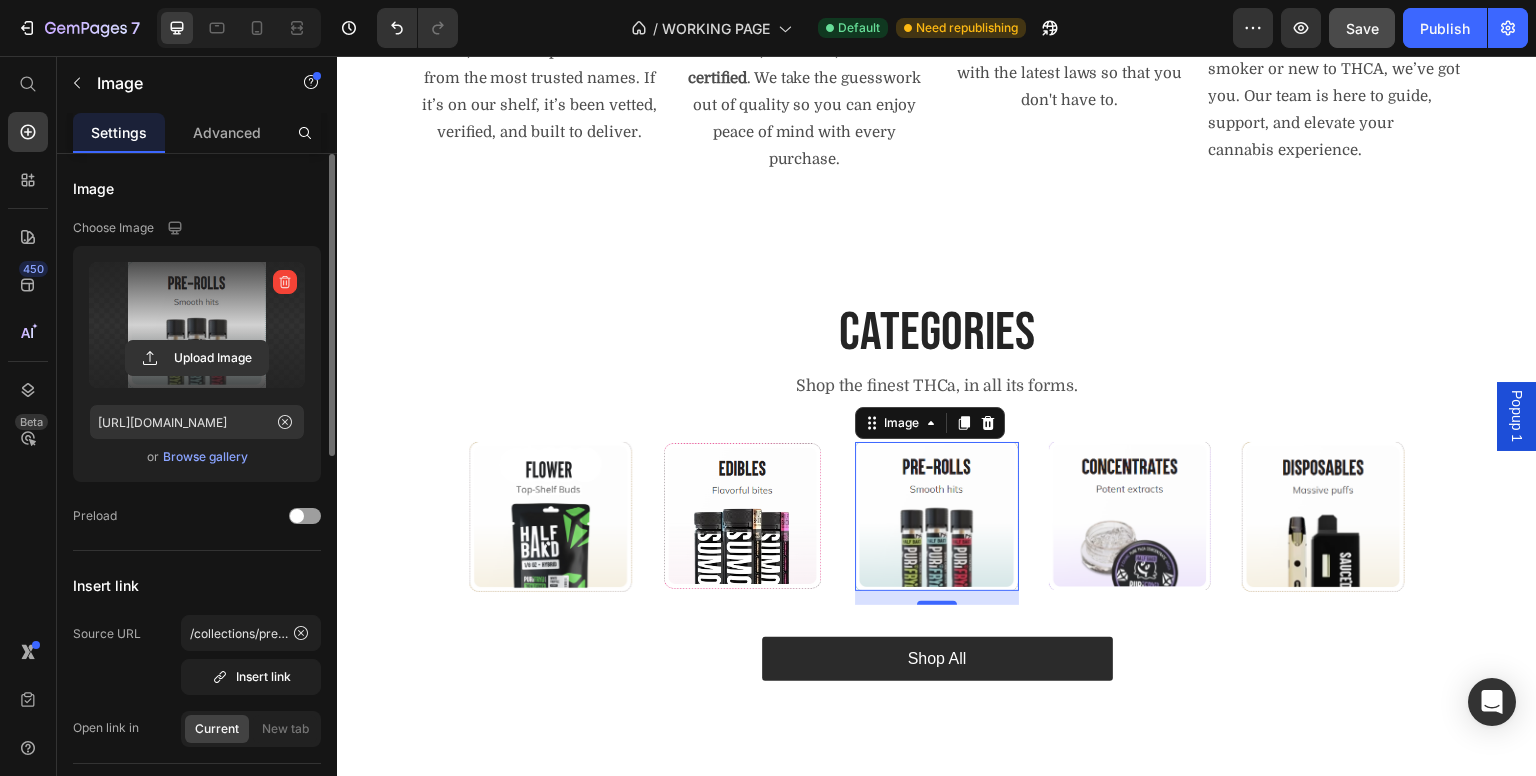 click at bounding box center (197, 325) 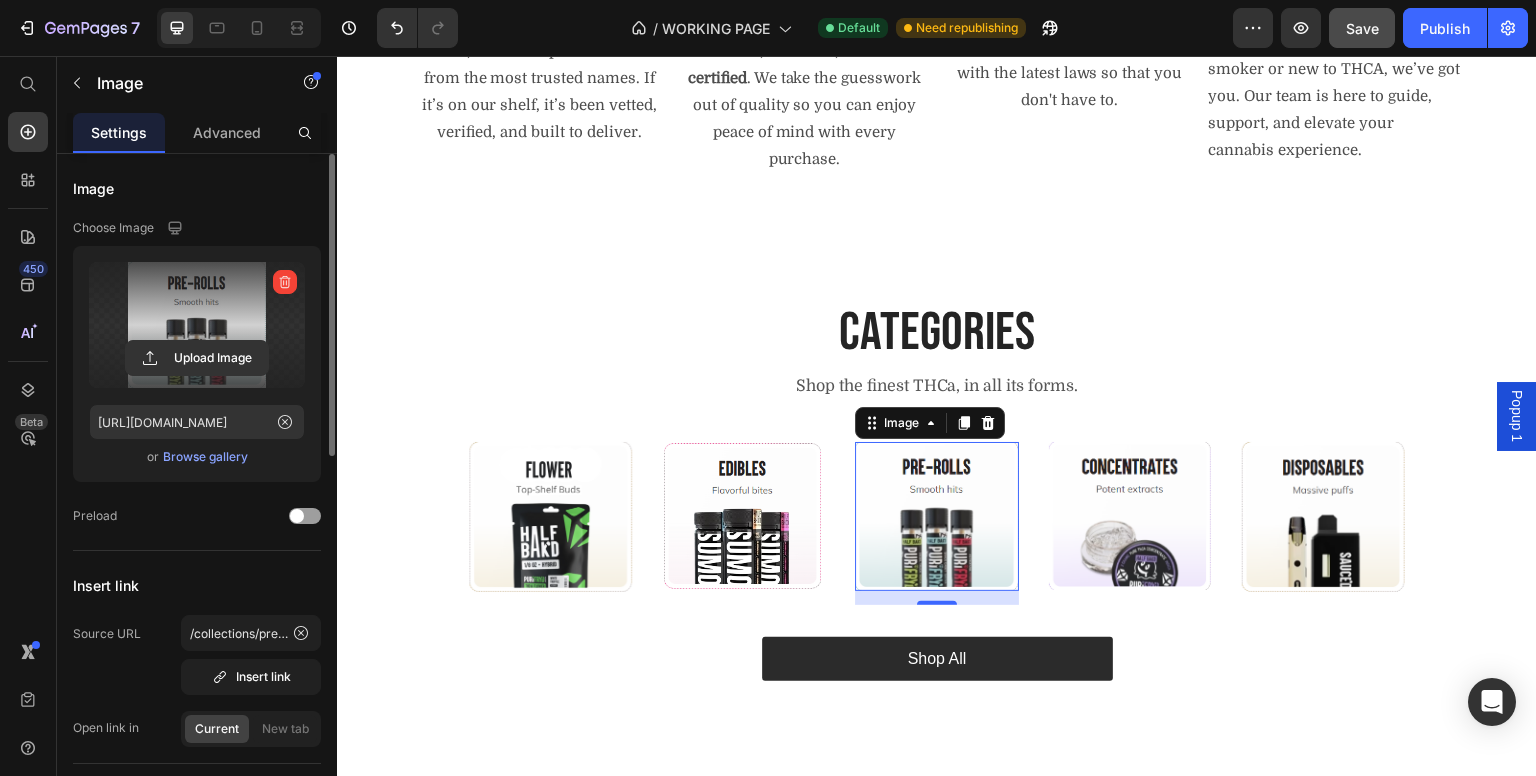 click 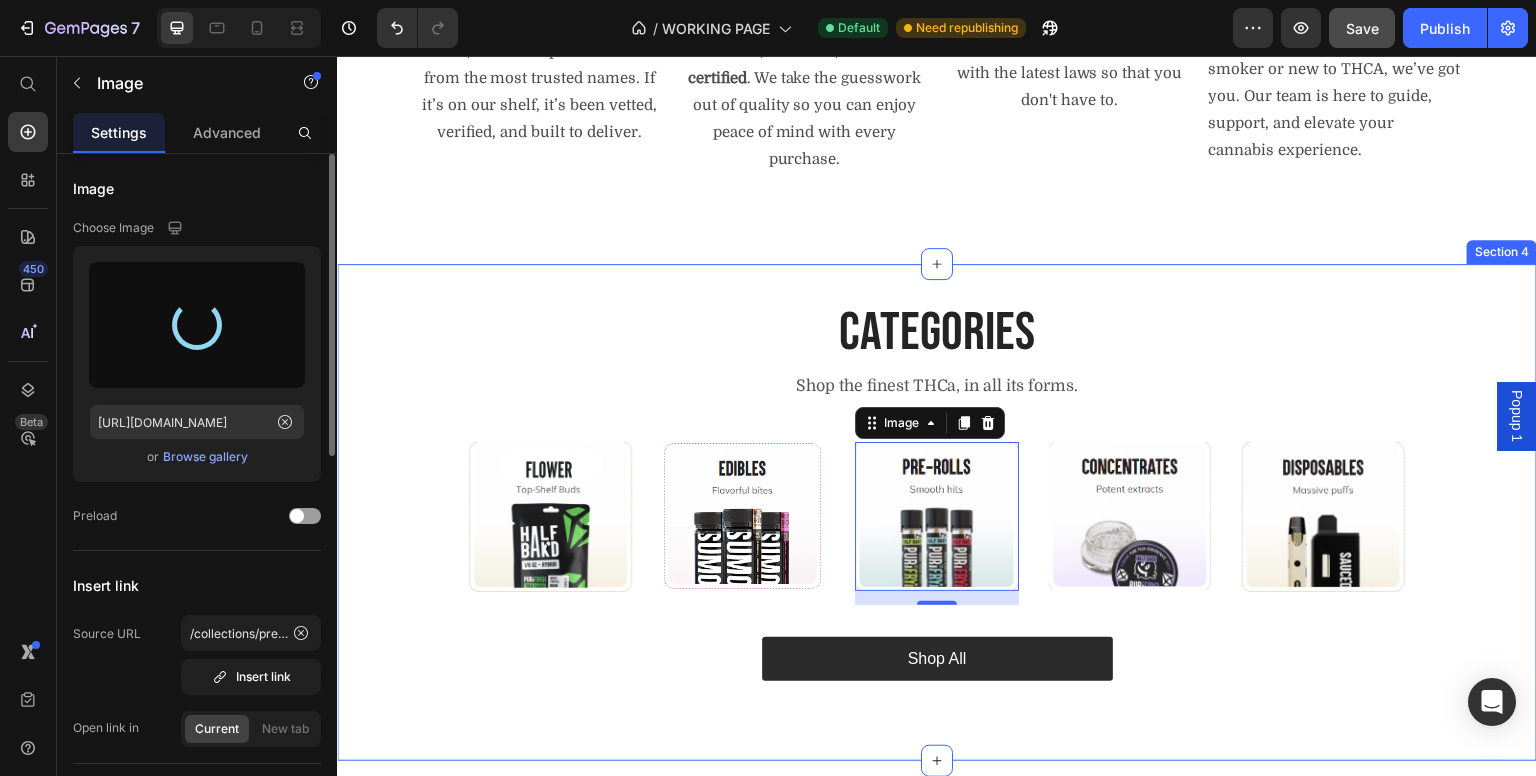 type on "[URL][DOMAIN_NAME]" 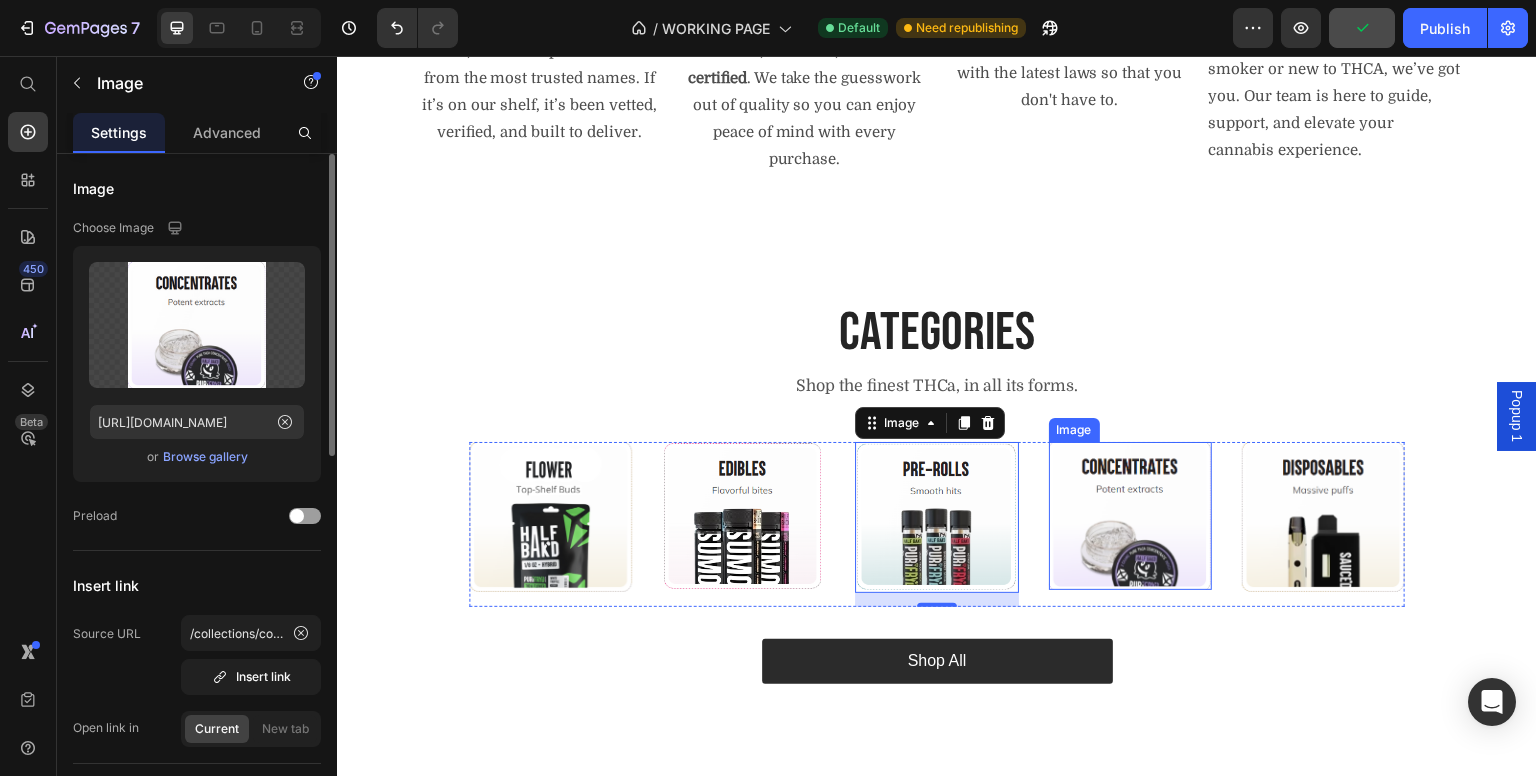 click at bounding box center (1130, 516) 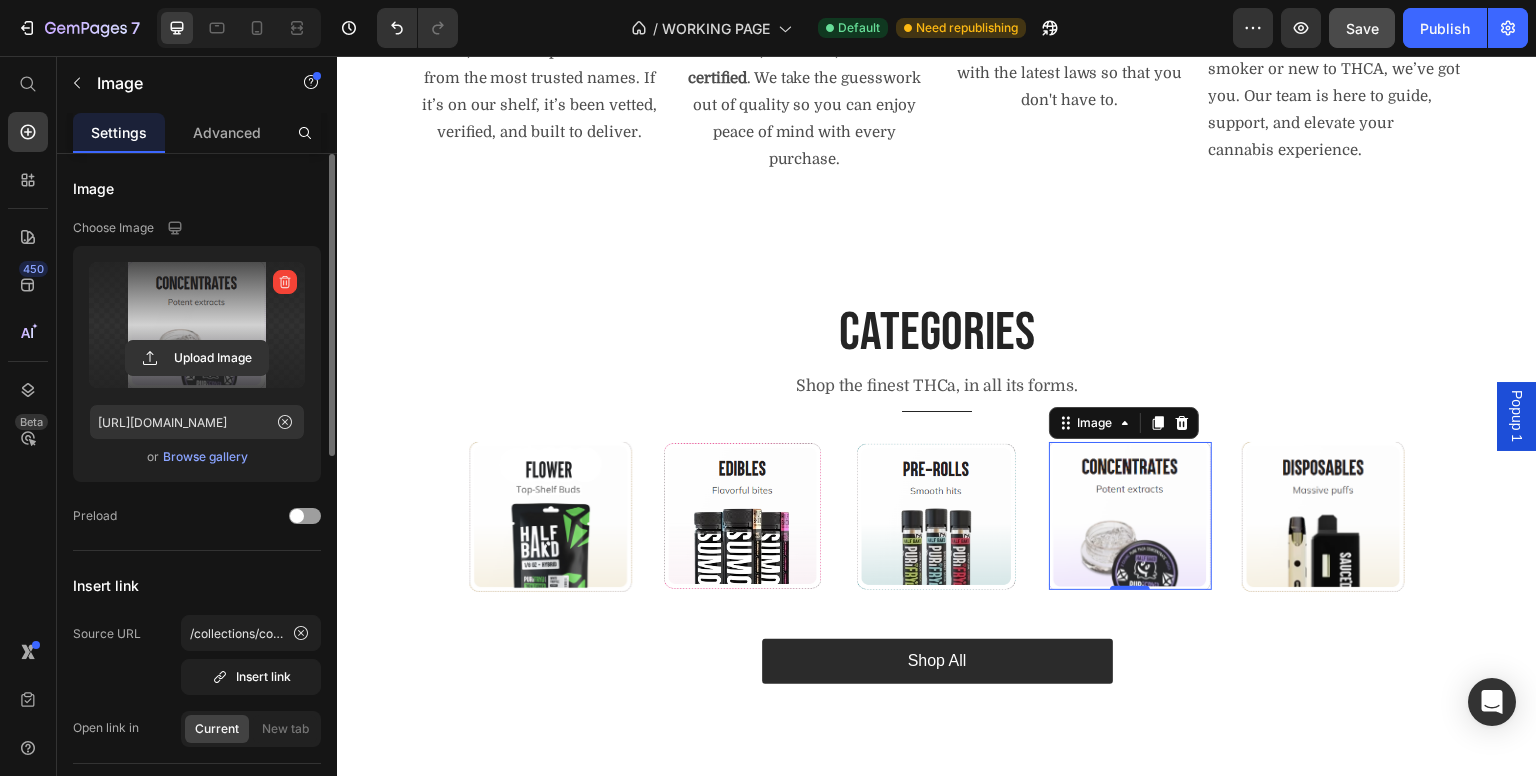 click at bounding box center (197, 325) 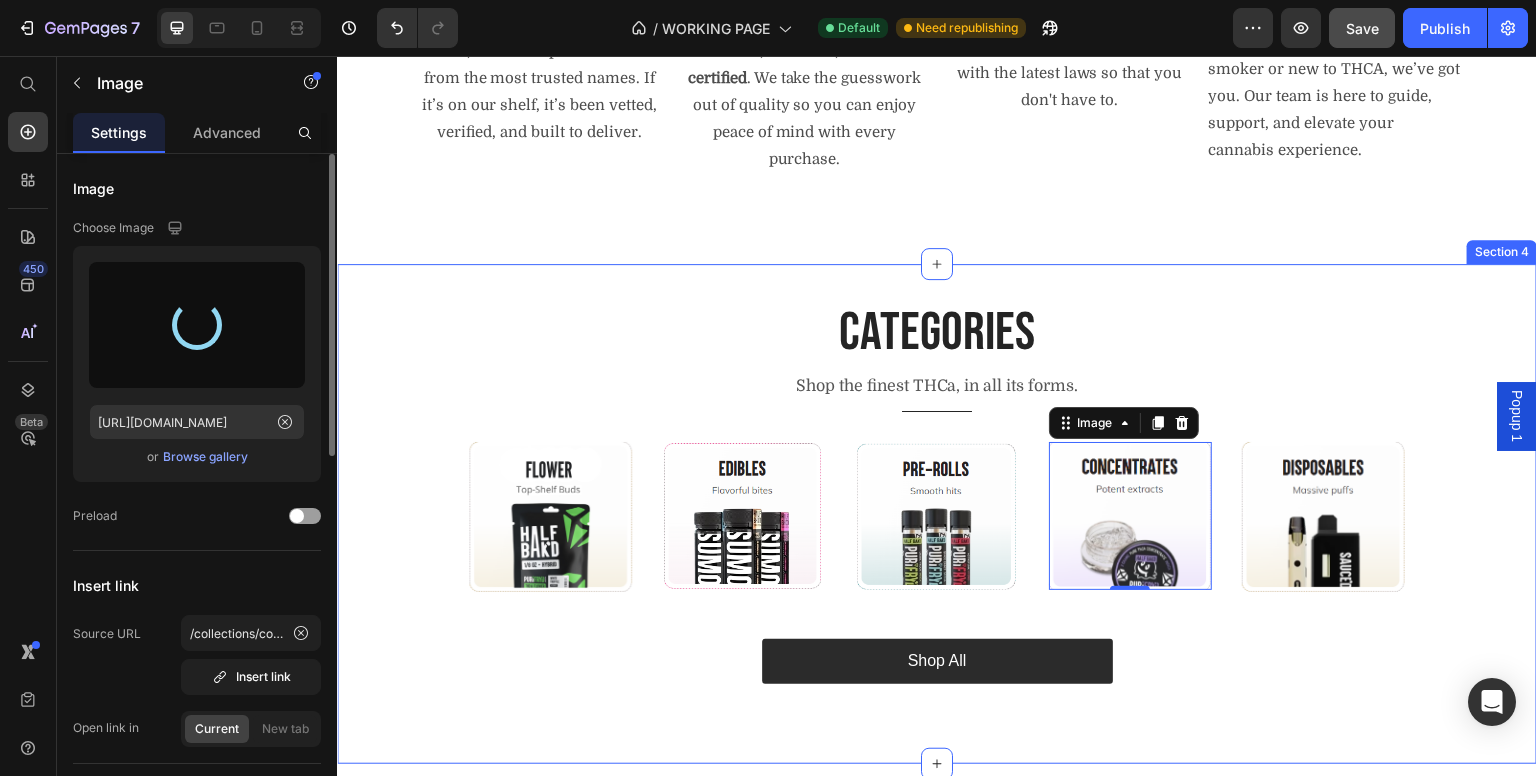 type on "[URL][DOMAIN_NAME]" 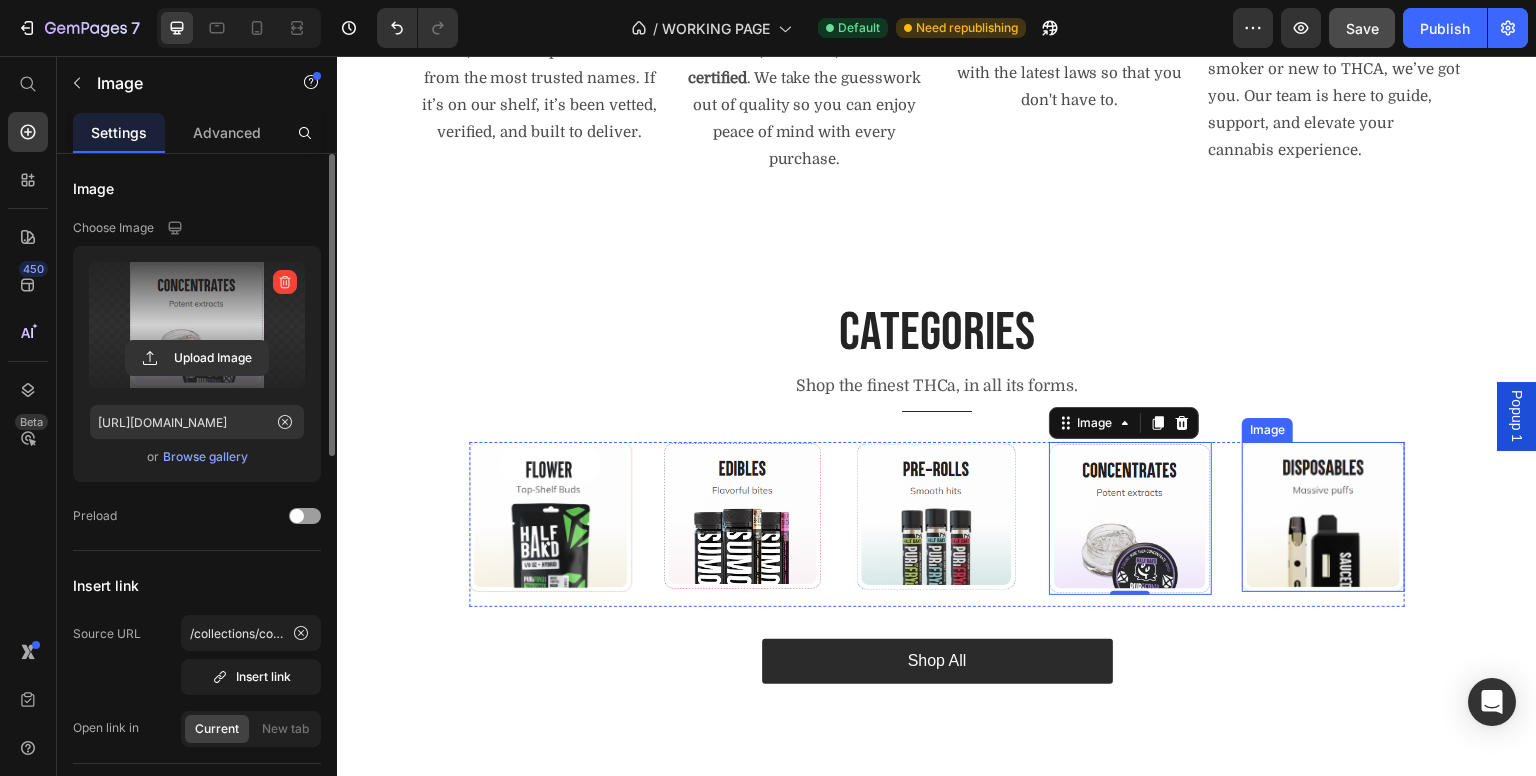 click at bounding box center (1323, 517) 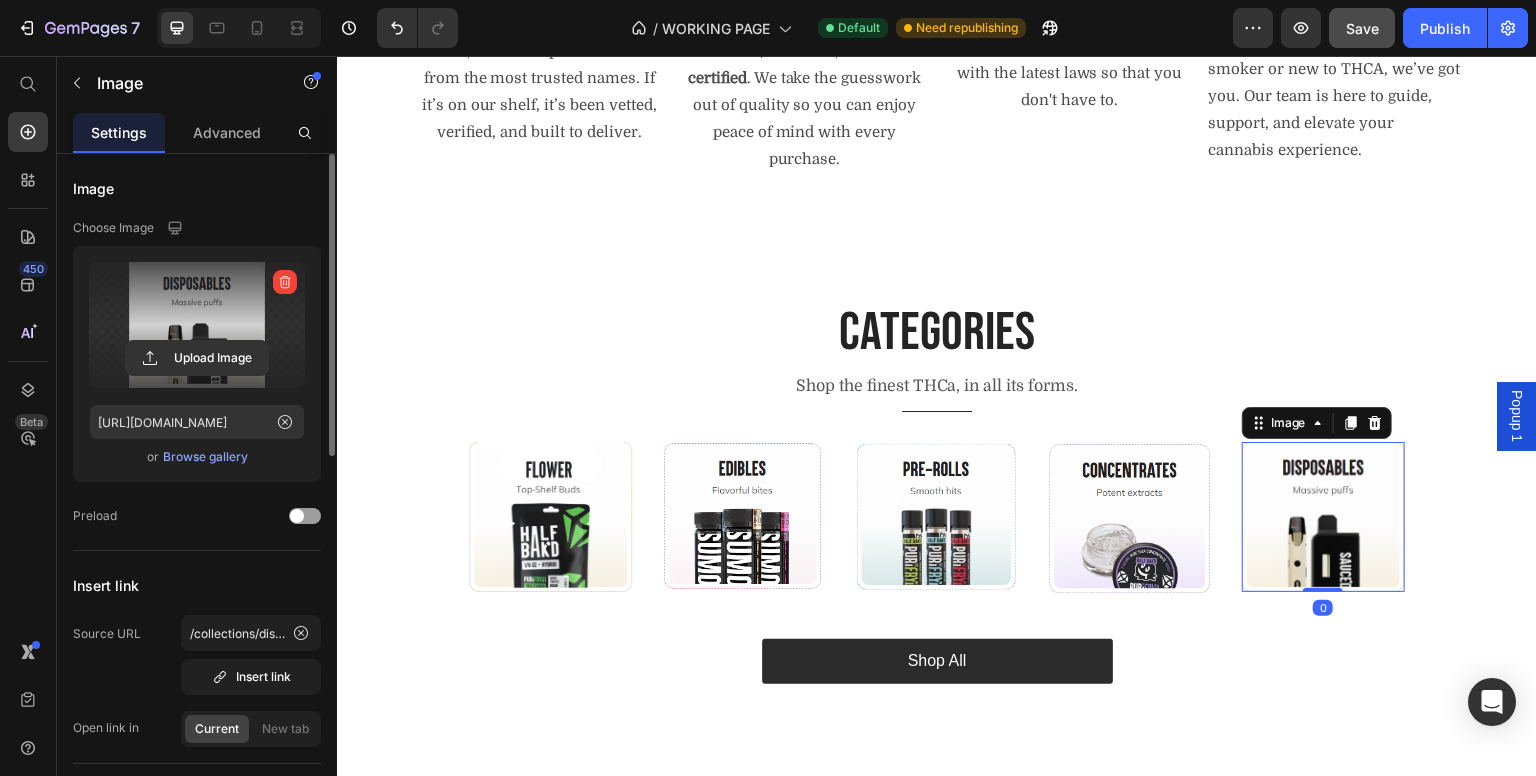 click at bounding box center [197, 325] 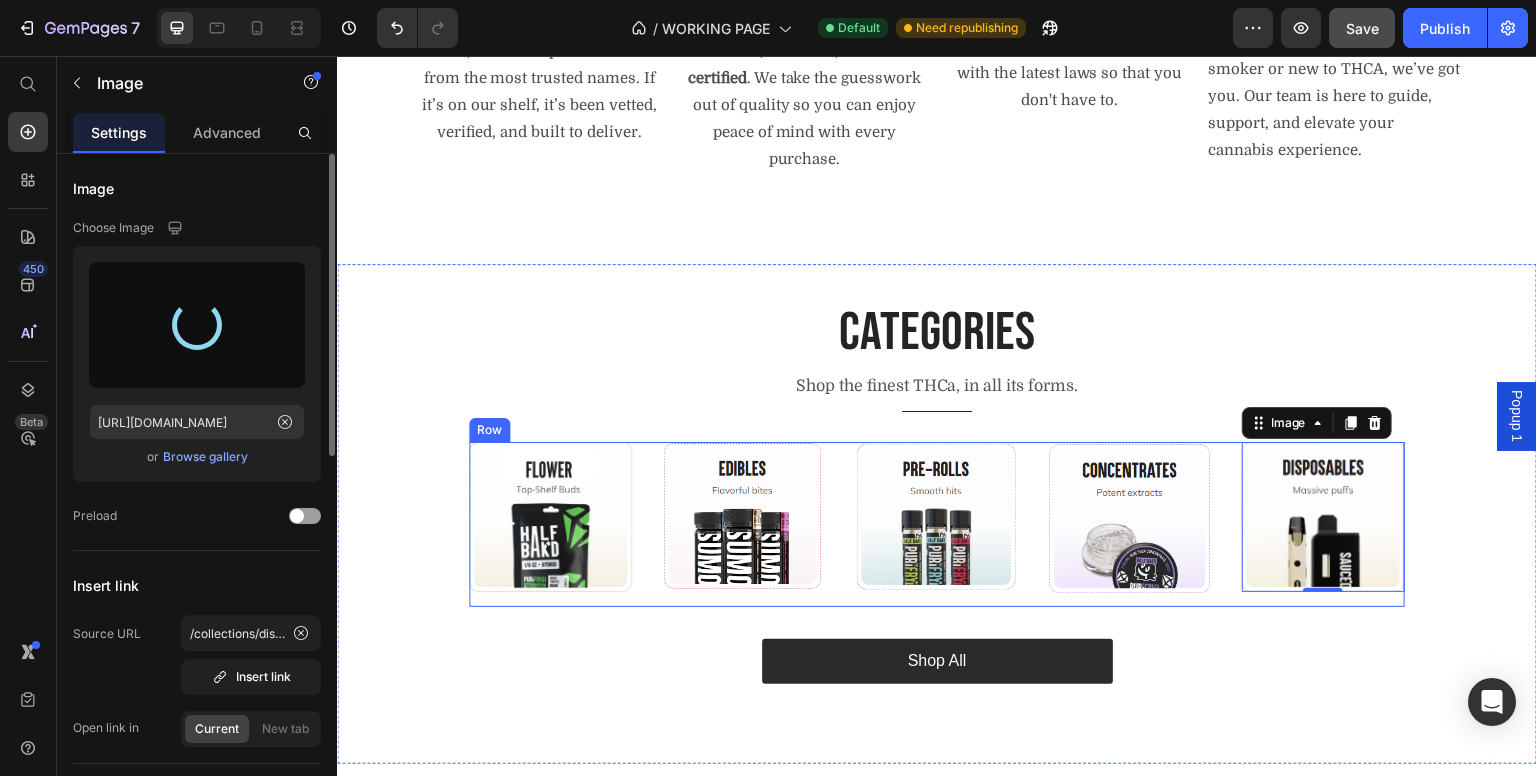 type on "[URL][DOMAIN_NAME]" 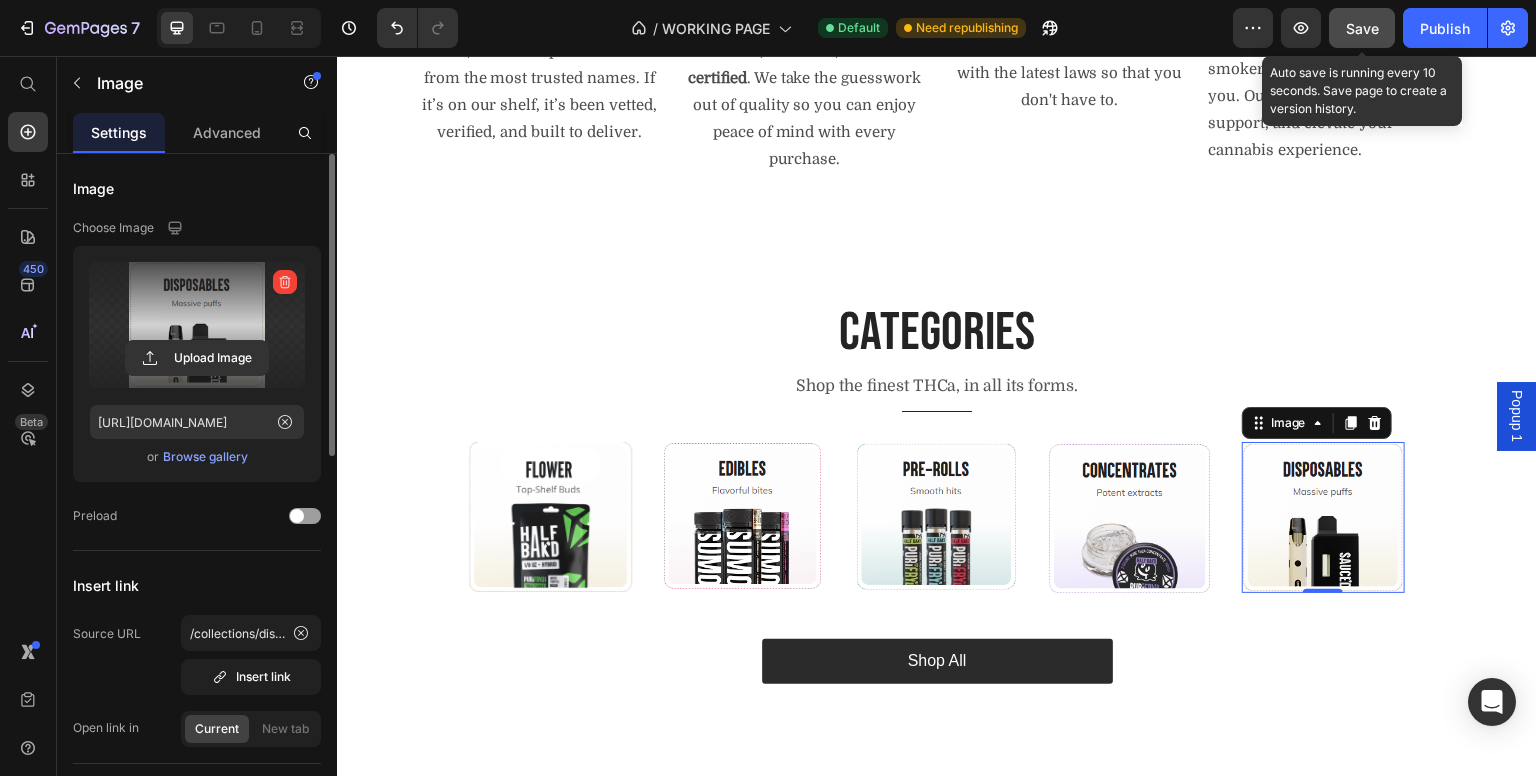 click on "Save" 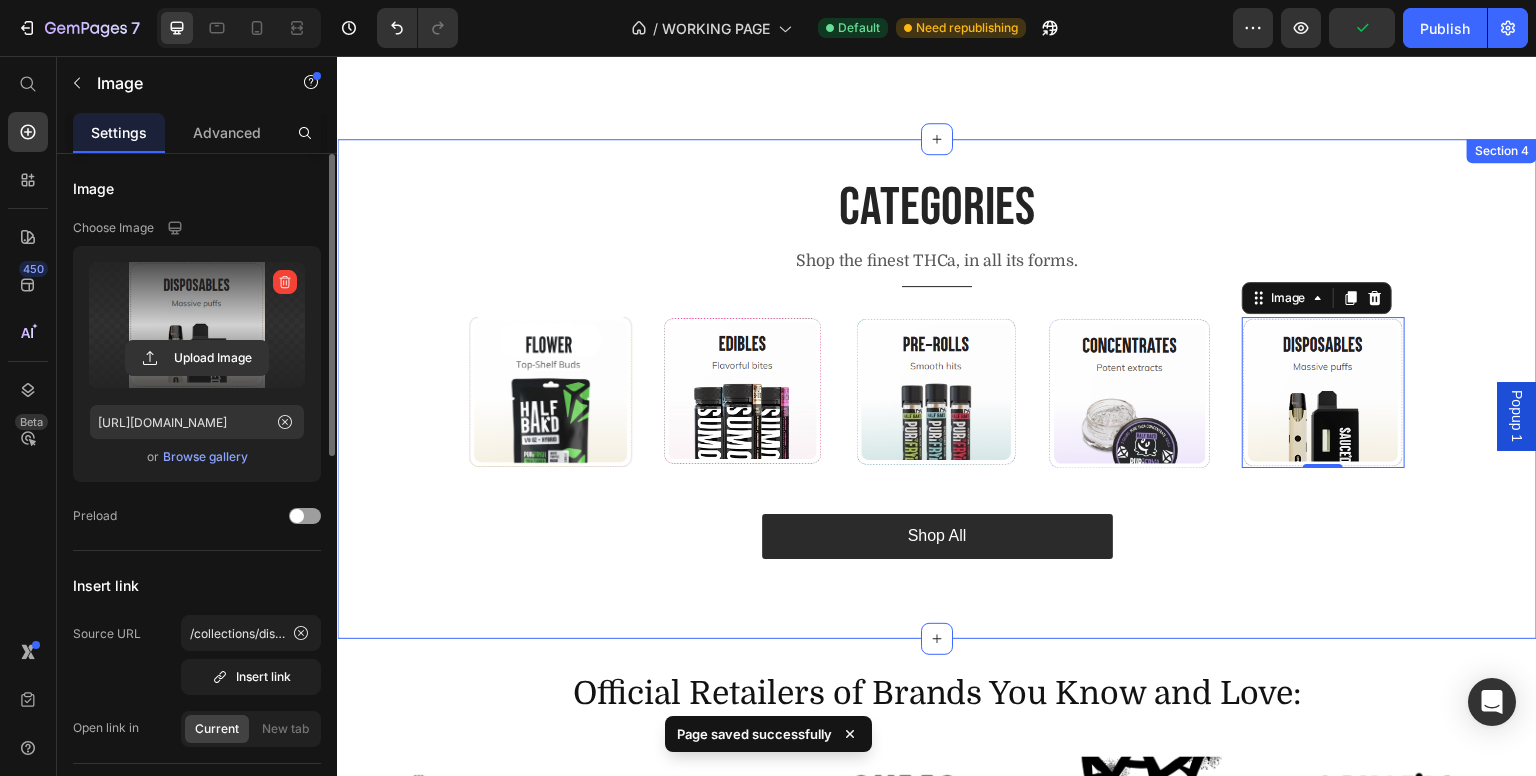 scroll, scrollTop: 1300, scrollLeft: 0, axis: vertical 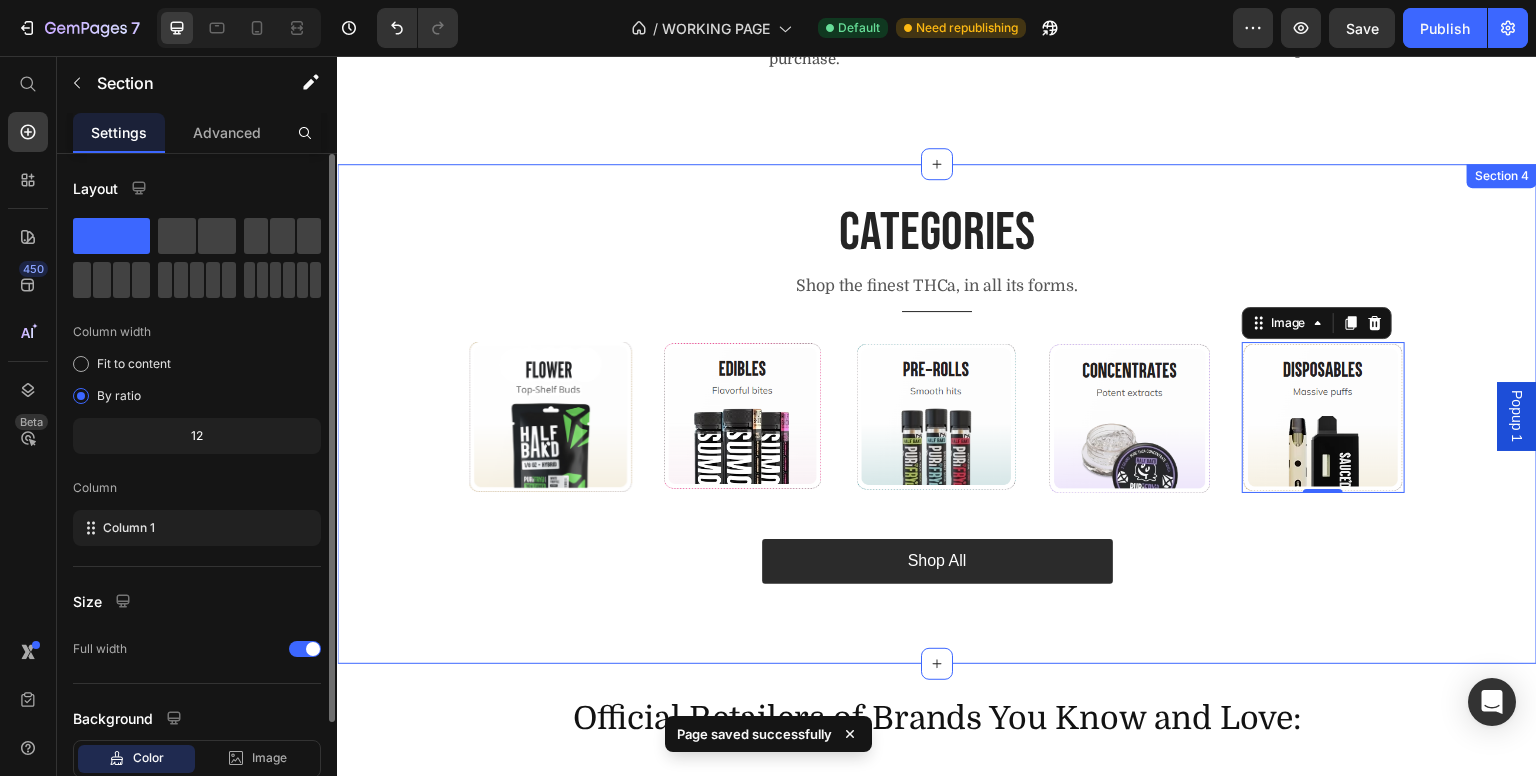 click on "Categories Heading Shop the finest THCa, in all its forms. Text block                Title Line Row Image Image Image Image Image   0 Row Shop All Button" at bounding box center (937, 390) 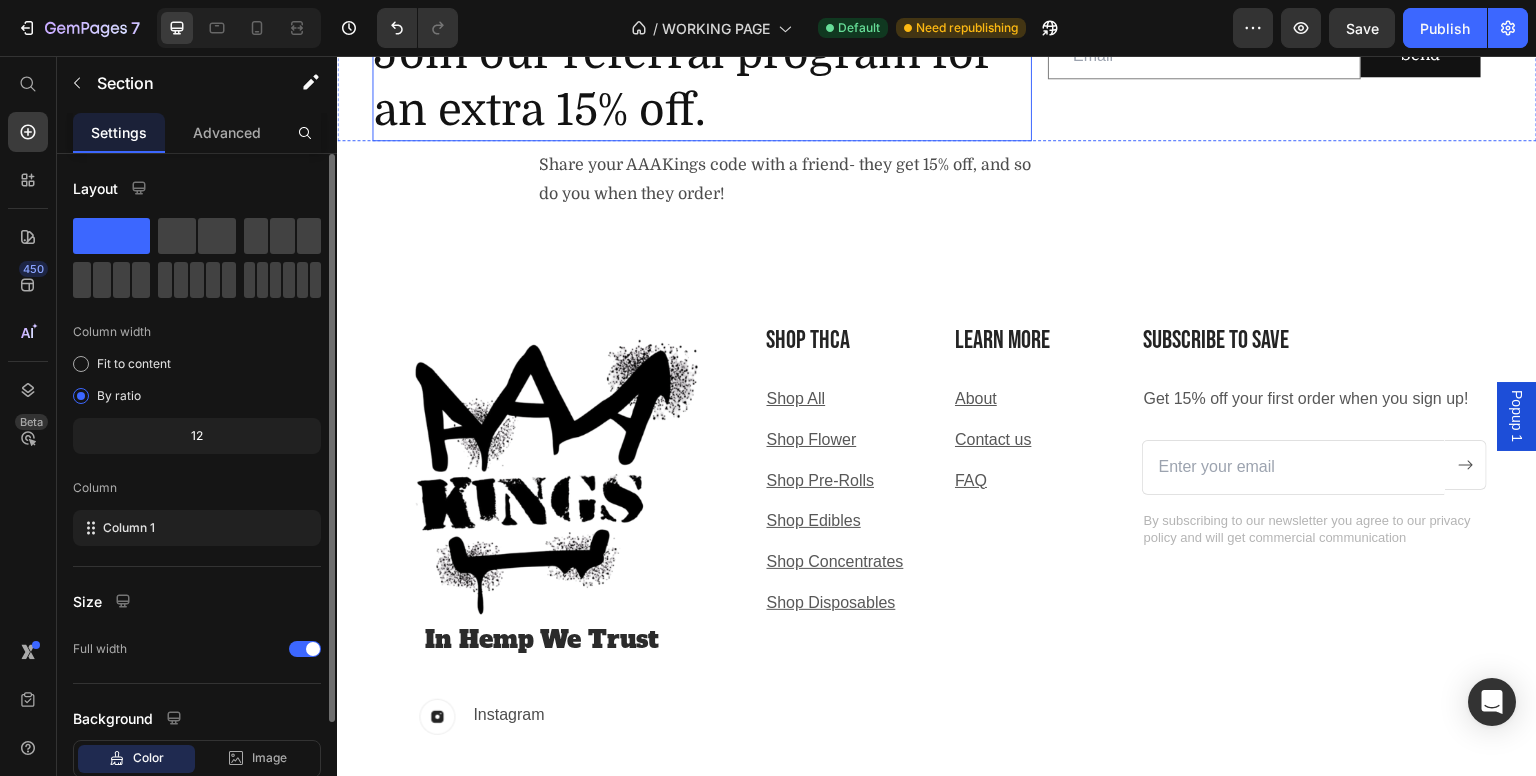 scroll, scrollTop: 3300, scrollLeft: 0, axis: vertical 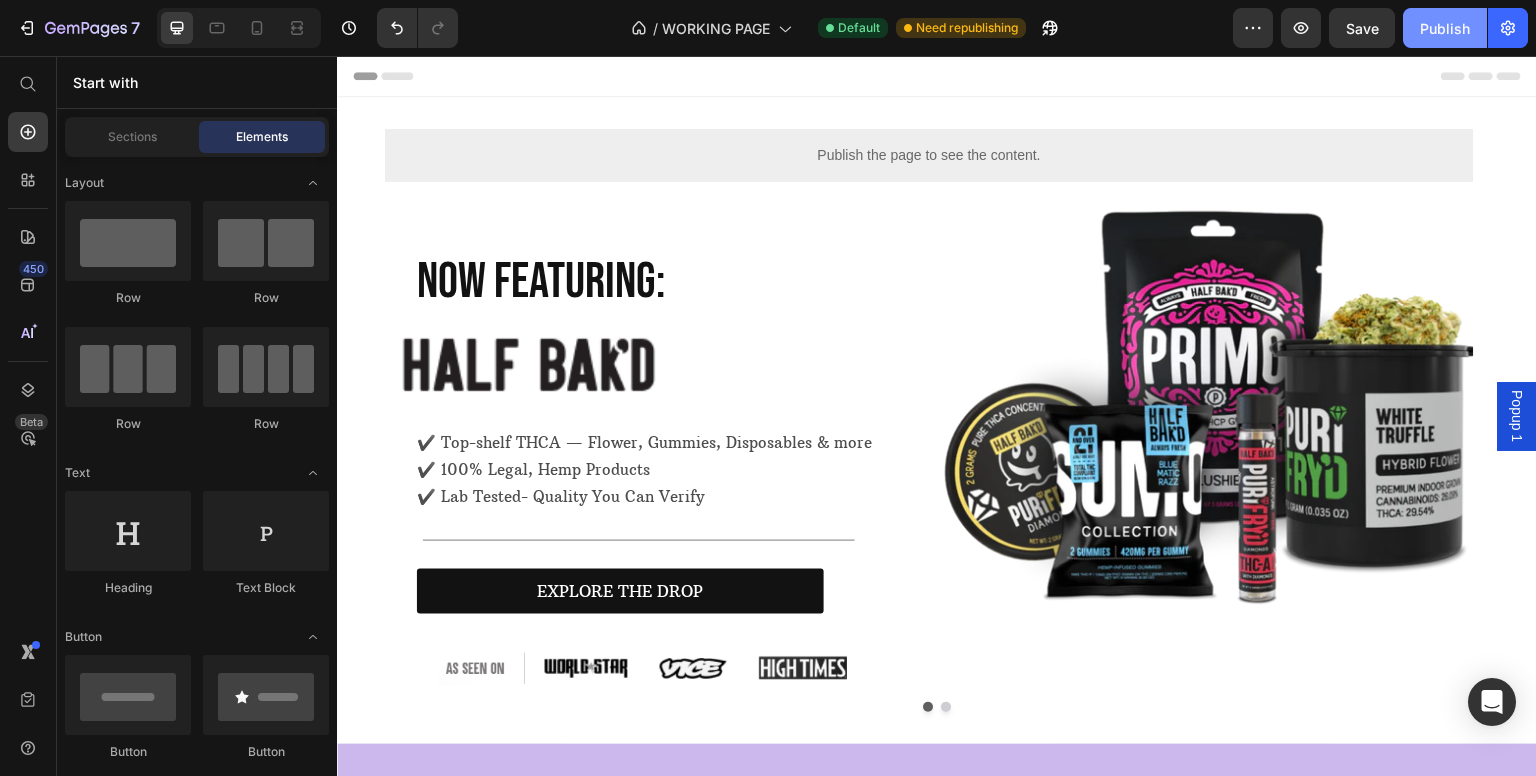 click on "Publish" at bounding box center (1445, 28) 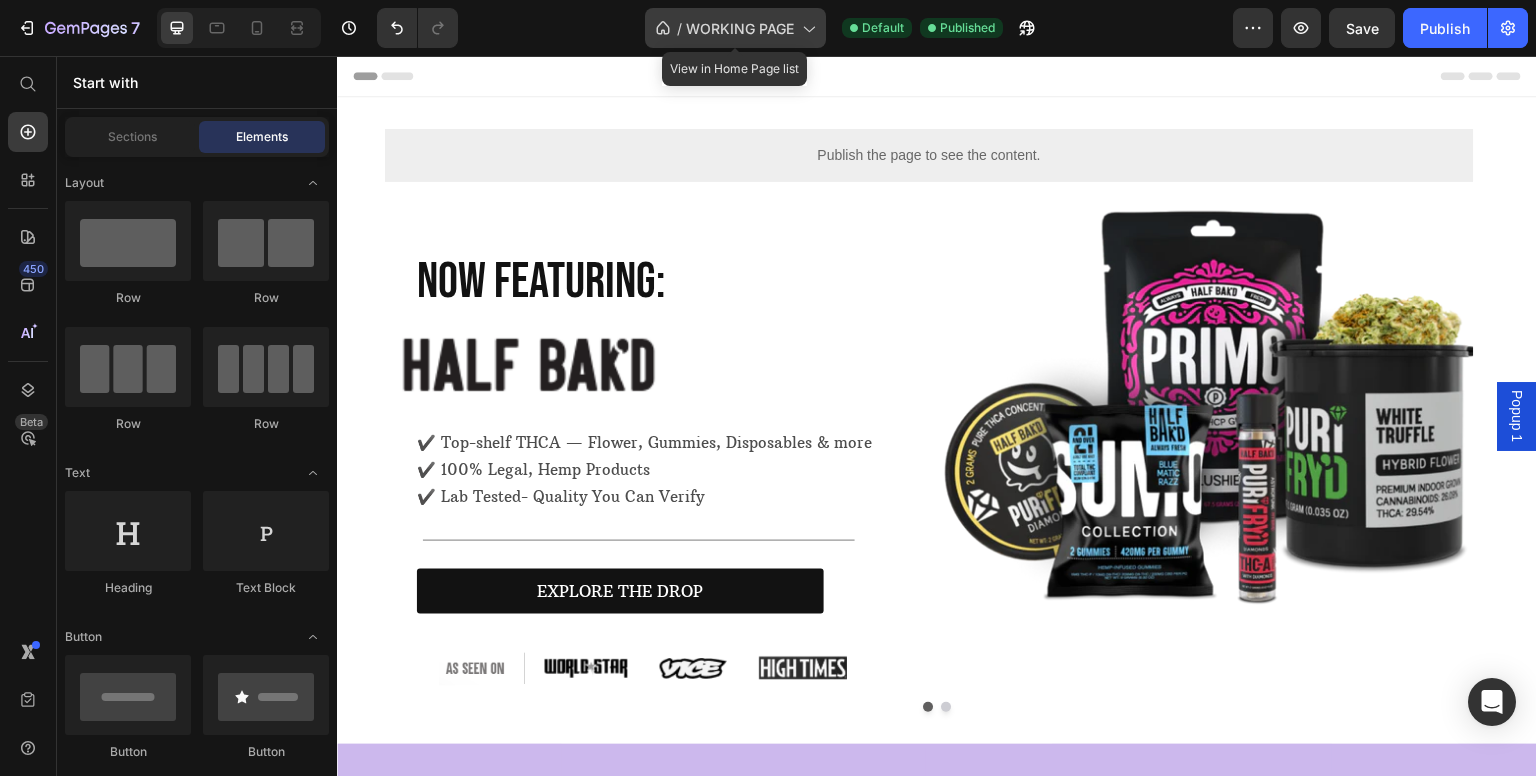 click 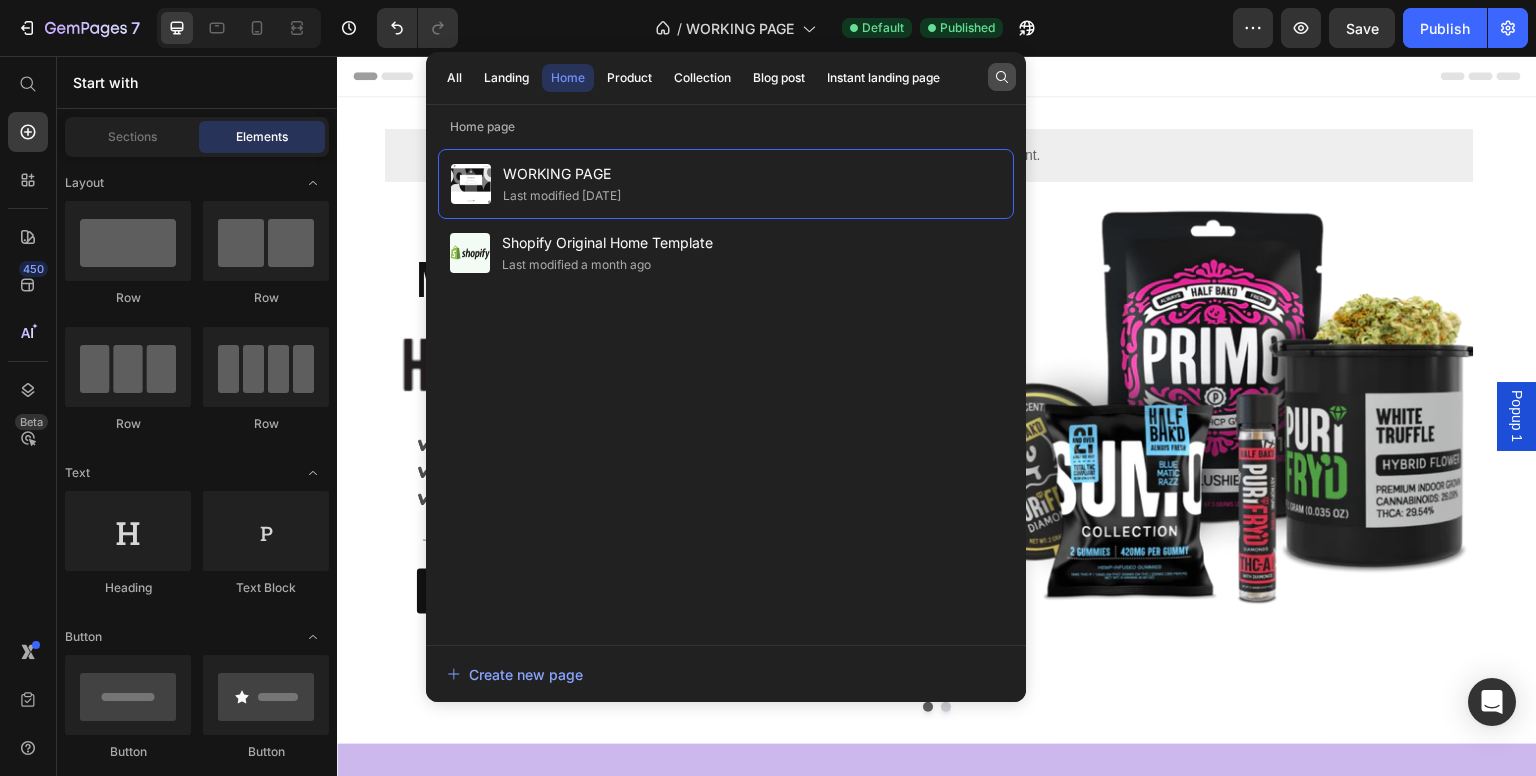 click 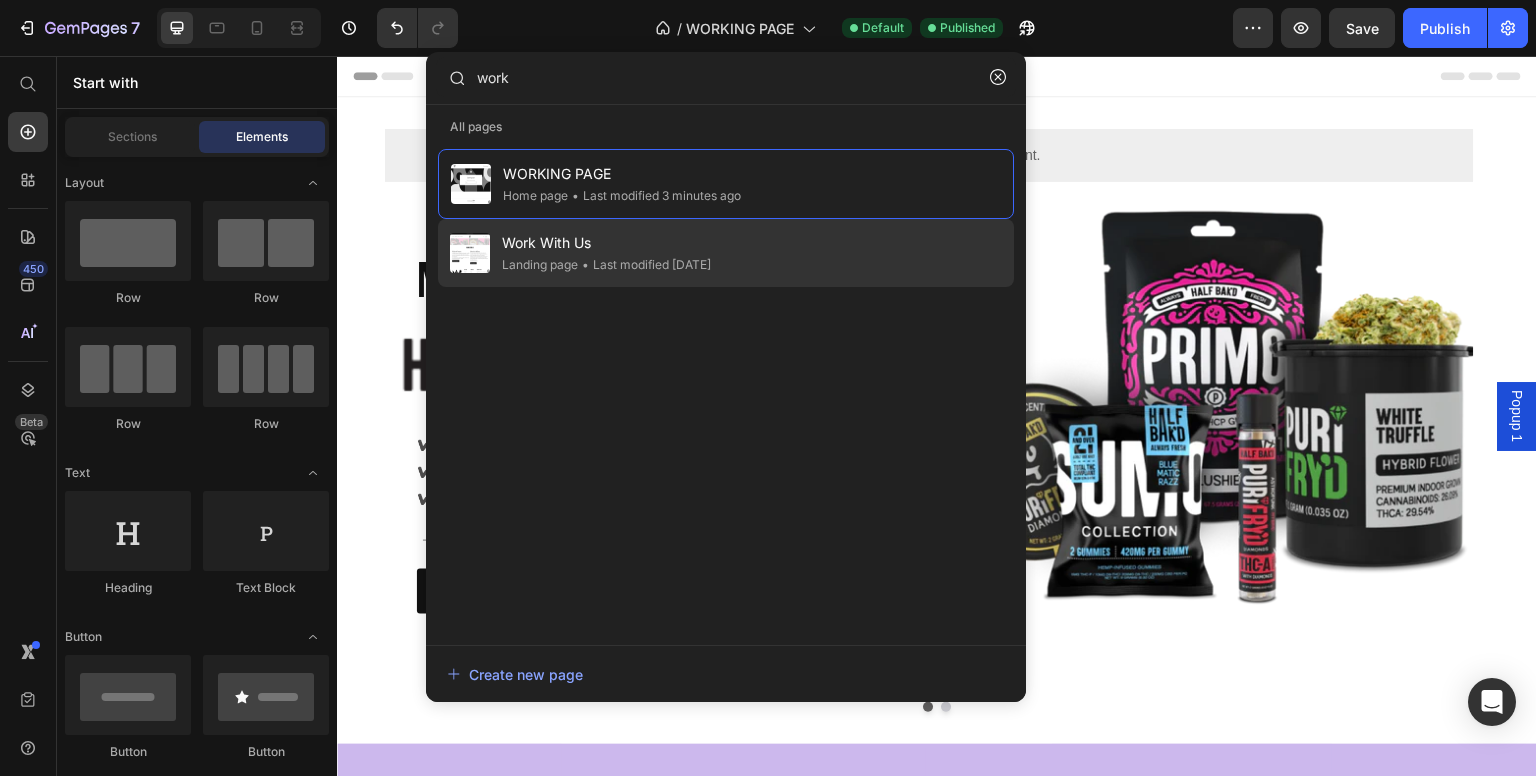 type on "work" 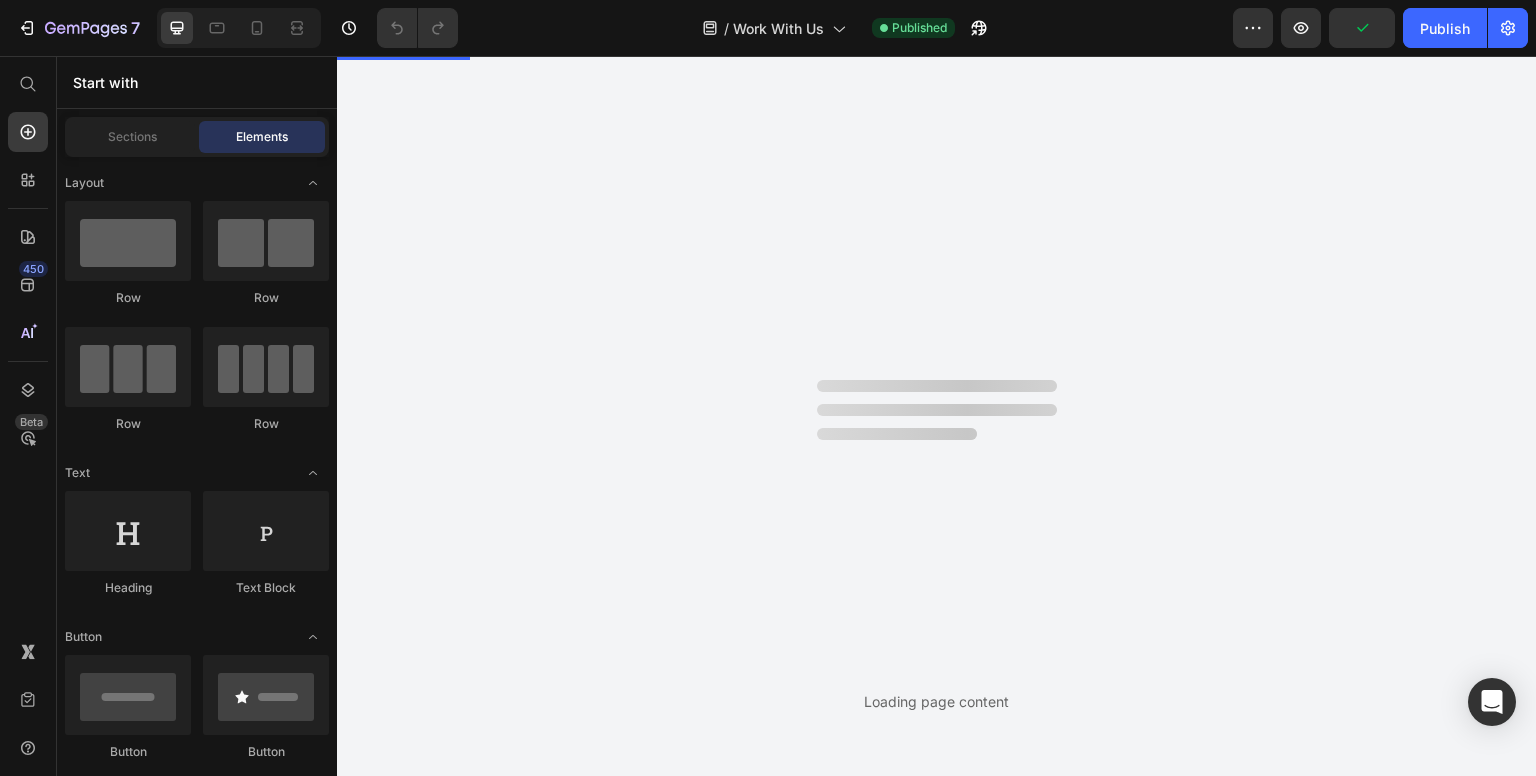 scroll, scrollTop: 0, scrollLeft: 0, axis: both 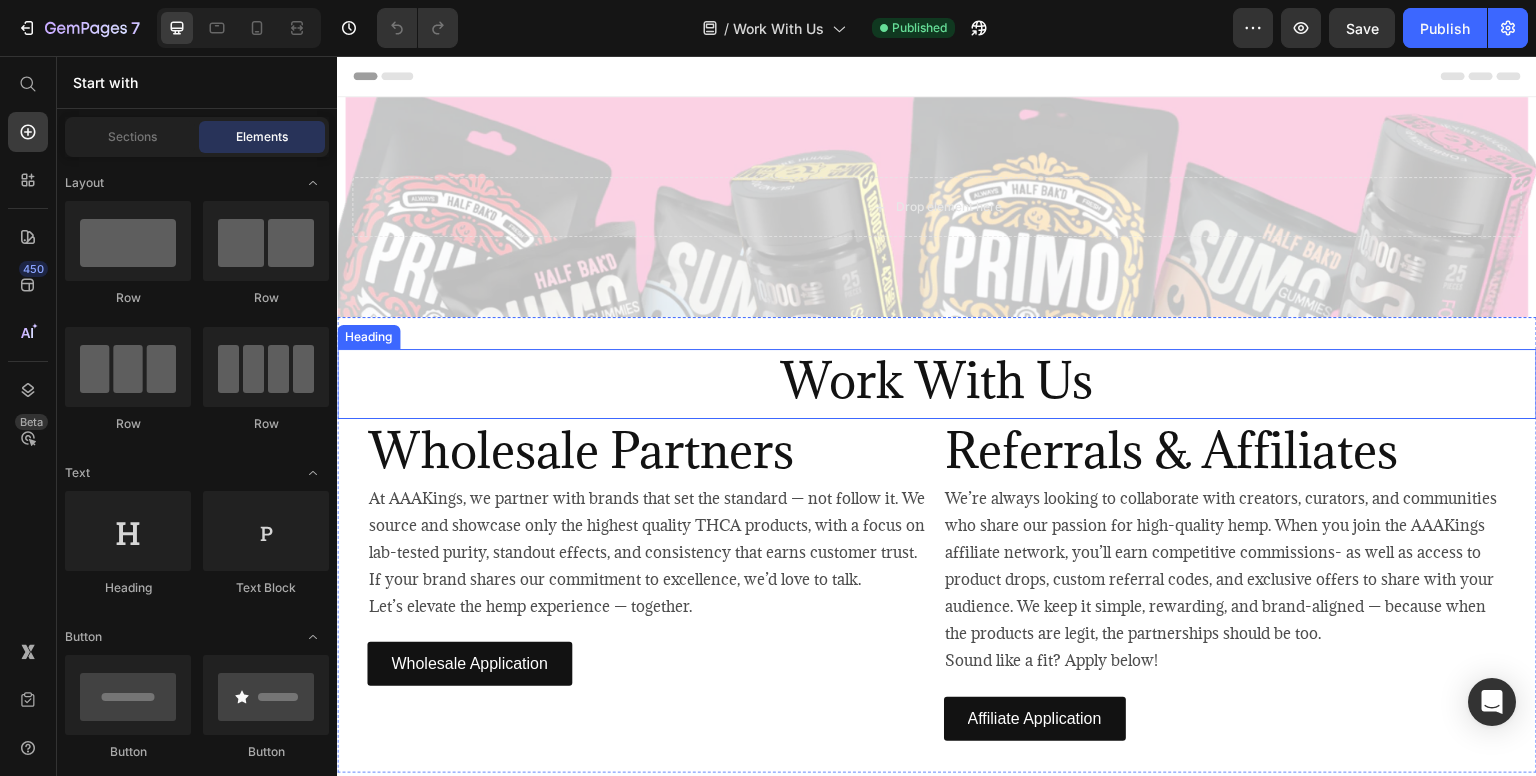 click on "Work With Us" at bounding box center (937, 381) 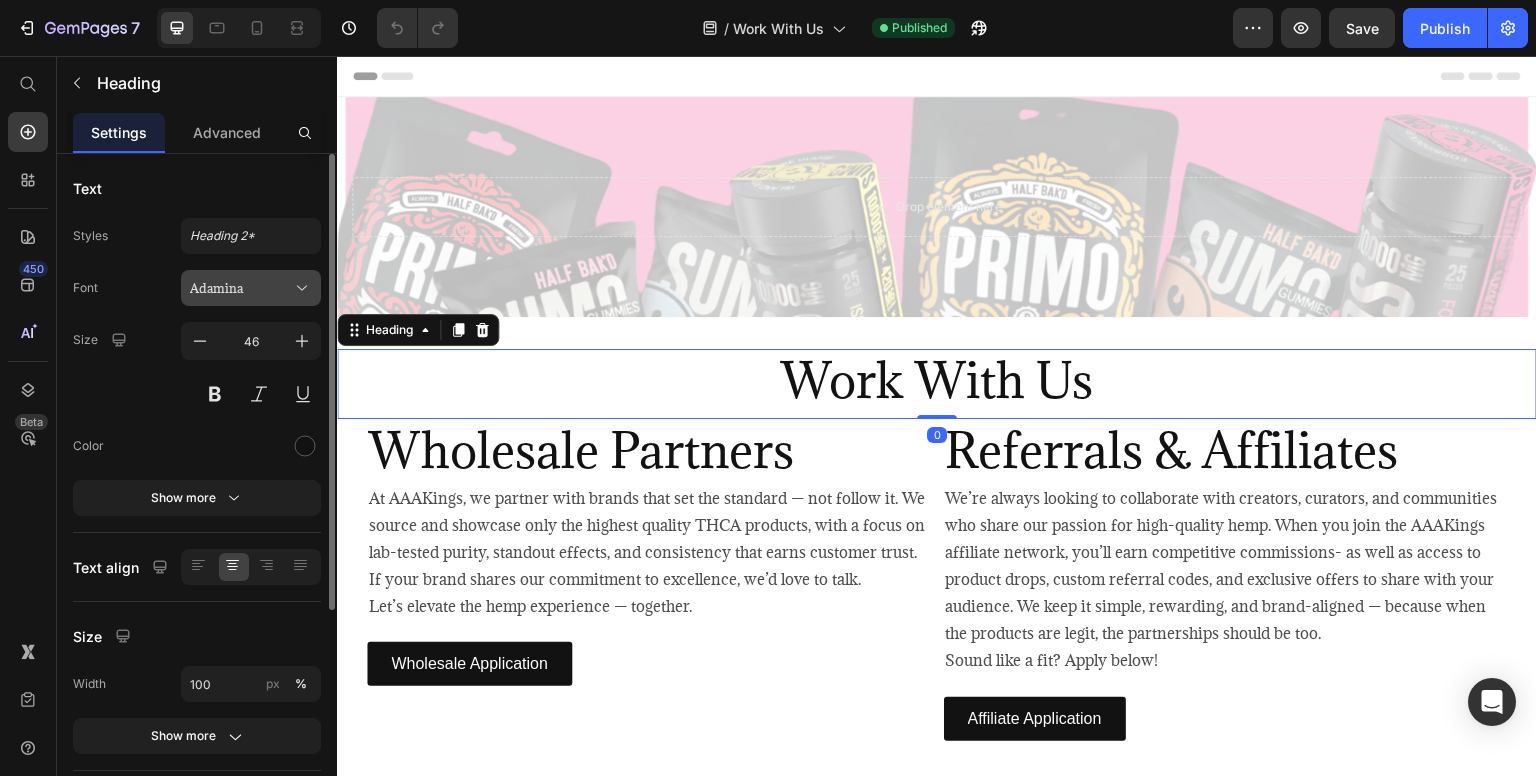 click on "Adamina" at bounding box center (241, 288) 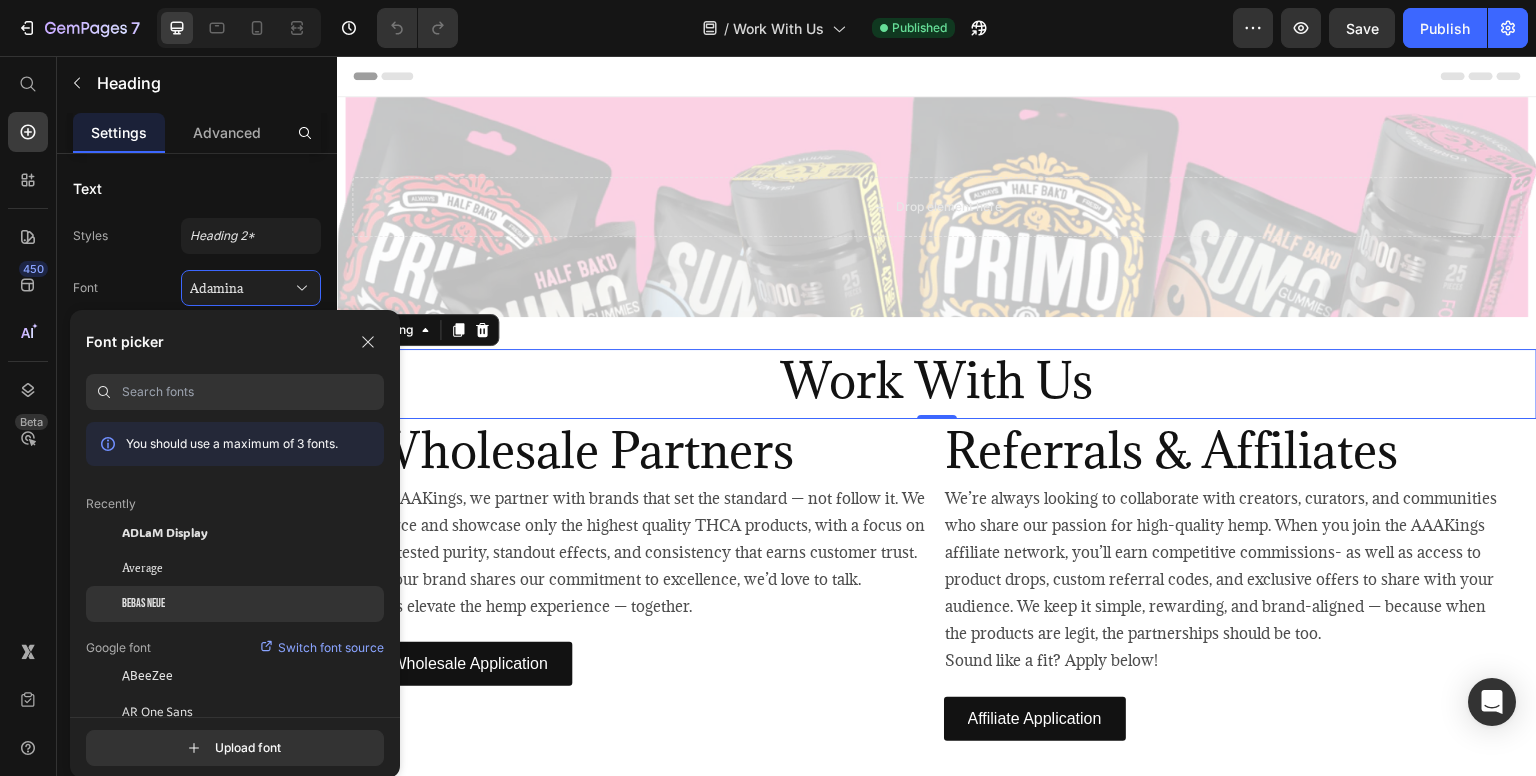 click on "Bebas Neue" 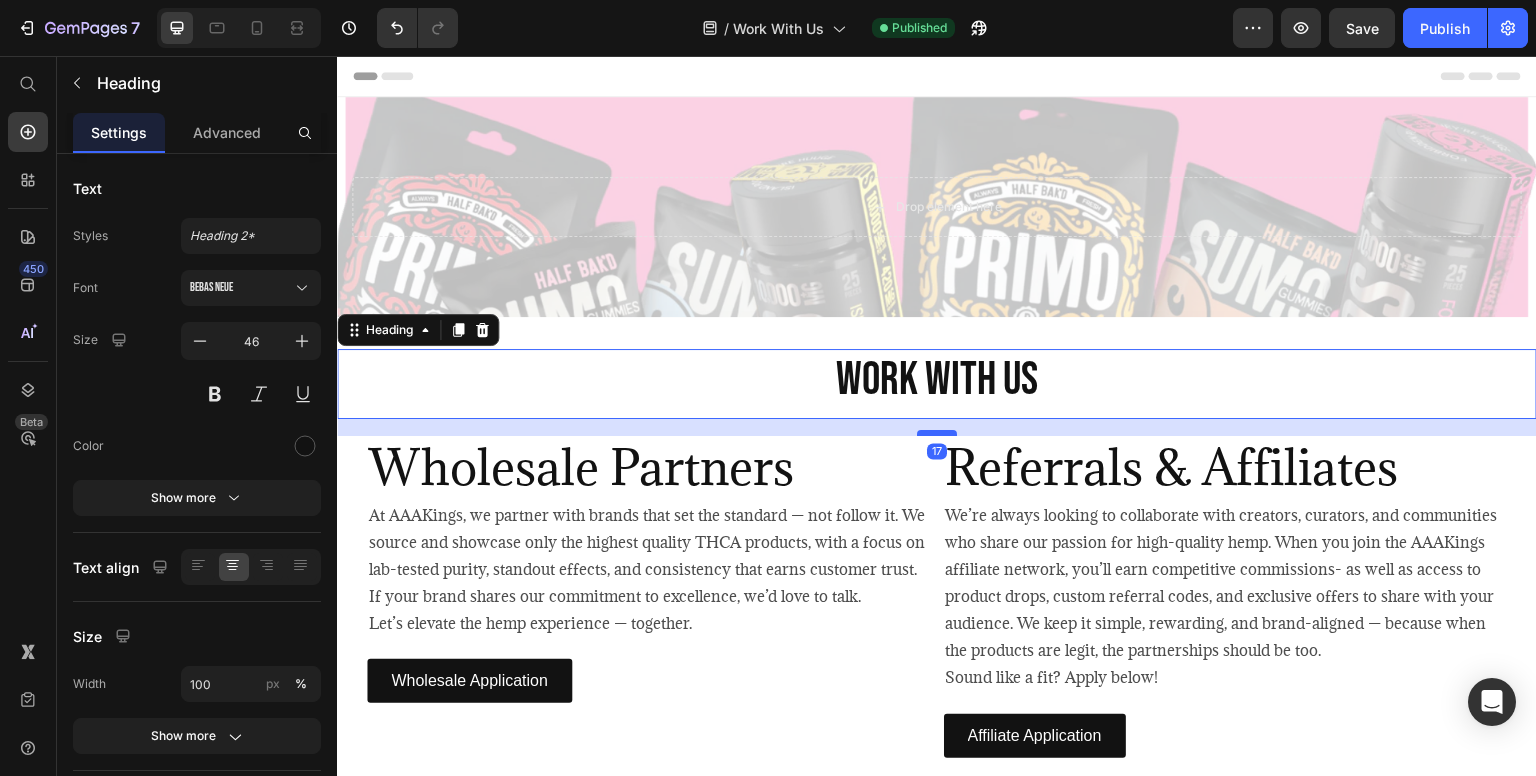 drag, startPoint x: 924, startPoint y: 417, endPoint x: 926, endPoint y: 435, distance: 18.110771 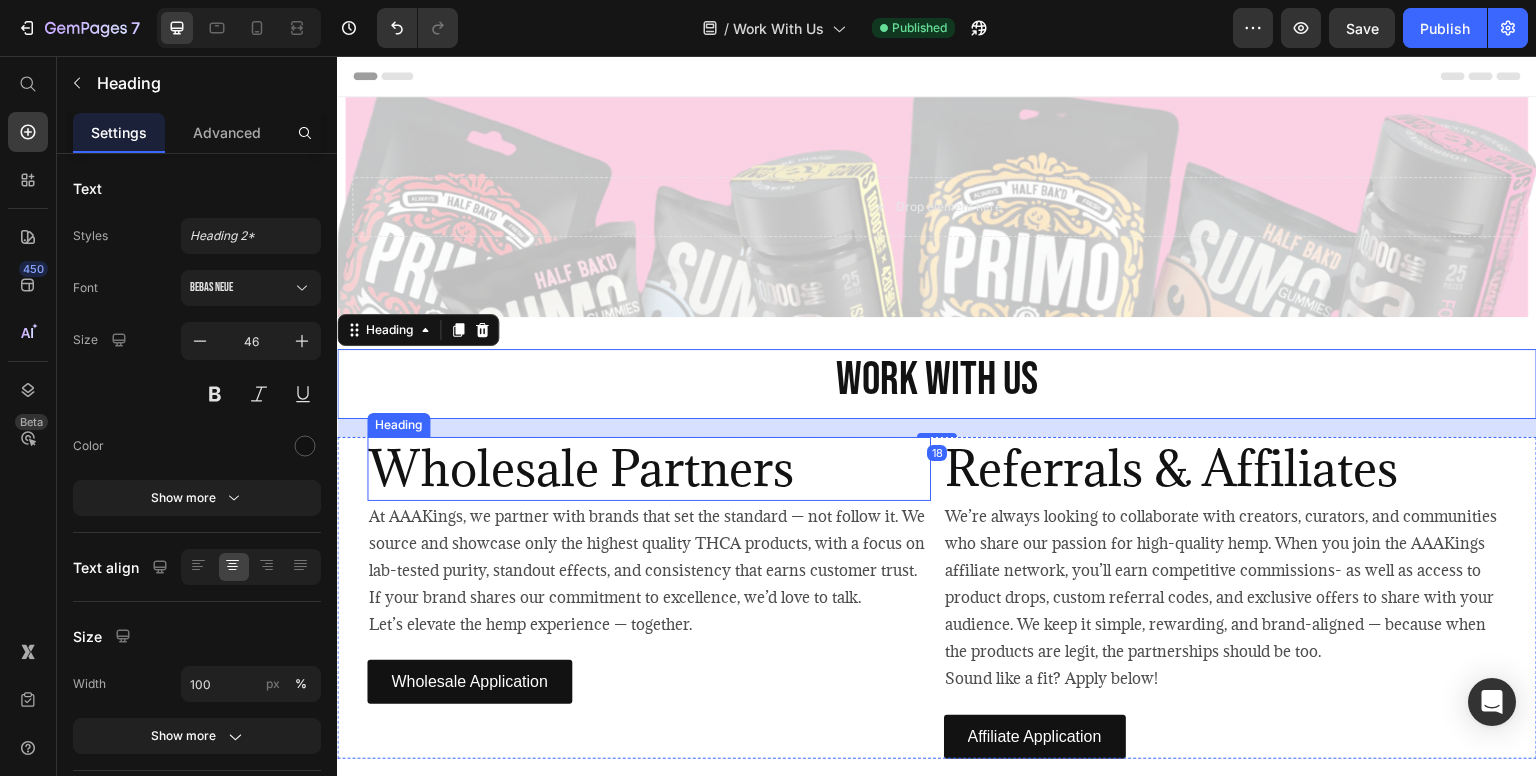 drag, startPoint x: 627, startPoint y: 482, endPoint x: 542, endPoint y: 438, distance: 95.71311 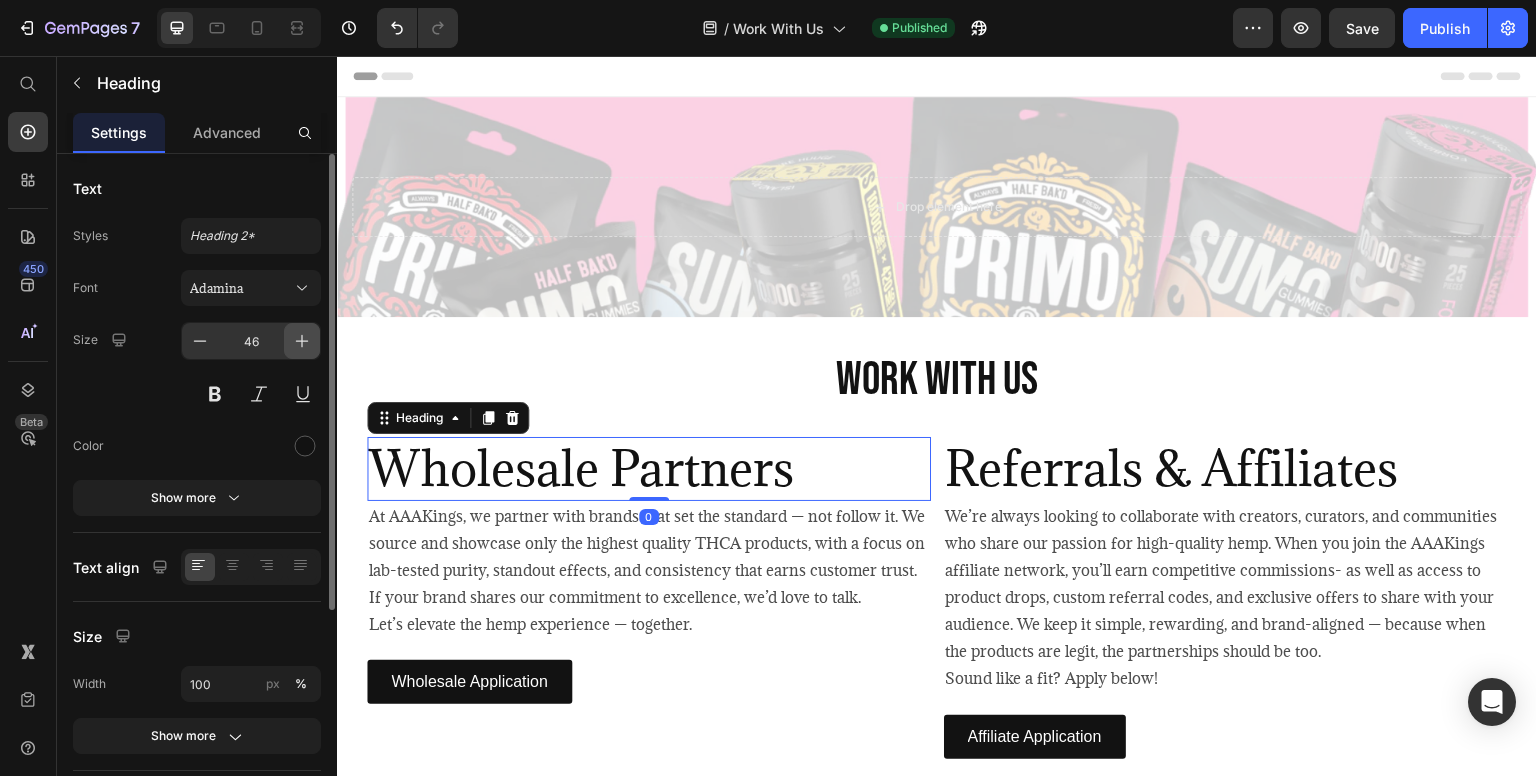 click at bounding box center (302, 341) 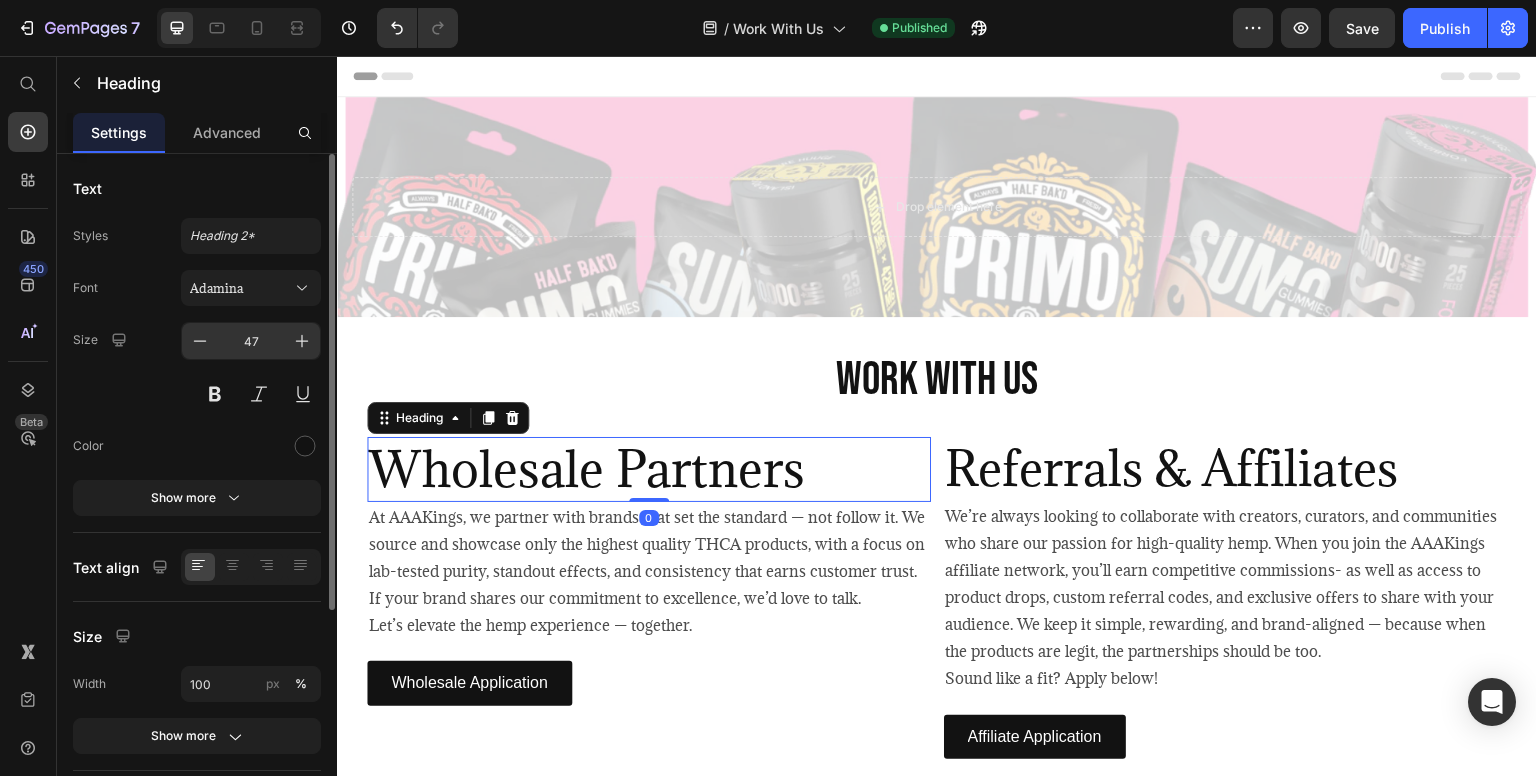 click on "47" at bounding box center [251, 341] 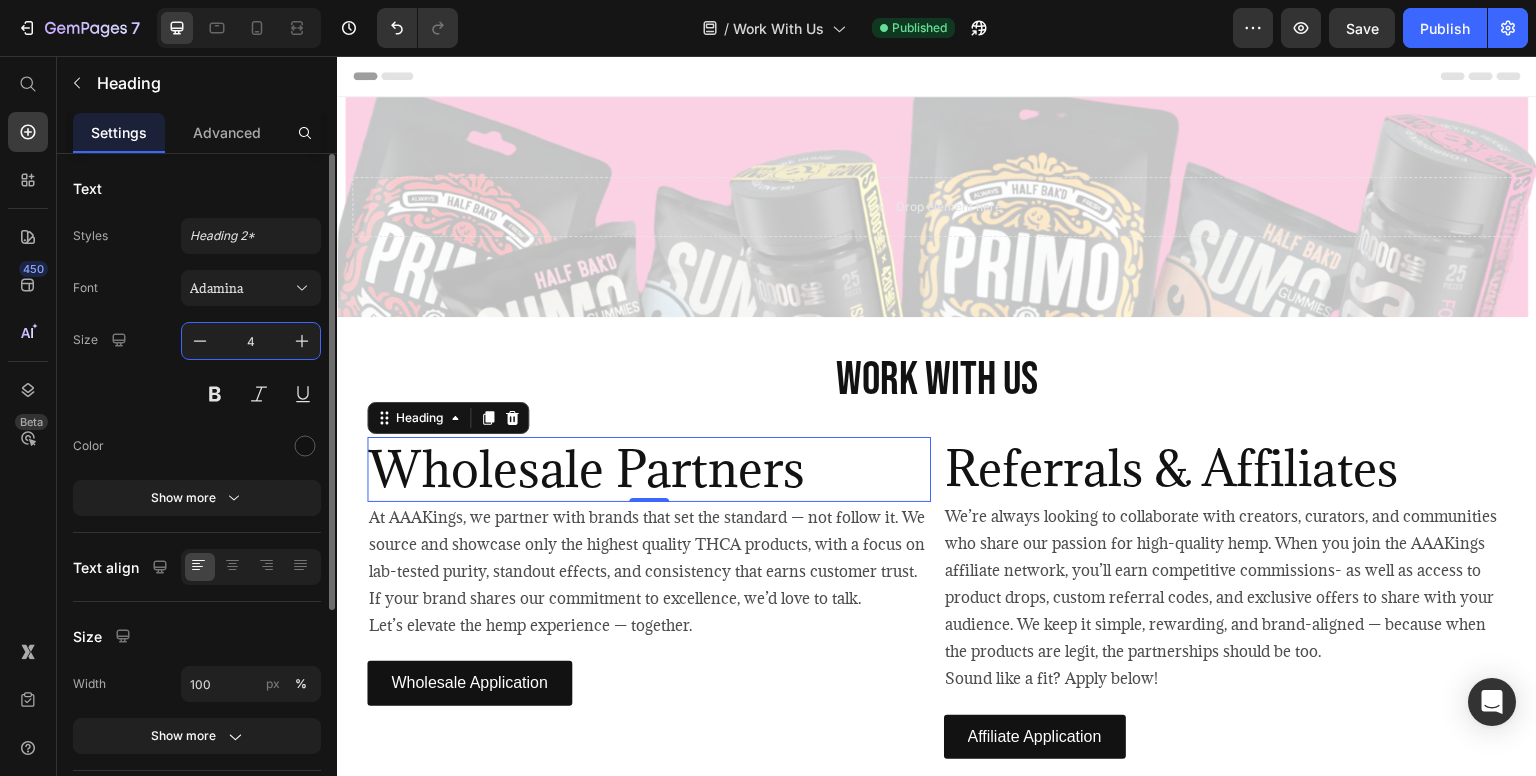 type on "40" 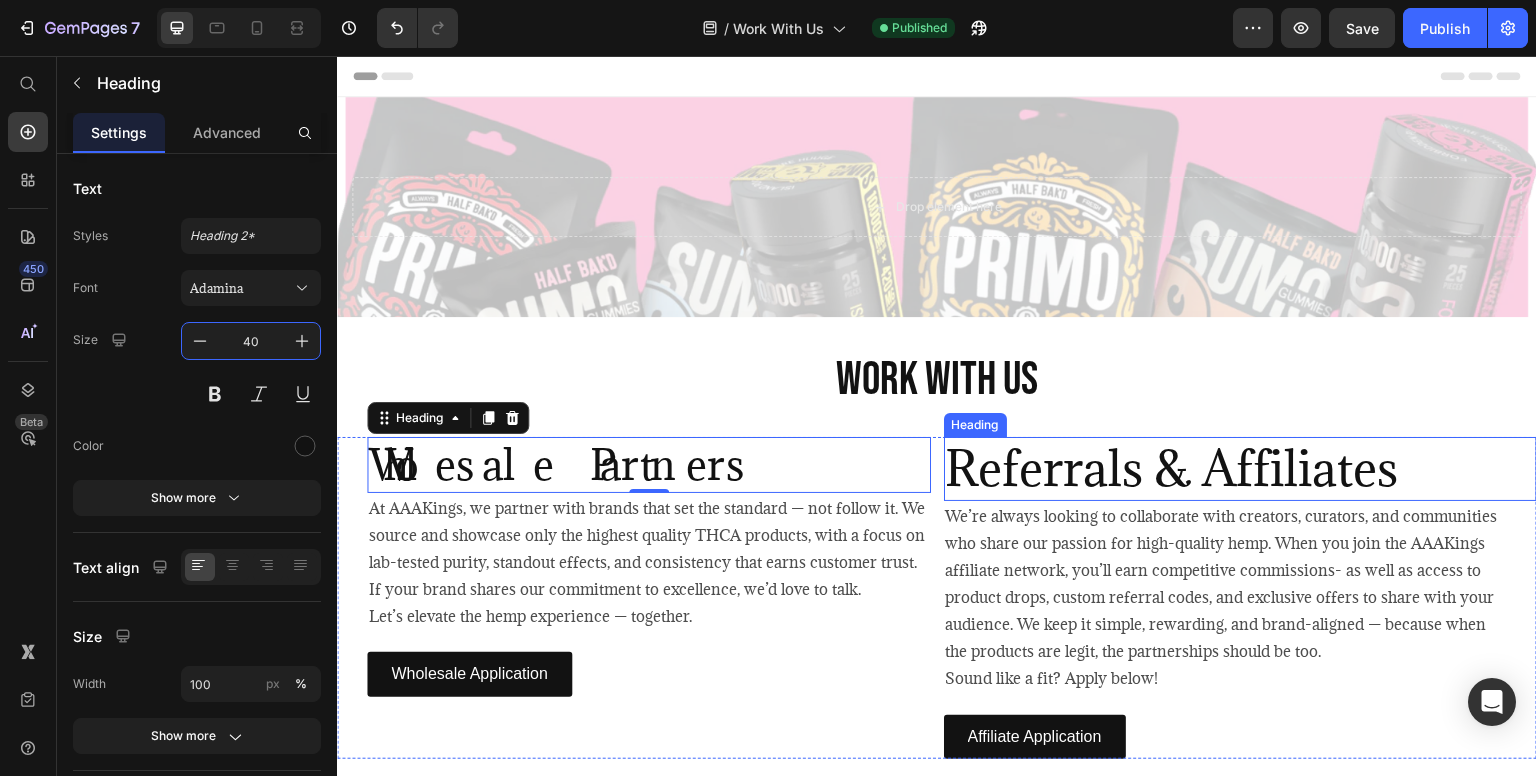 click on "Referrals & Affiliates" at bounding box center (1241, 469) 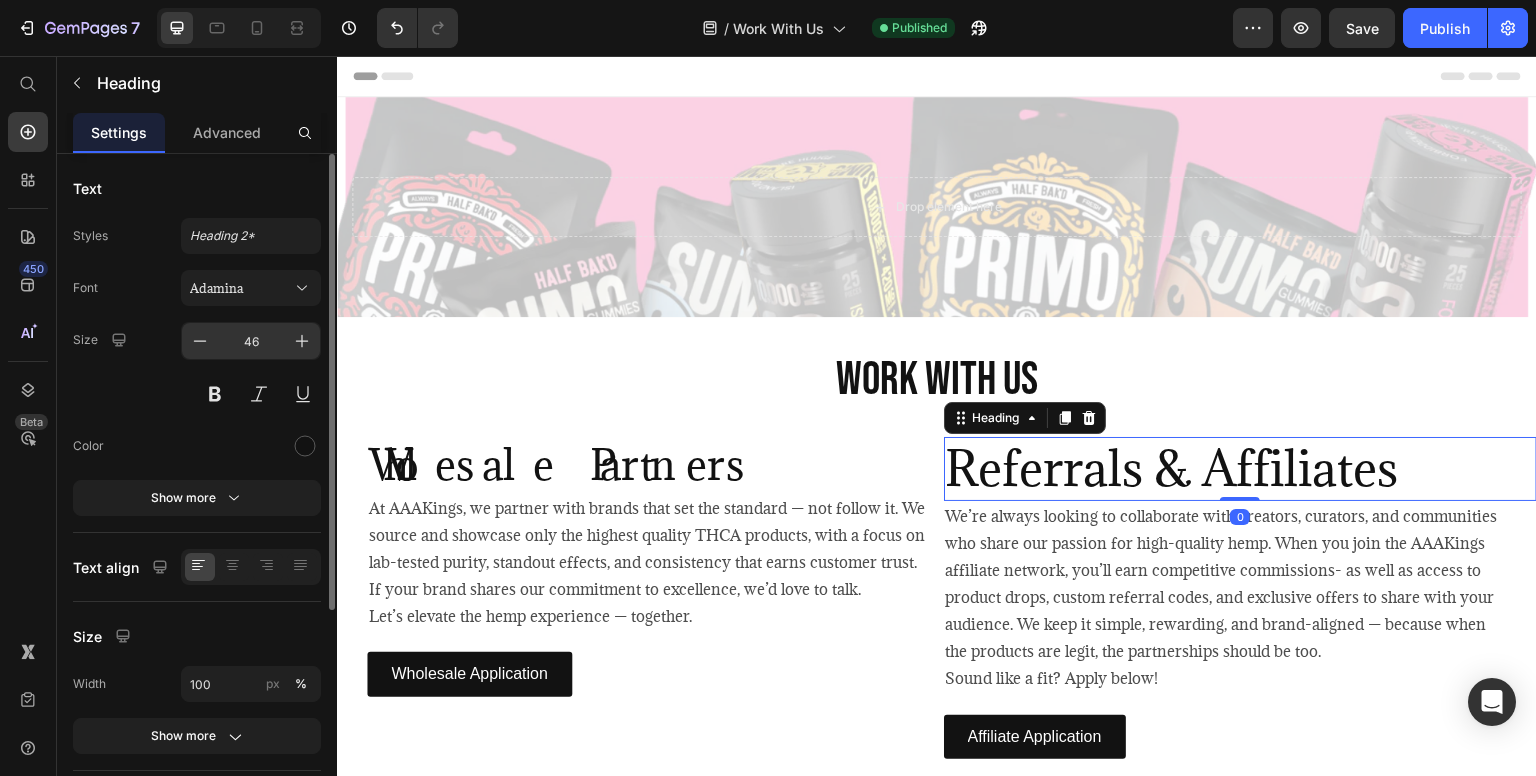 click on "46" at bounding box center (251, 341) 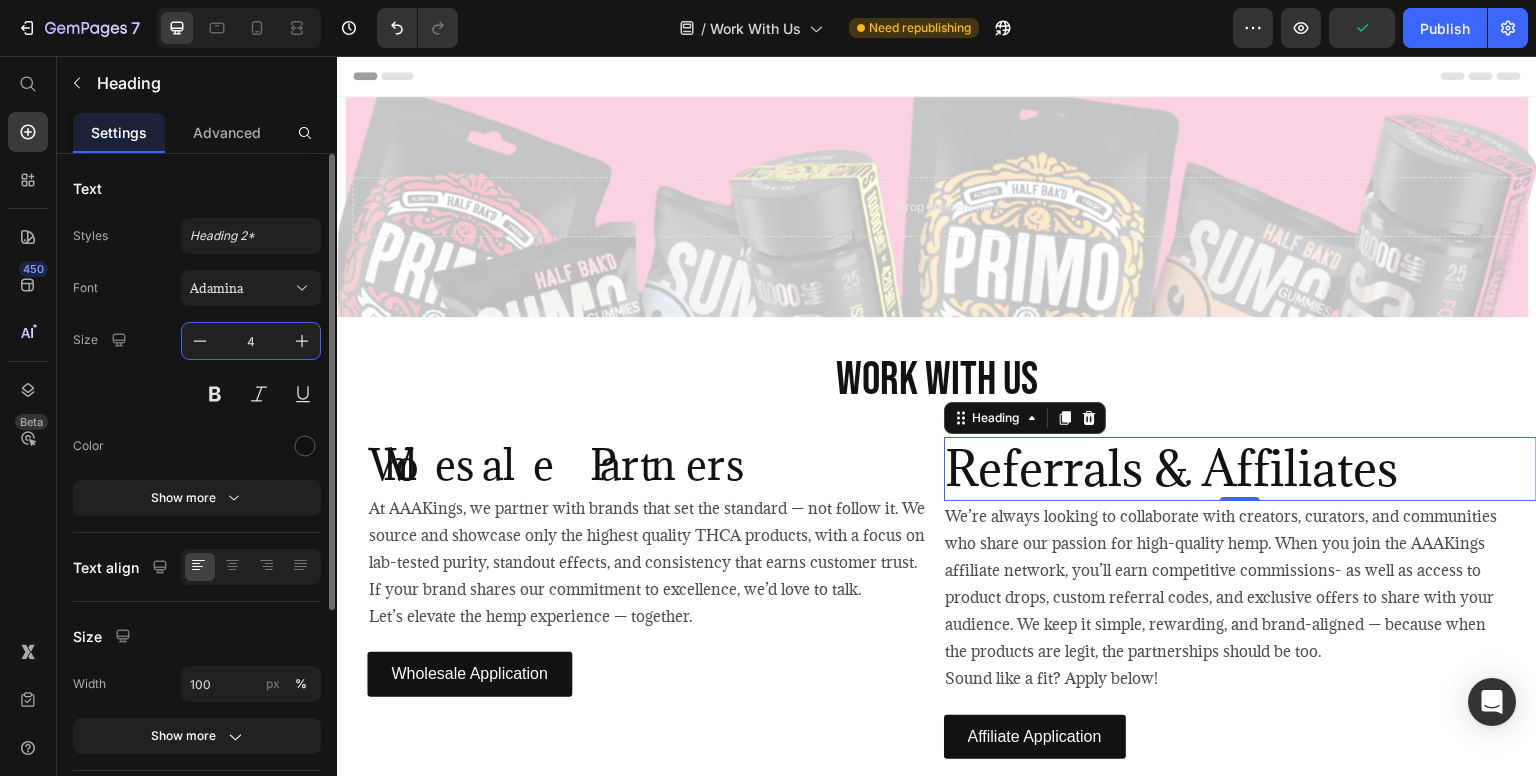 type on "40" 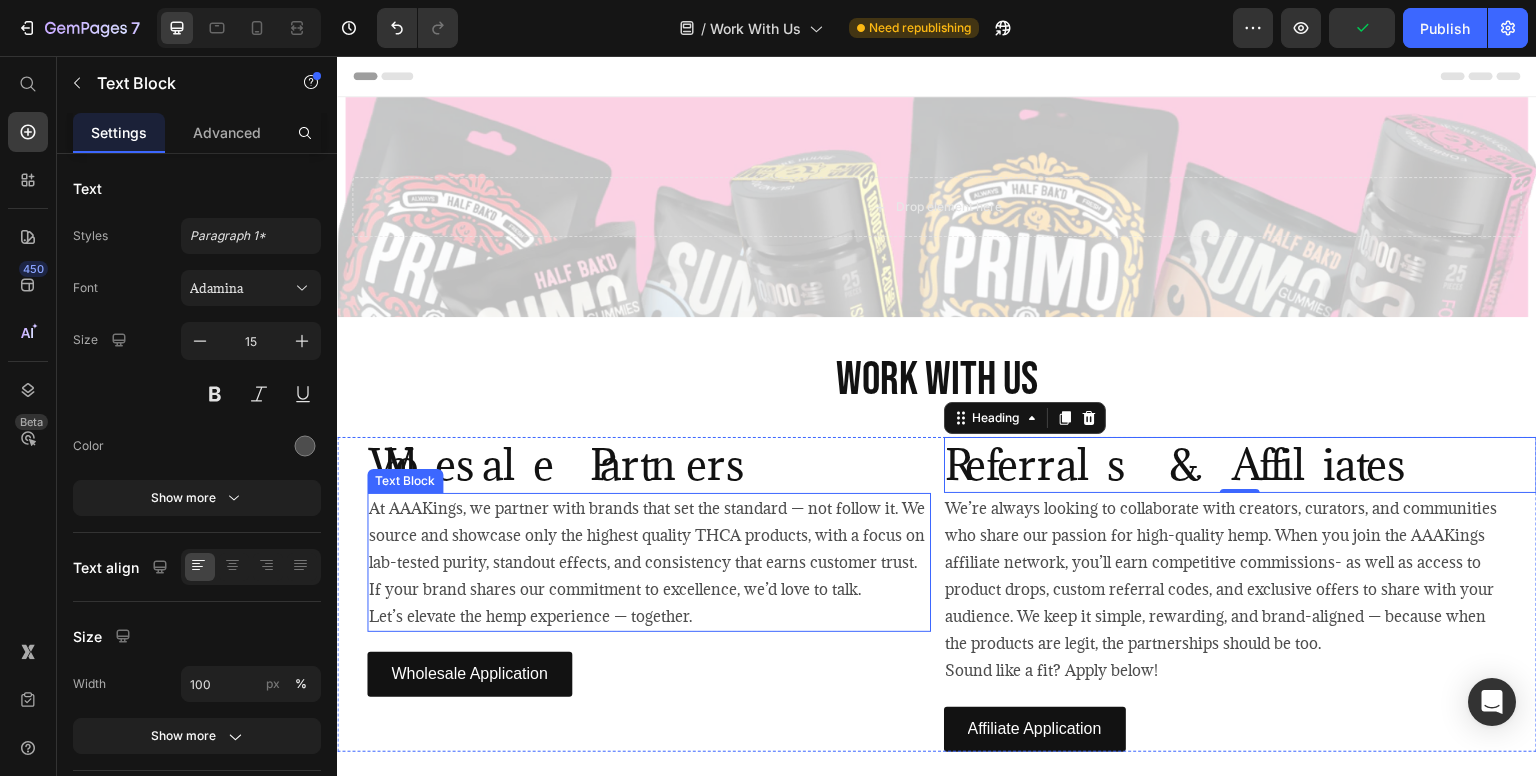 click on "At AAAKings, we partner with brands that set the standard — not follow it. We source and showcase only the highest quality THCA products, with a focus on lab-tested purity, standout effects, and consistency that earns customer trust." at bounding box center [649, 535] 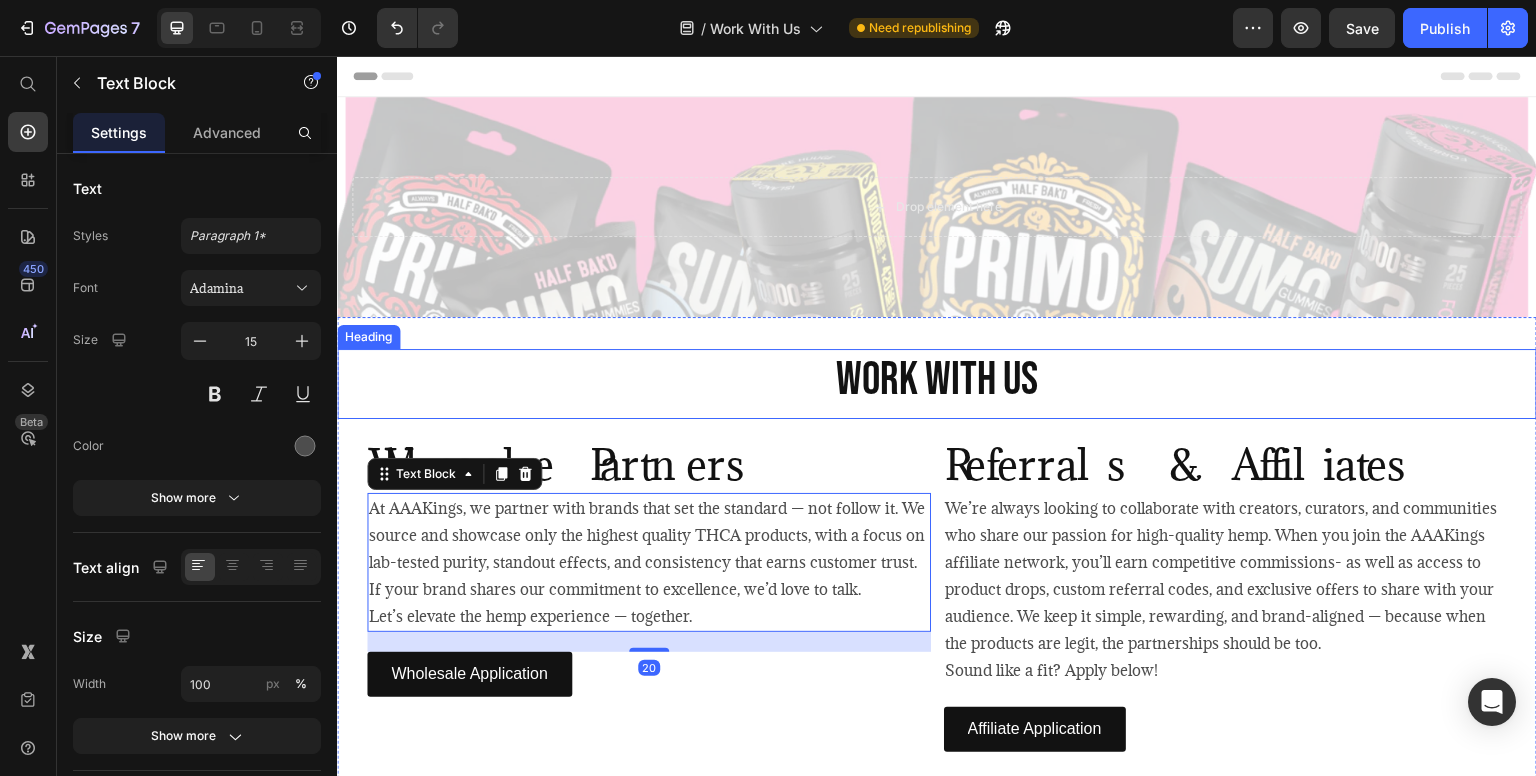 click on "Work With Us" at bounding box center [937, 381] 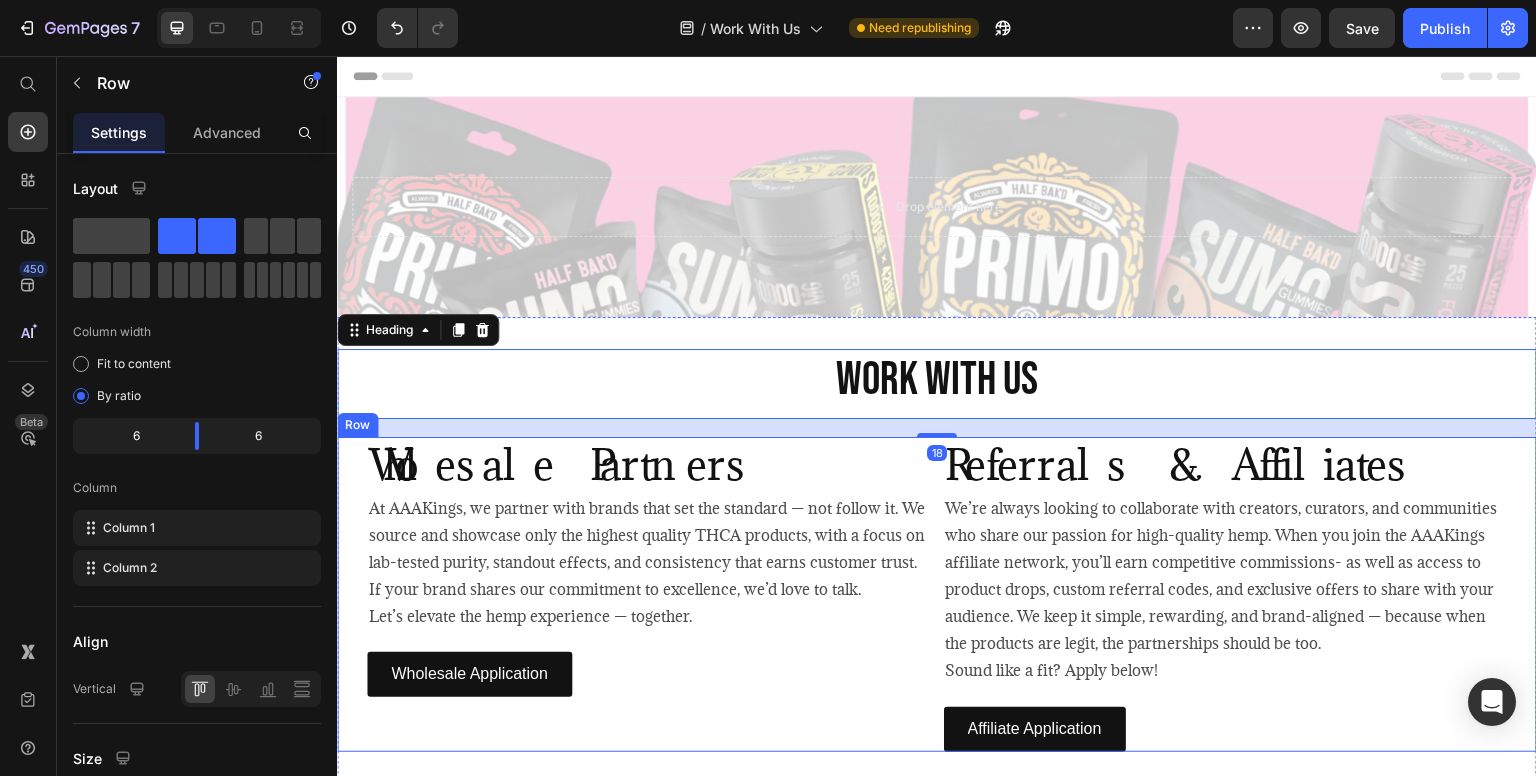 click on "Wholesale Partners Heading At AAAKings, we partner with brands that set the standard — not follow it. We source and showcase only the highest quality THCA products, with a focus on lab-tested purity, standout effects, and consistency that earns customer trust. If your brand shares our commitment to excellence, we’d love to talk.  Let’s elevate the hemp experience — together. Text Block Wholesale Application Button Referrals & Affiliates Heading We’re always looking to collaborate with creators, curators, and communities who share our passion for high-quality hemp. When you join the AAAKings affiliate network, you’ll earn competitive commissions- as well as access to product drops, custom referral codes, and exclusive offers to share with your audience. We keep it simple, rewarding, and brand-aligned — because when the products are legit, the partnerships should be too. Sound like a fit? Apply below! Text Block Affiliate Application Button Row" at bounding box center (937, 594) 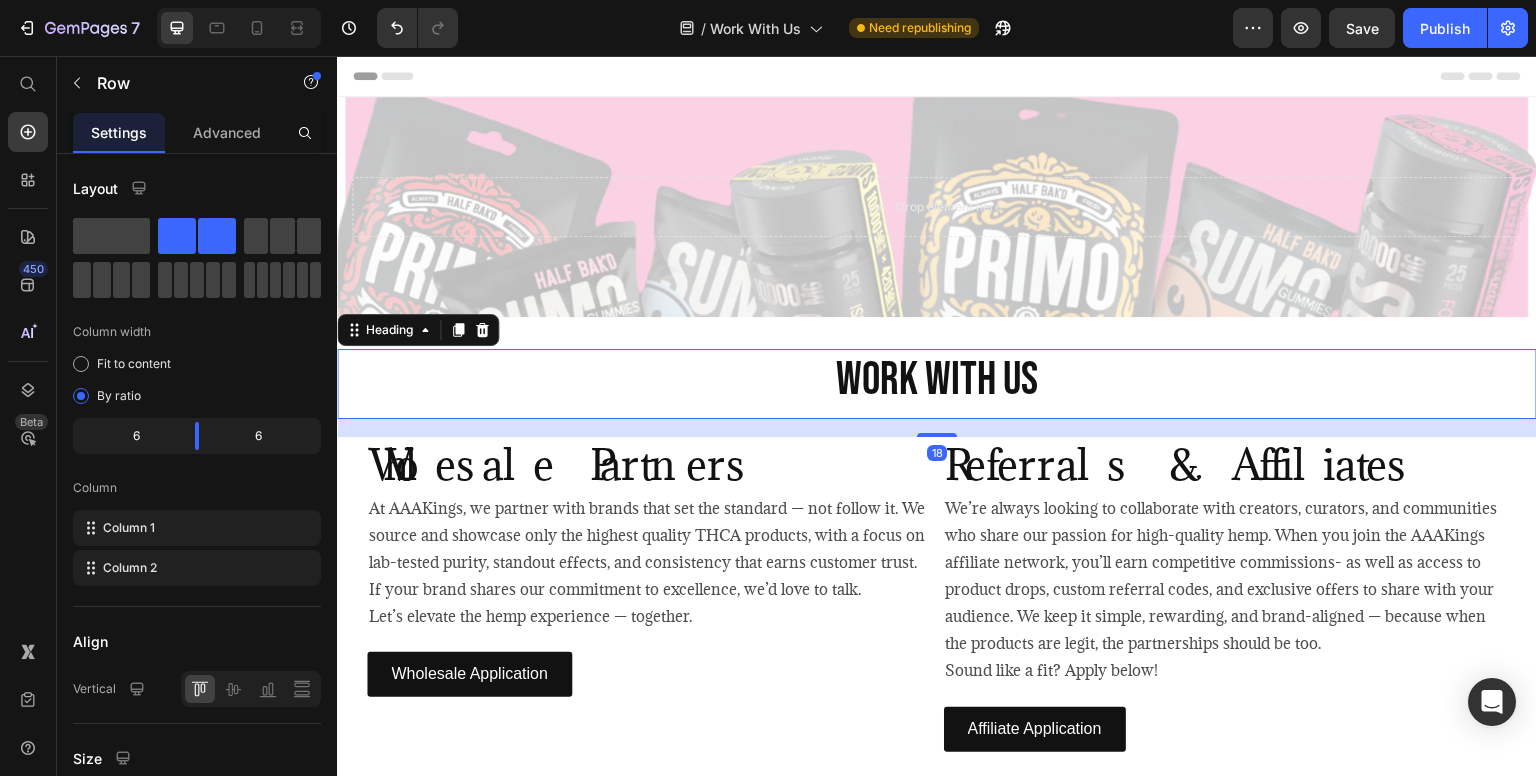 drag, startPoint x: 930, startPoint y: 386, endPoint x: 933, endPoint y: 412, distance: 26.172504 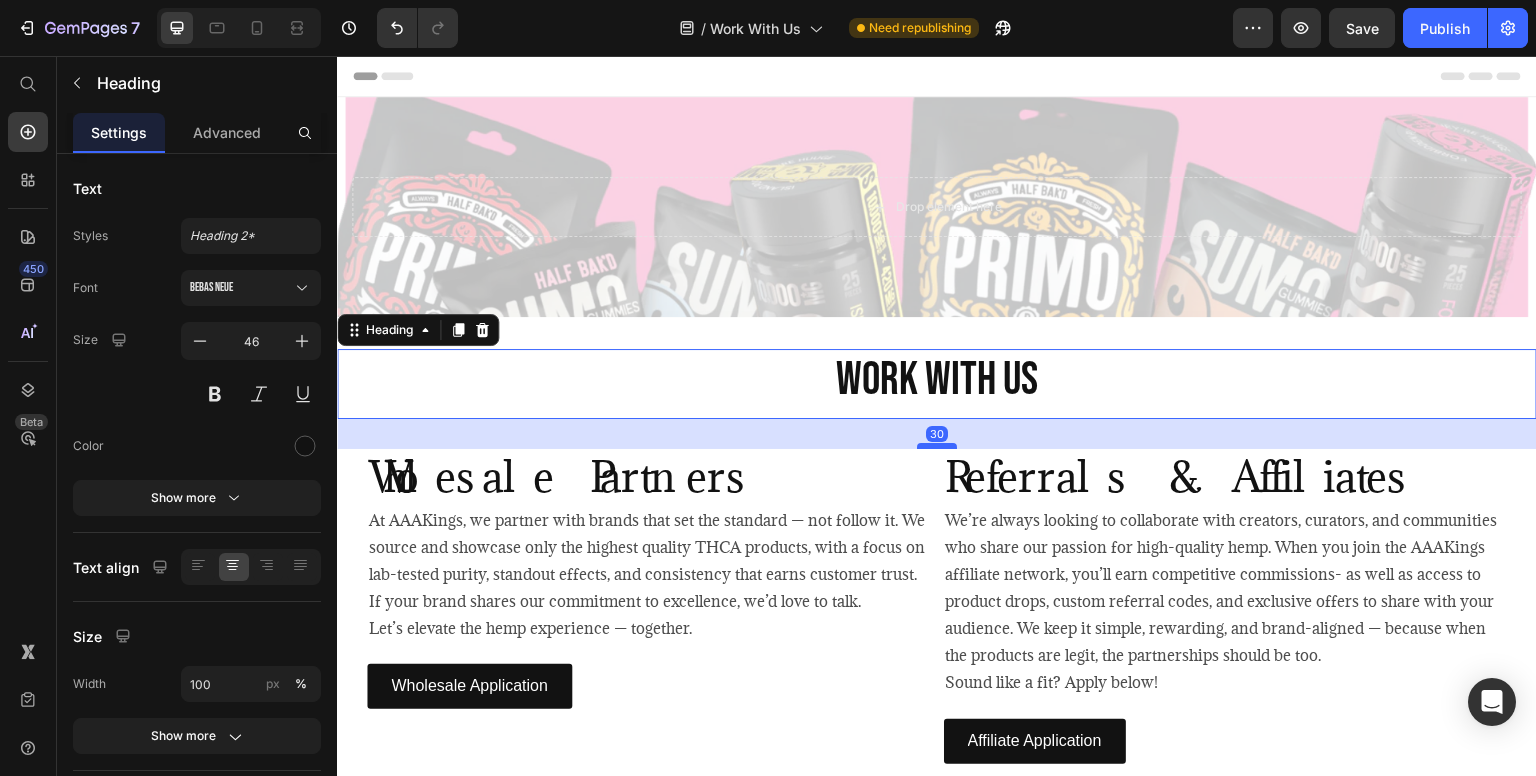 drag, startPoint x: 934, startPoint y: 434, endPoint x: 936, endPoint y: 446, distance: 12.165525 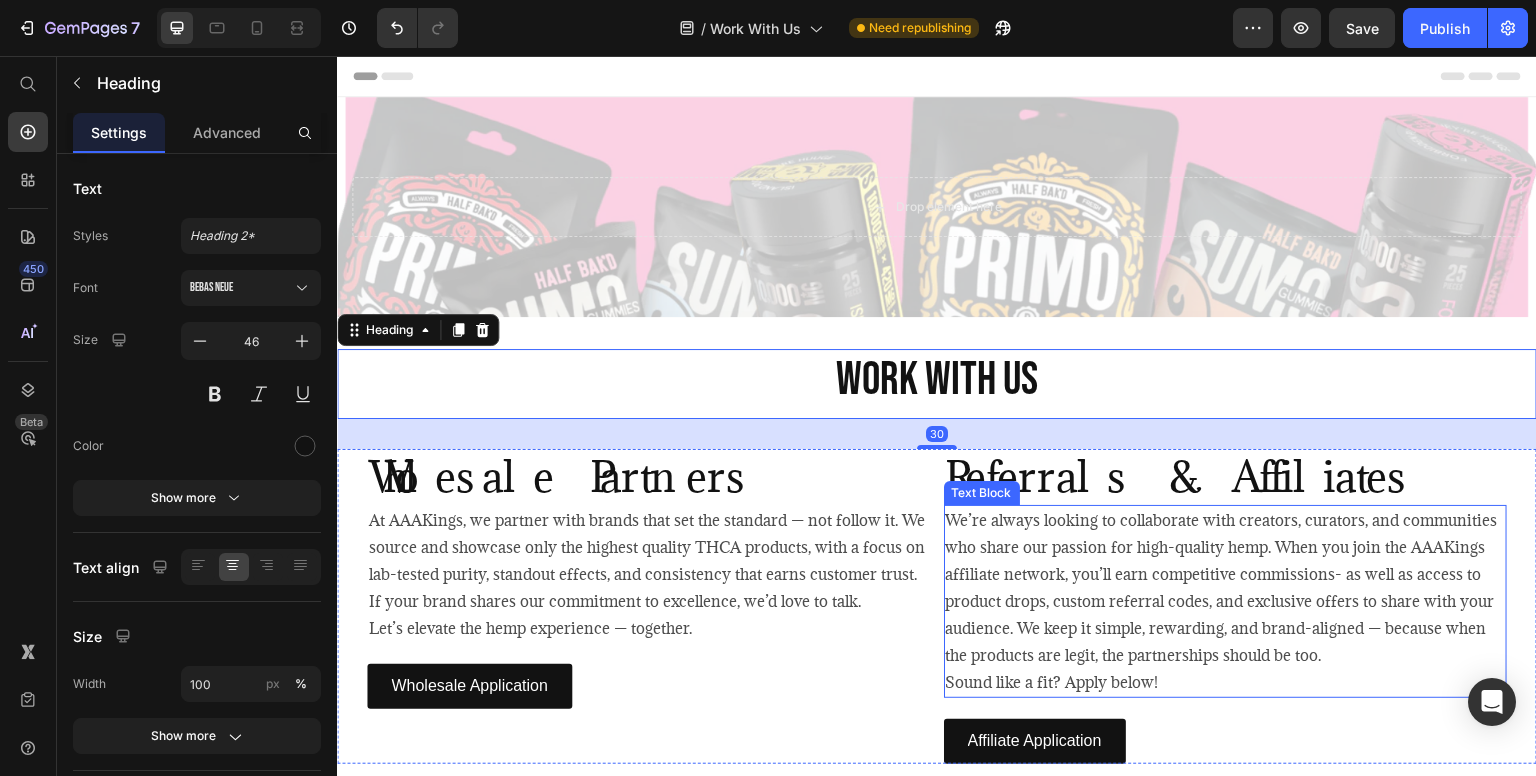 click on "We’re always looking to collaborate with creators, curators, and communities who share our passion for high-quality hemp. When you join the AAAKings affiliate network, you’ll earn competitive commissions- as well as access to product drops, custom referral codes, and exclusive offers to share with your audience. We keep it simple, rewarding, and brand-aligned — because when the products are legit, the partnerships should be too." at bounding box center (1226, 588) 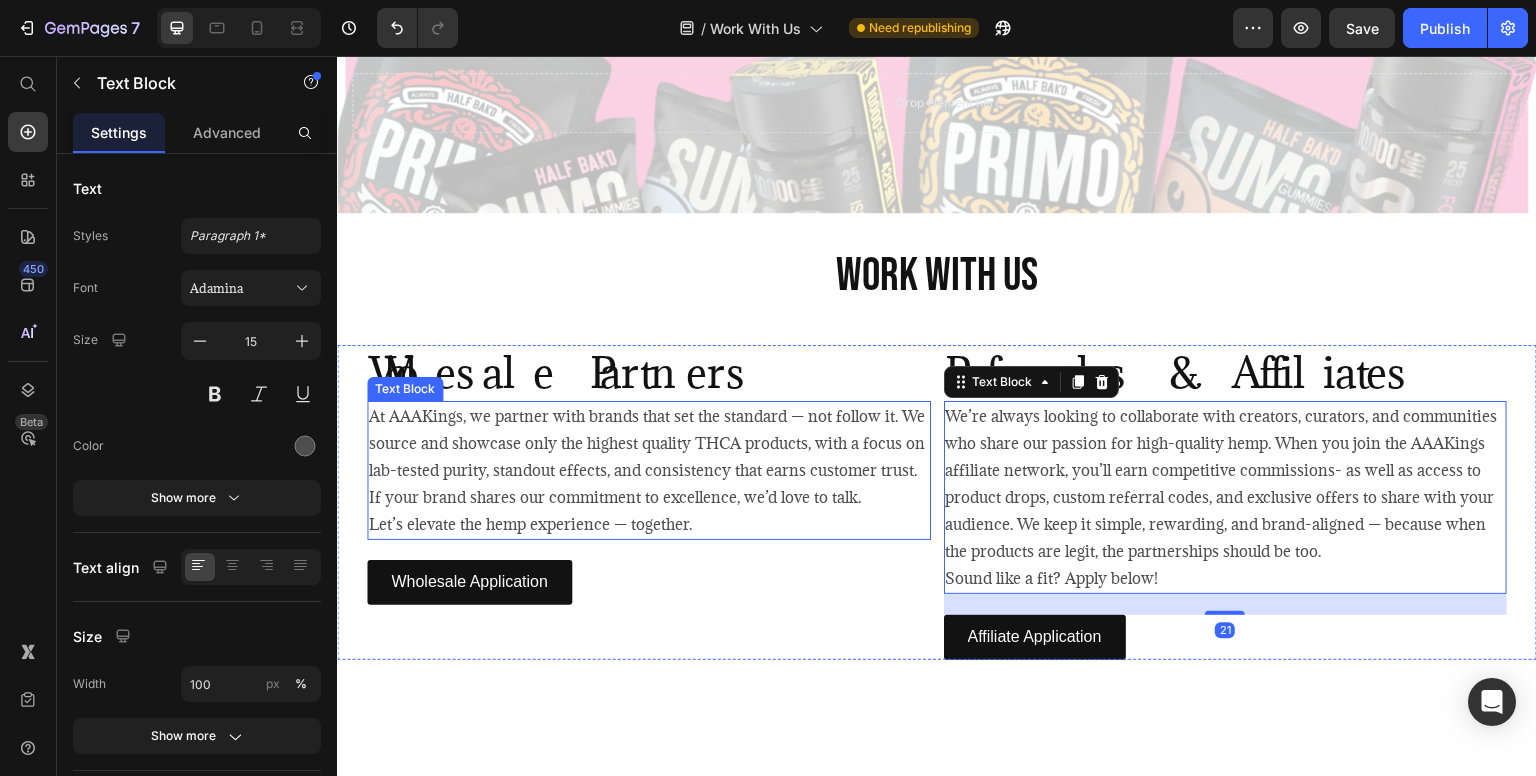 scroll, scrollTop: 100, scrollLeft: 0, axis: vertical 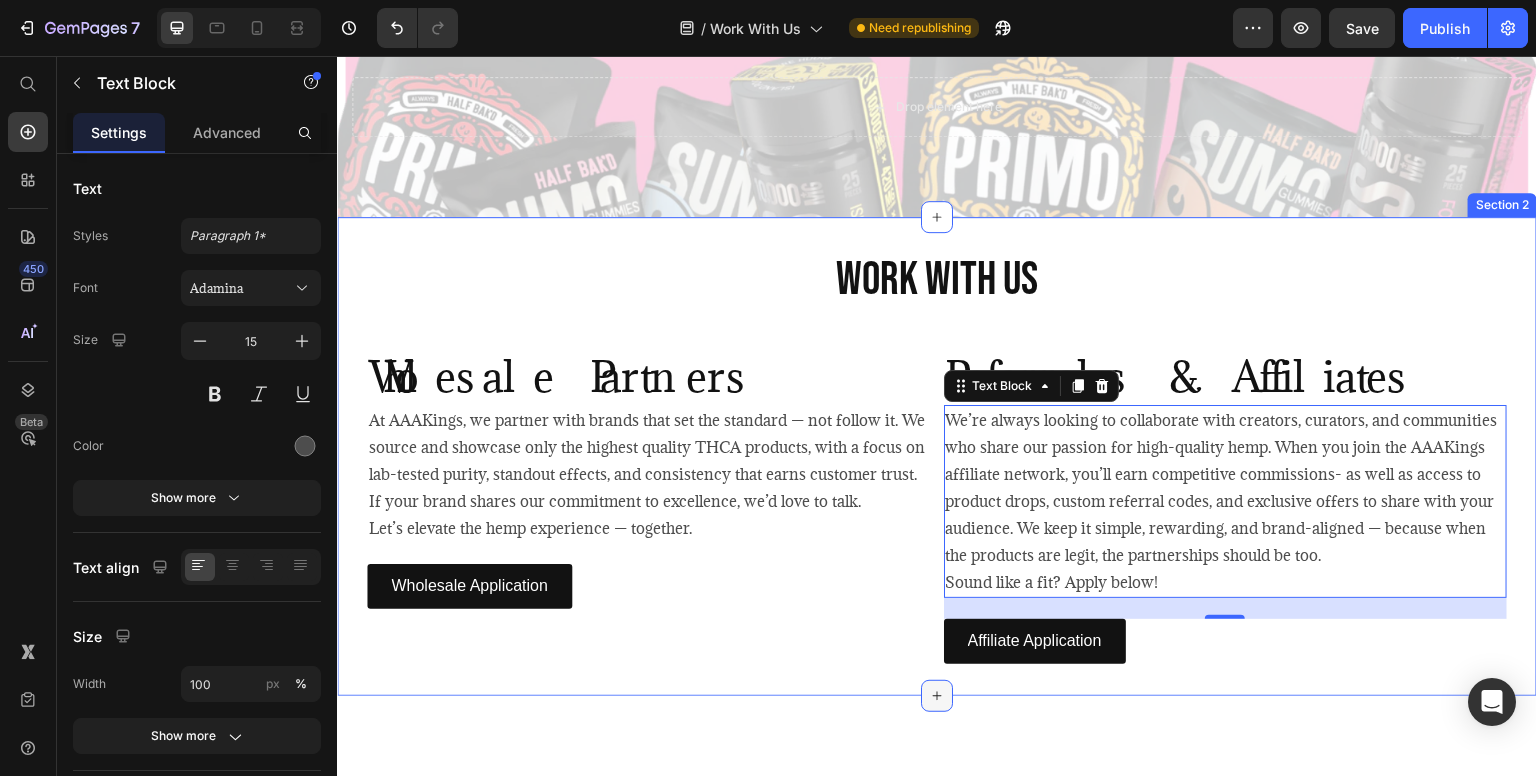 click at bounding box center [937, 696] 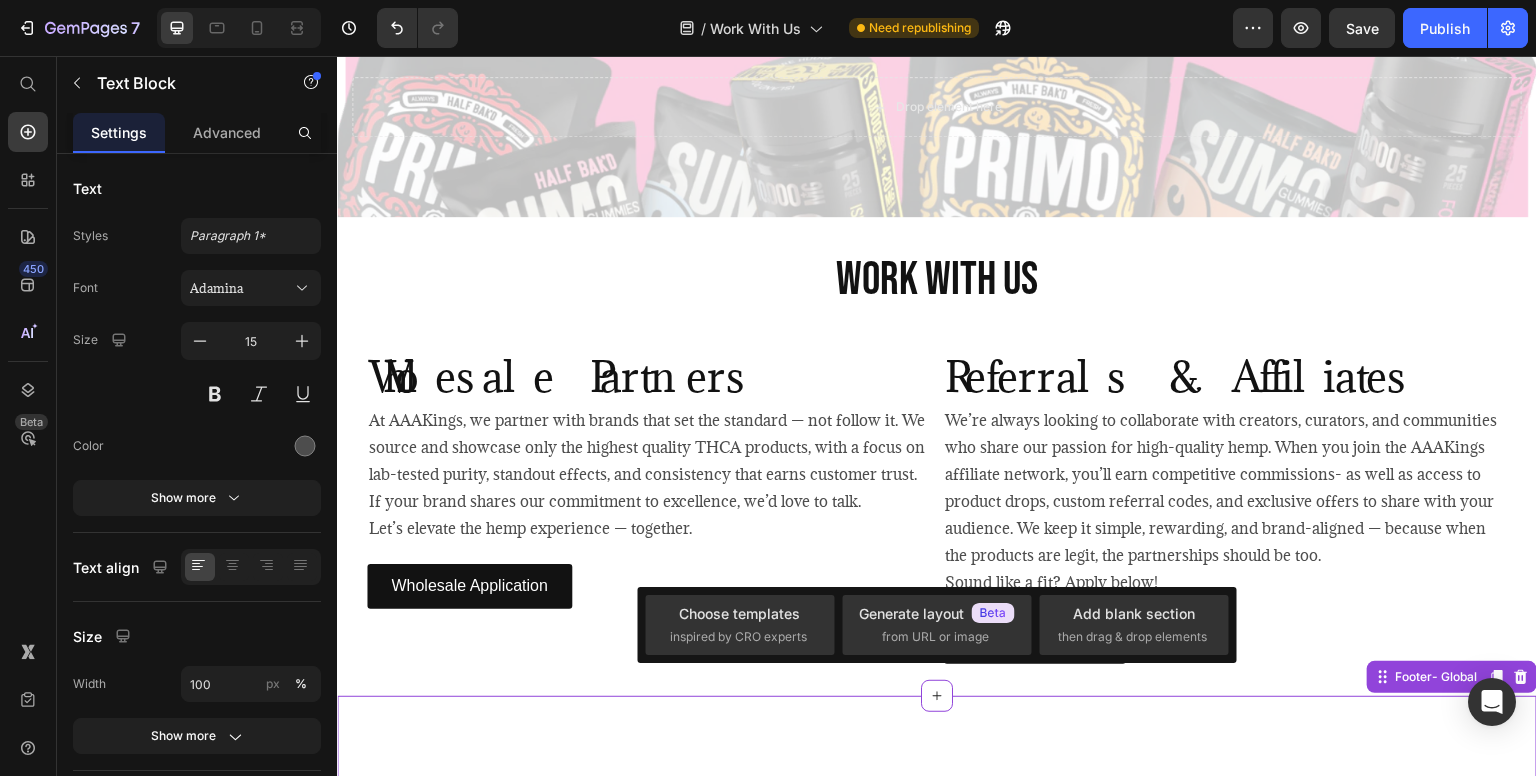click on "Image In Hemp We Trust Text block Row Image Instagram Text Block Row Shop THCA Heading Shop All Text block Shop Flower Text block Shop Pre-Rolls Text block Shop Edibles Text block Shop Concentrates Text block Shop Disposables Text block Learn More Heading About Text block Contact us Text block FAQ Text block Row Subscribe to Save Heading Get 15% off your first order when you sign up! Text block Email Field
Submit Button Row Newsletter By subscribing to our newsletter you agree to our privacy policy and will get commercial communication Text block Row Image Footer- Global" at bounding box center (937, 1046) 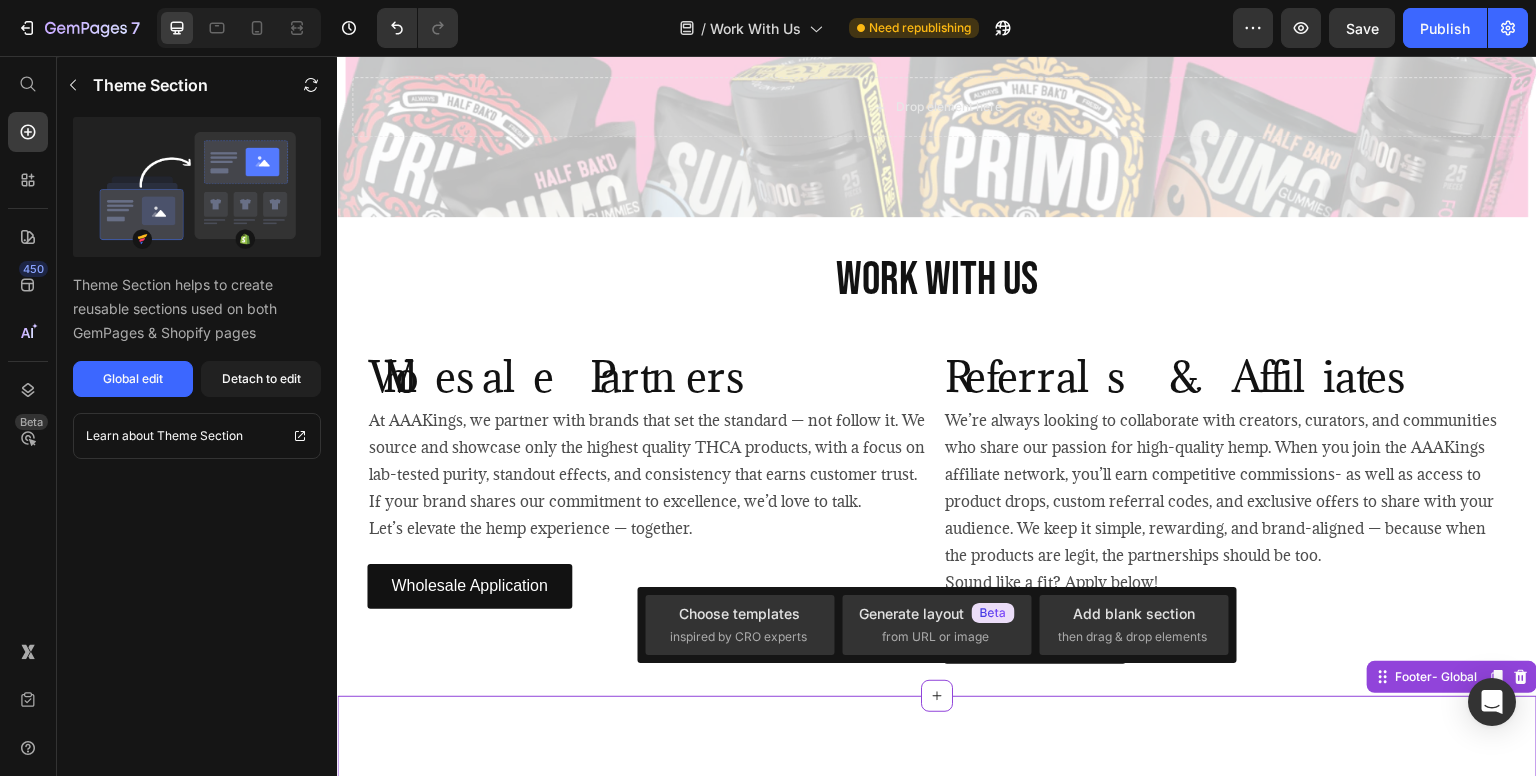 click on "Image In Hemp We Trust Text block Row Image Instagram Text Block Row Shop THCA Heading Shop All Text block Shop Flower Text block Shop Pre-Rolls Text block Shop Edibles Text block Shop Concentrates Text block Shop Disposables Text block Learn More Heading About Text block Contact us Text block FAQ Text block Row Subscribe to Save Heading Get 15% off your first order when you sign up! Text block Email Field
Submit Button Row Newsletter By subscribing to our newsletter you agree to our privacy policy and will get commercial communication Text block Row Image Footer- Global" at bounding box center [937, 1046] 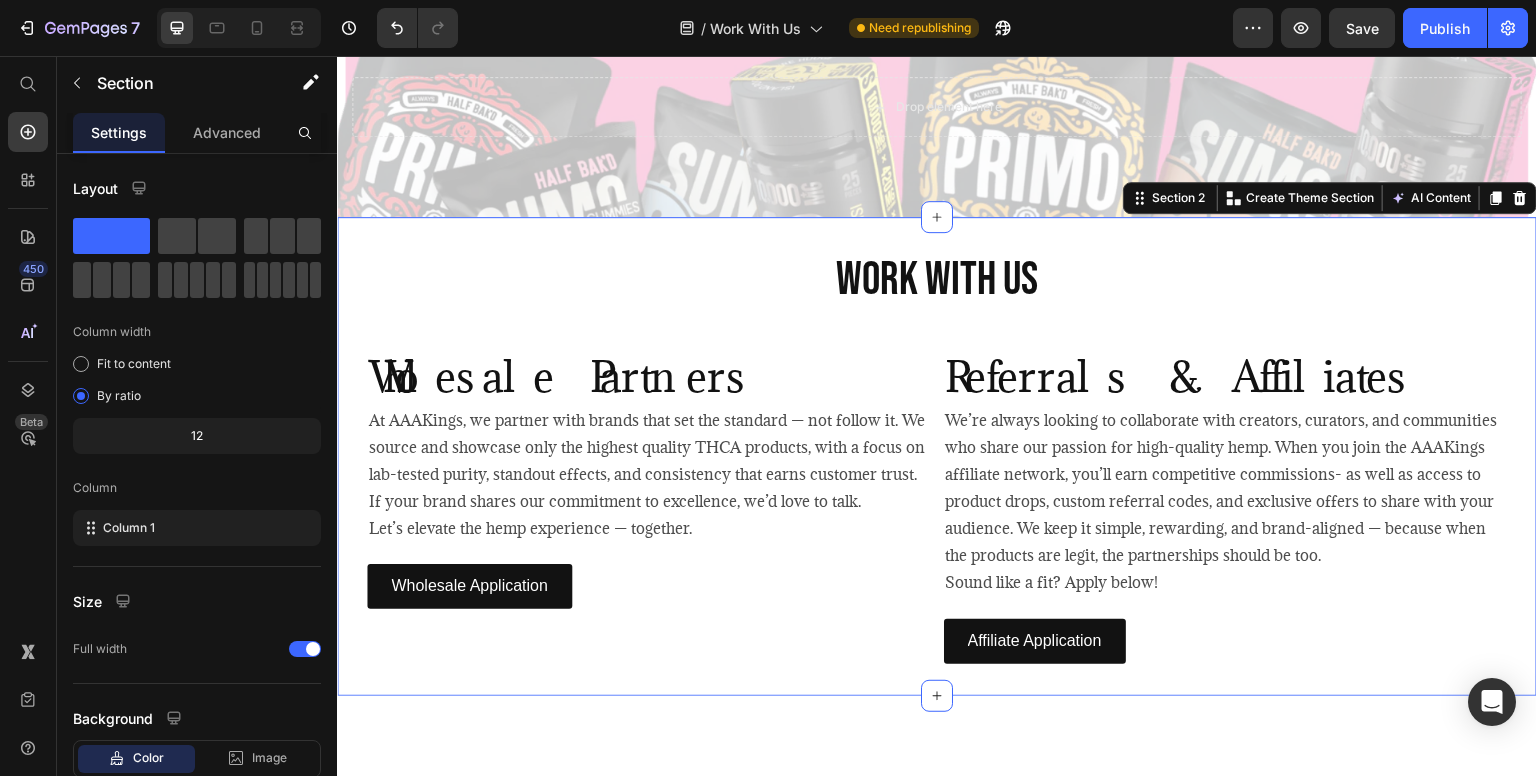 click on "Work With Us Heading Wholesale Partners Heading At AAAKings, we partner with brands that set the standard — not follow it. We source and showcase only the highest quality THCA products, with a focus on lab-tested purity, standout effects, and consistency that earns customer trust. If your brand shares our commitment to excellence, we’d love to talk.  Let’s elevate the hemp experience — together. Text Block Wholesale Application Button Referrals & Affiliates Heading We’re always looking to collaborate with creators, curators, and communities who share our passion for high-quality hemp. When you join the AAAKings affiliate network, you’ll earn competitive commissions- as well as access to product drops, custom referral codes, and exclusive offers to share with your audience. We keep it simple, rewarding, and brand-aligned — because when the products are legit, the partnerships should be too. Sound like a fit? Apply below! Text Block Affiliate Application Button Row Section 2   AI Content Product" at bounding box center (937, 456) 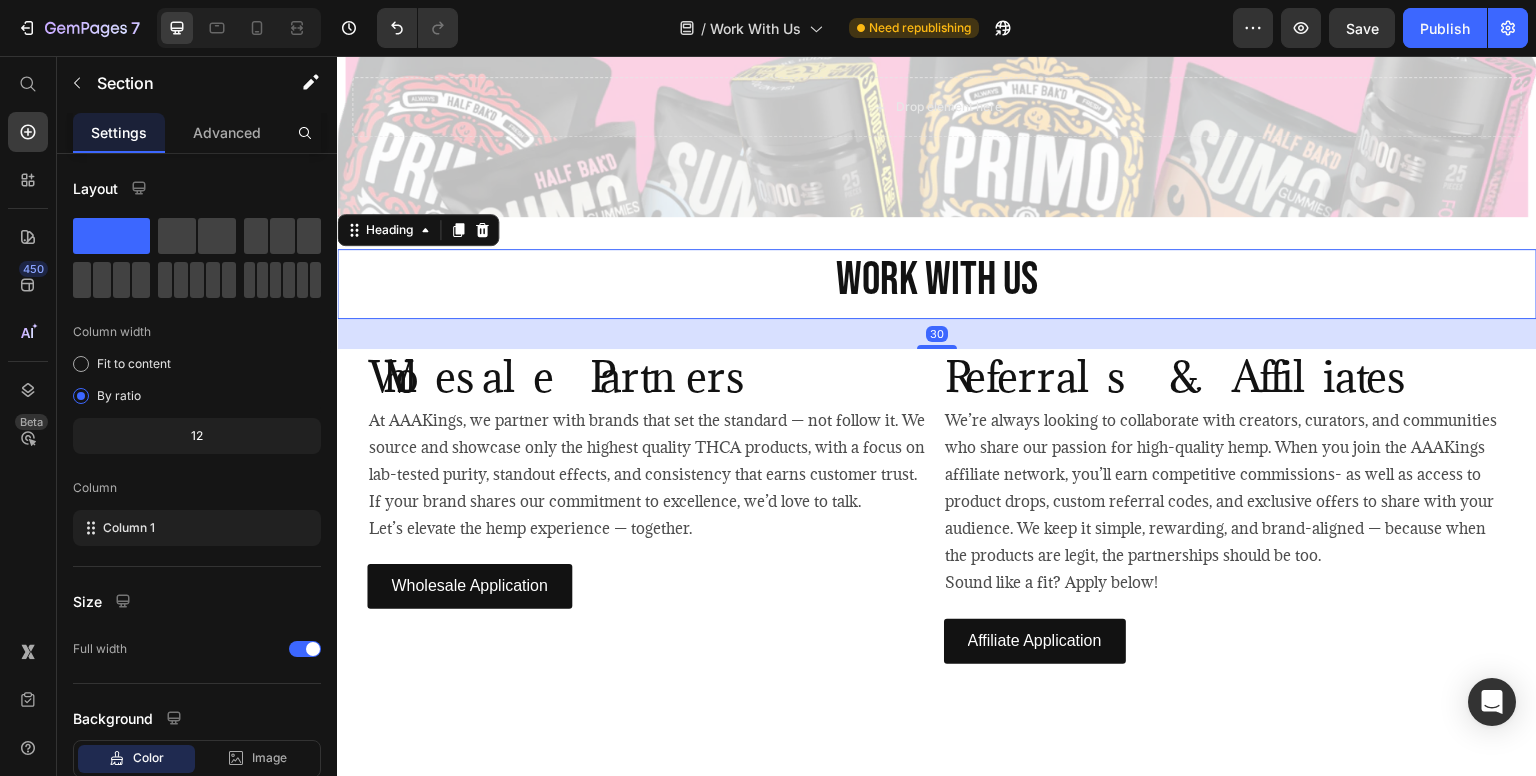 click on "Work With Us" at bounding box center [937, 281] 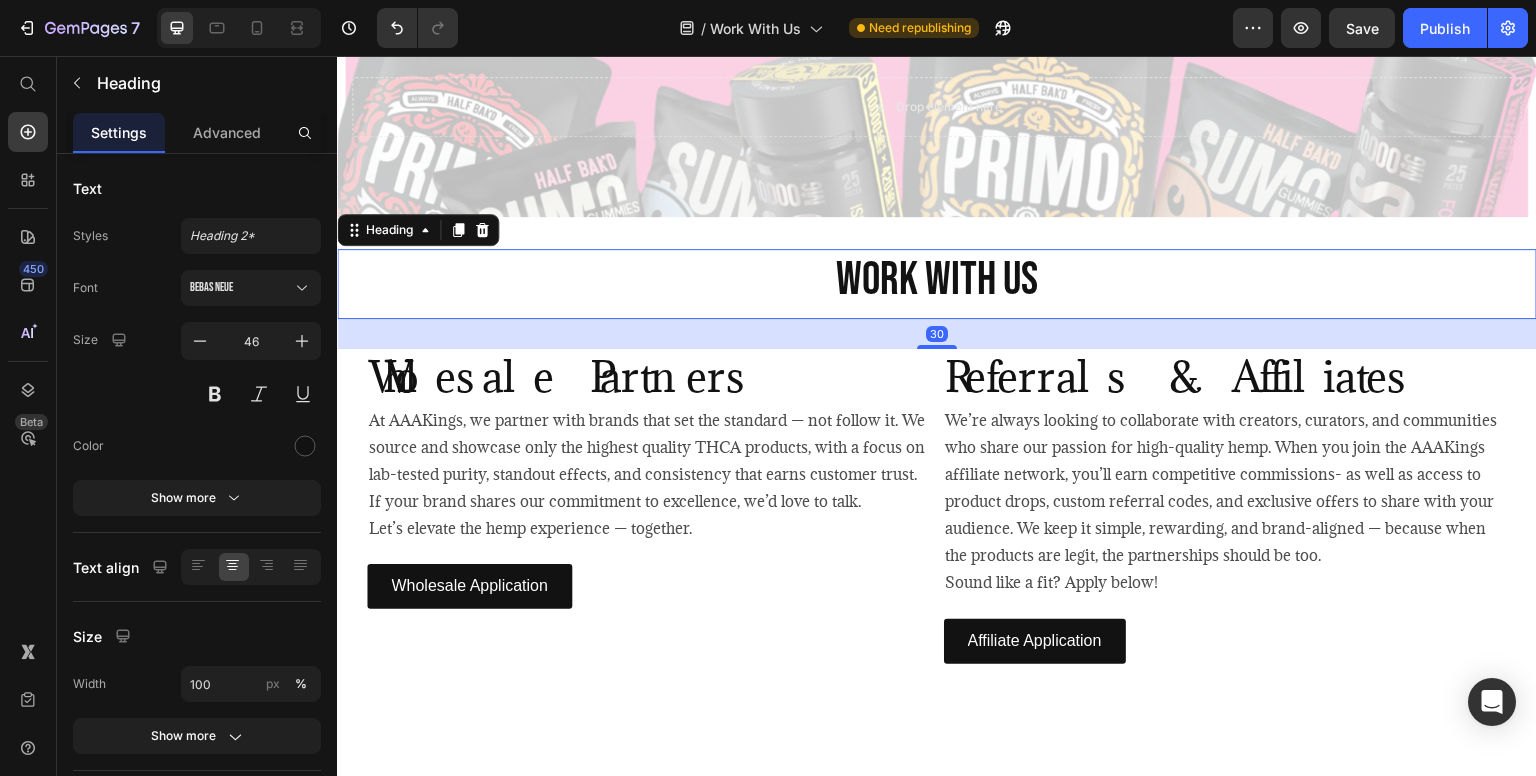 click on "Work With Us" at bounding box center (937, 281) 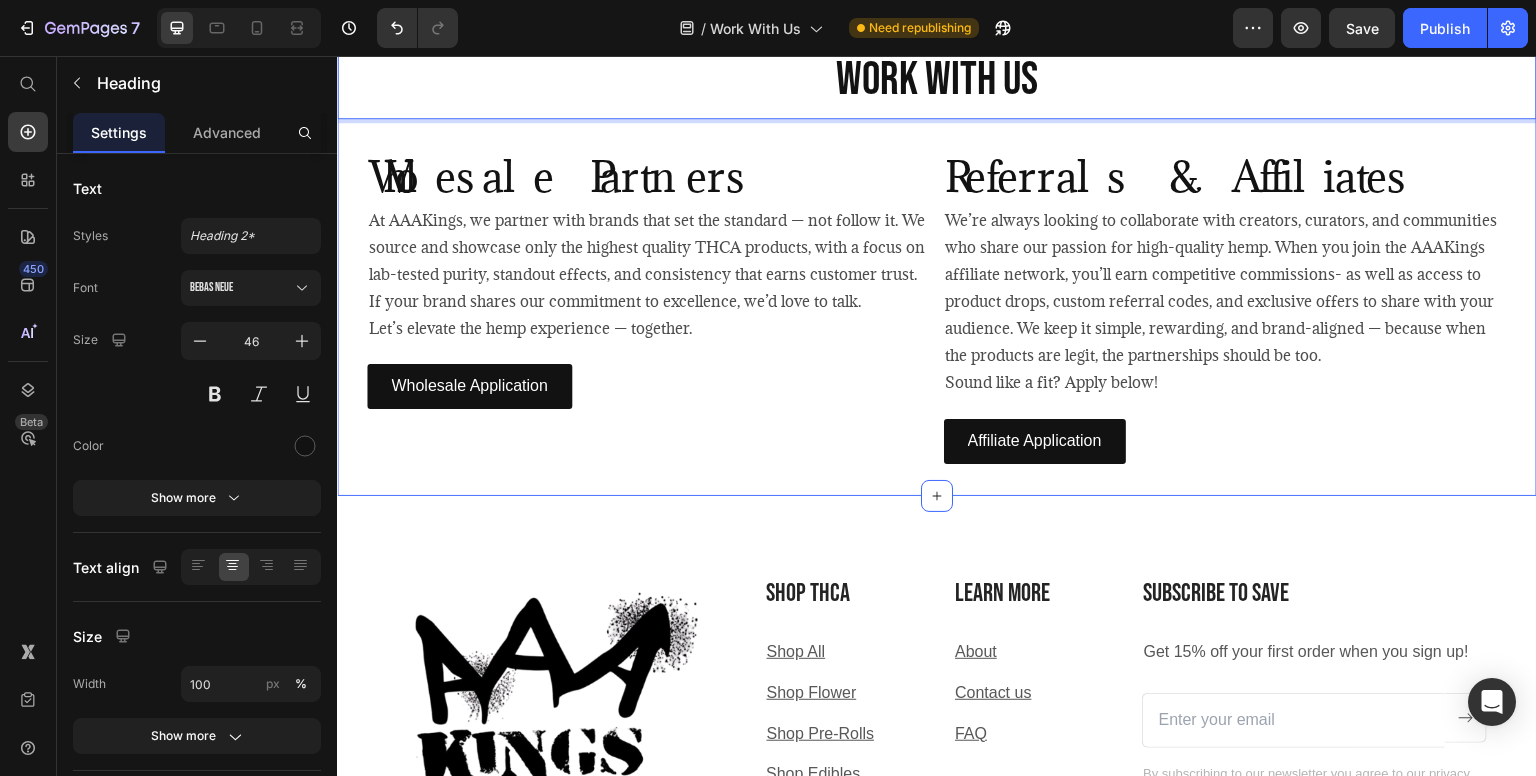 scroll, scrollTop: 0, scrollLeft: 0, axis: both 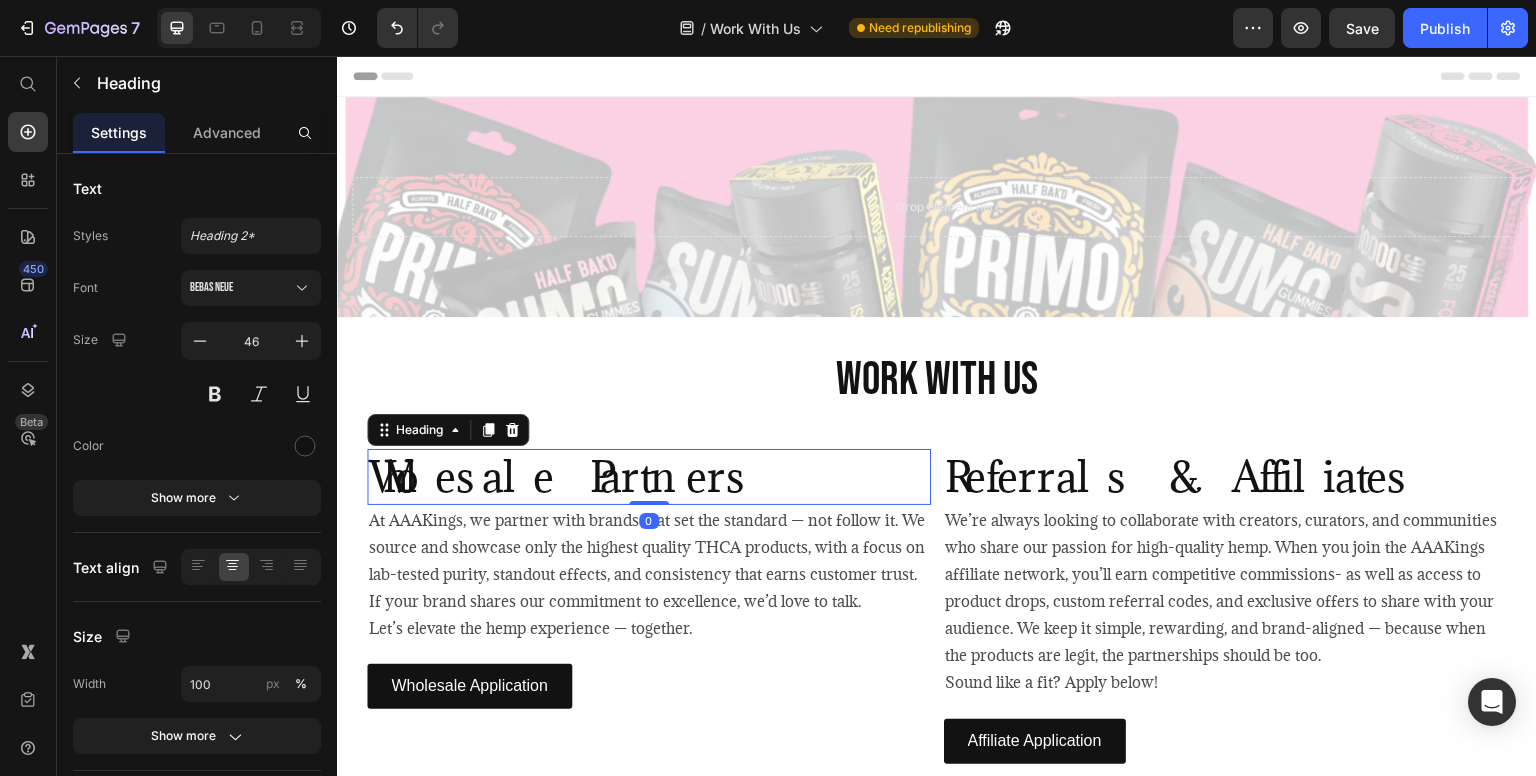 drag, startPoint x: 887, startPoint y: 466, endPoint x: 887, endPoint y: 454, distance: 12 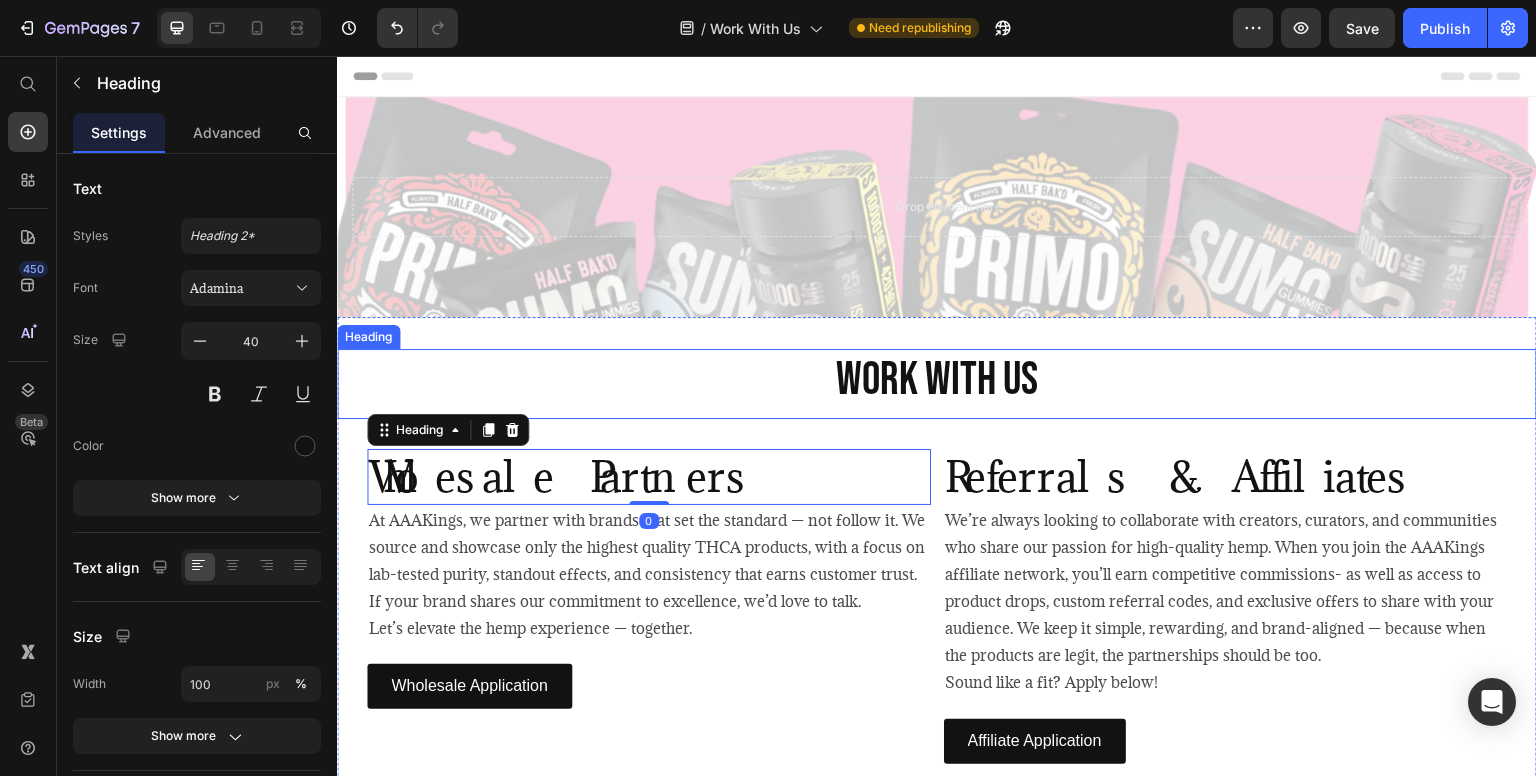click on "Work With Us" at bounding box center (937, 381) 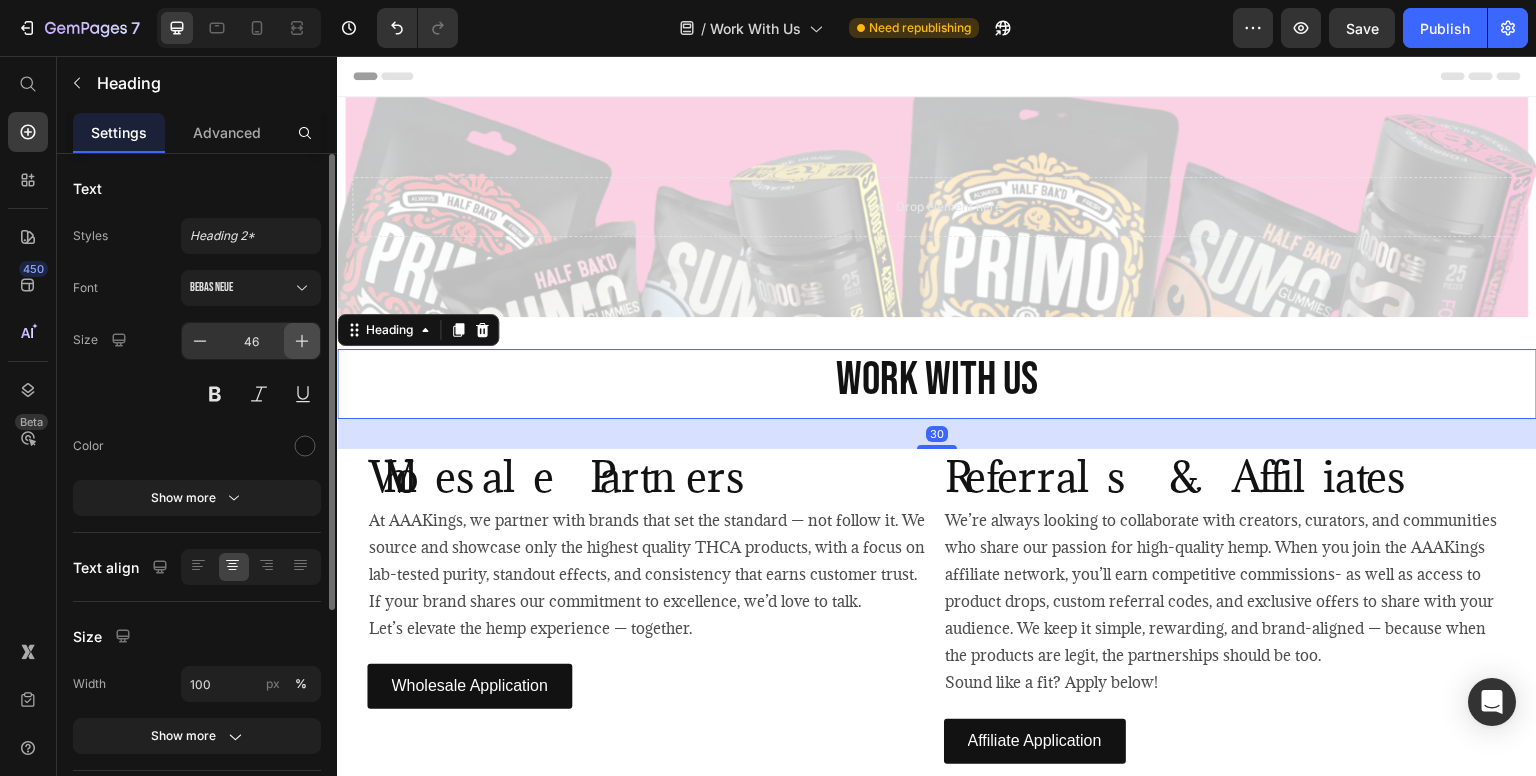 click 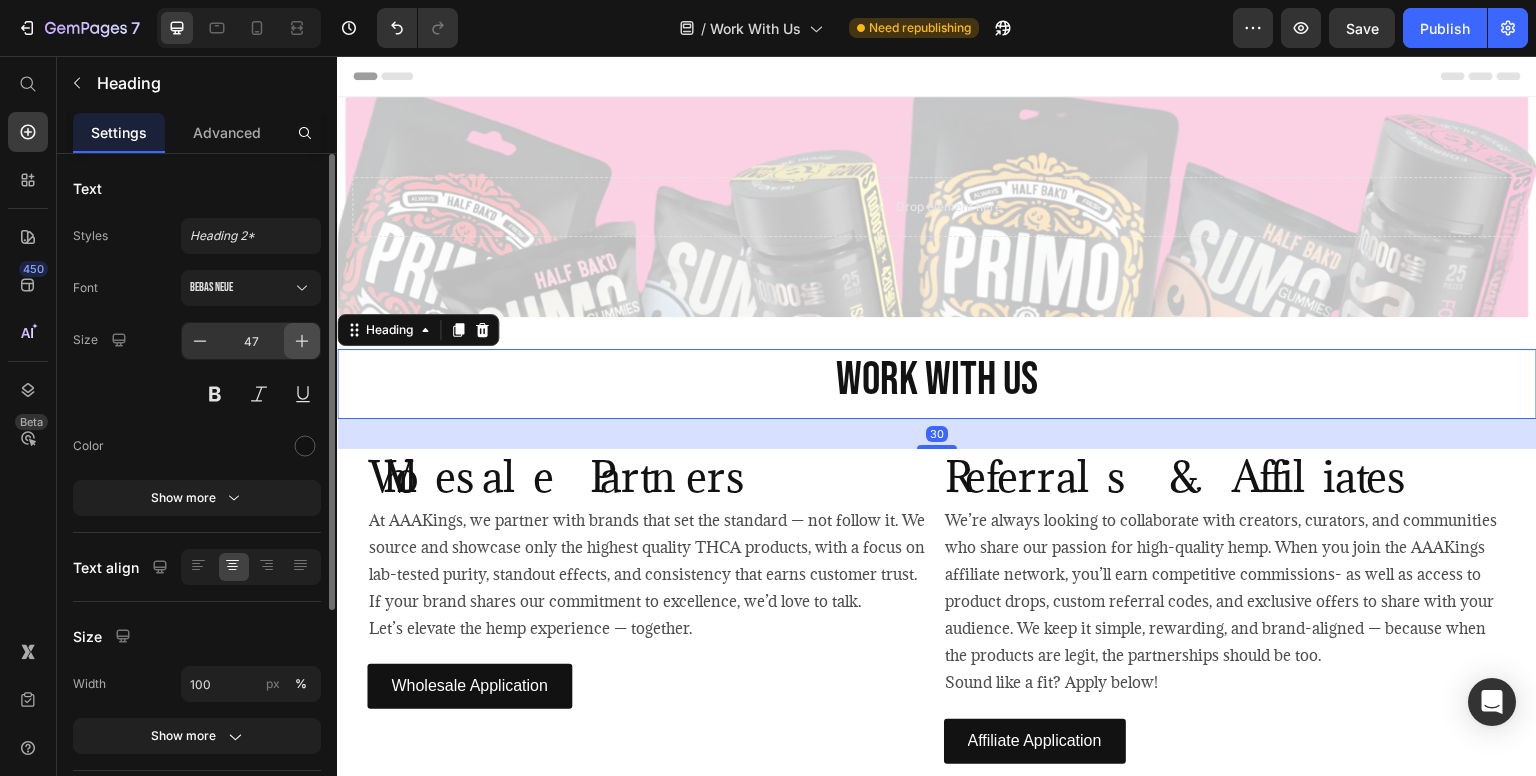 click 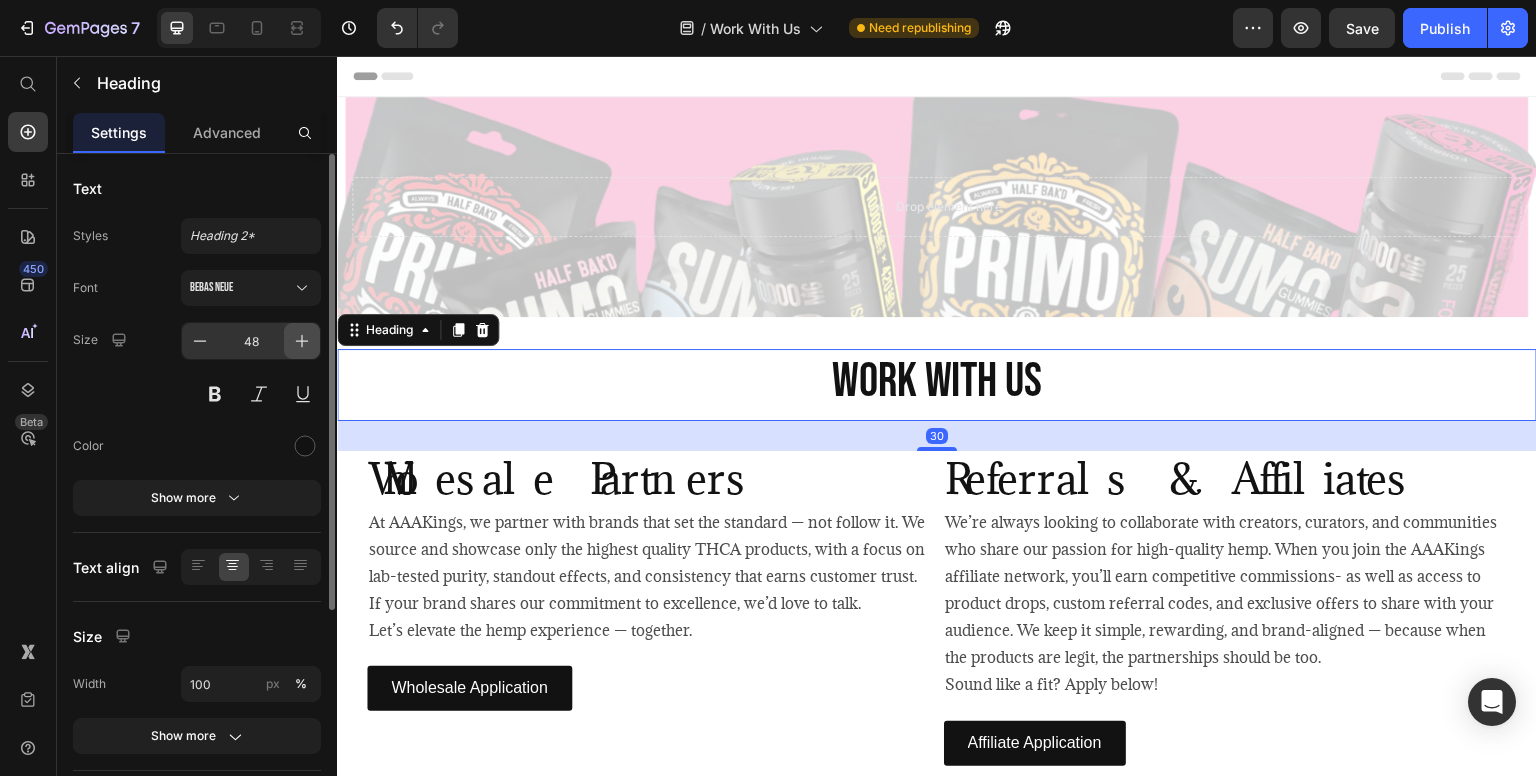 click 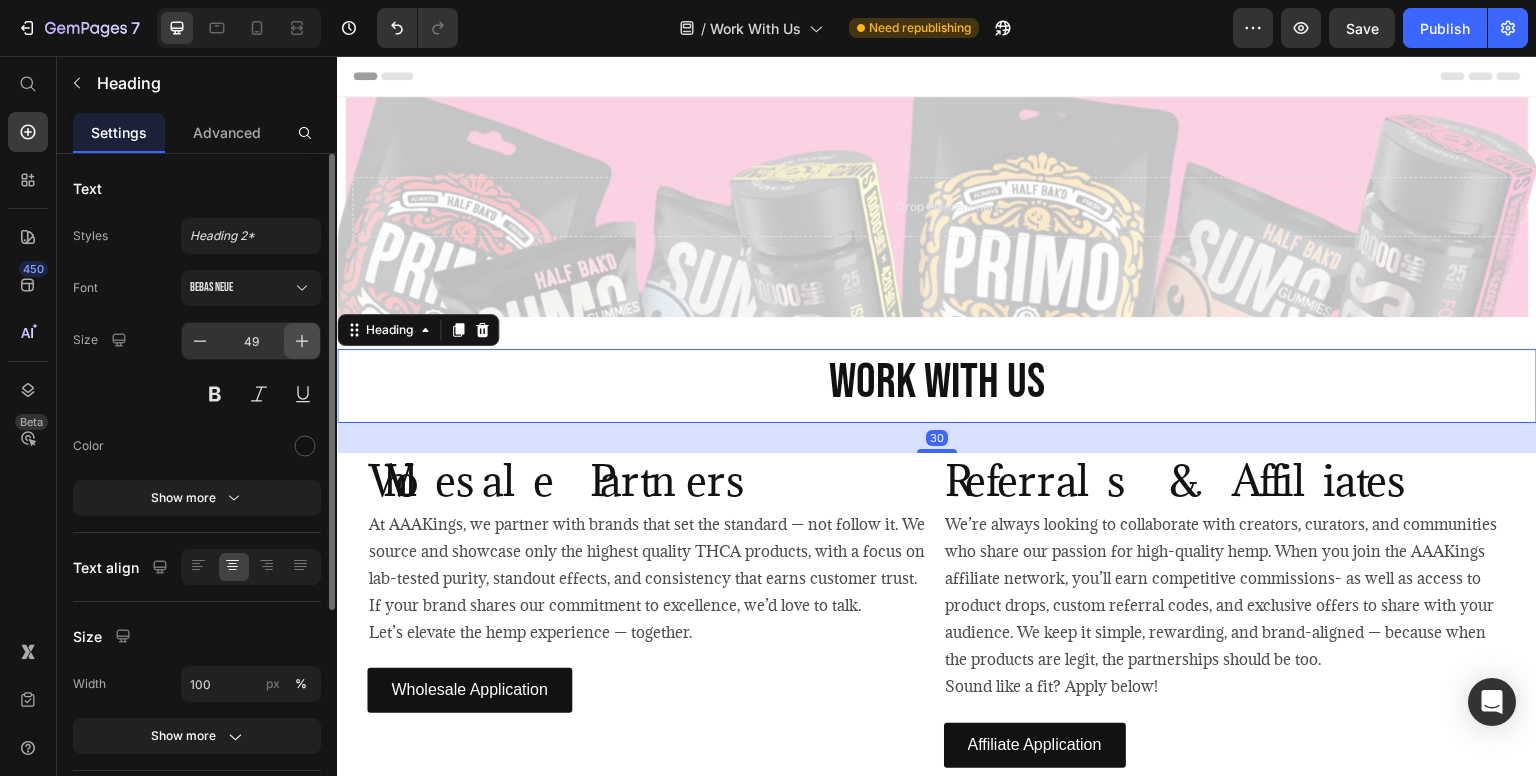 click 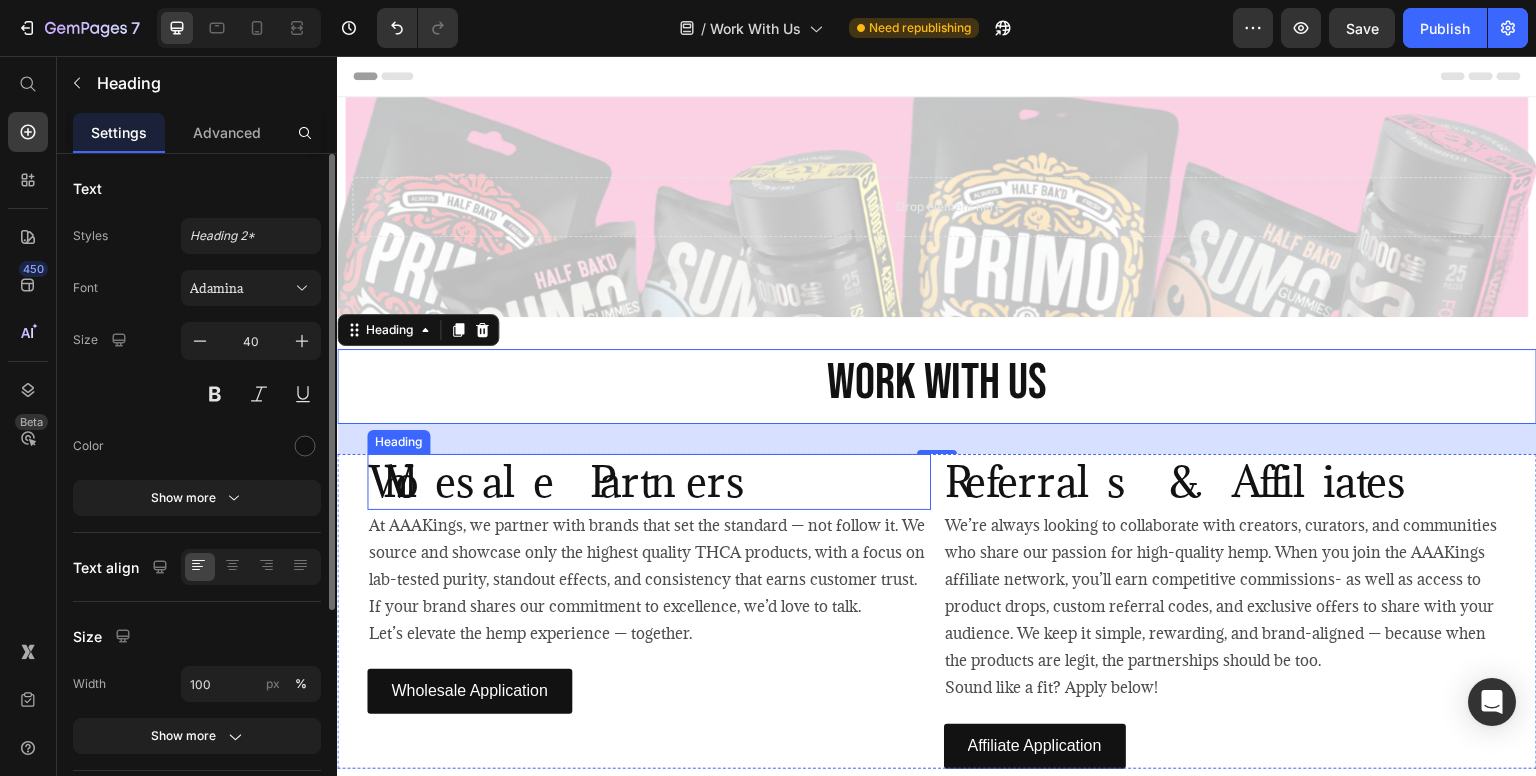 click on "Wholesale Partners" at bounding box center [649, 482] 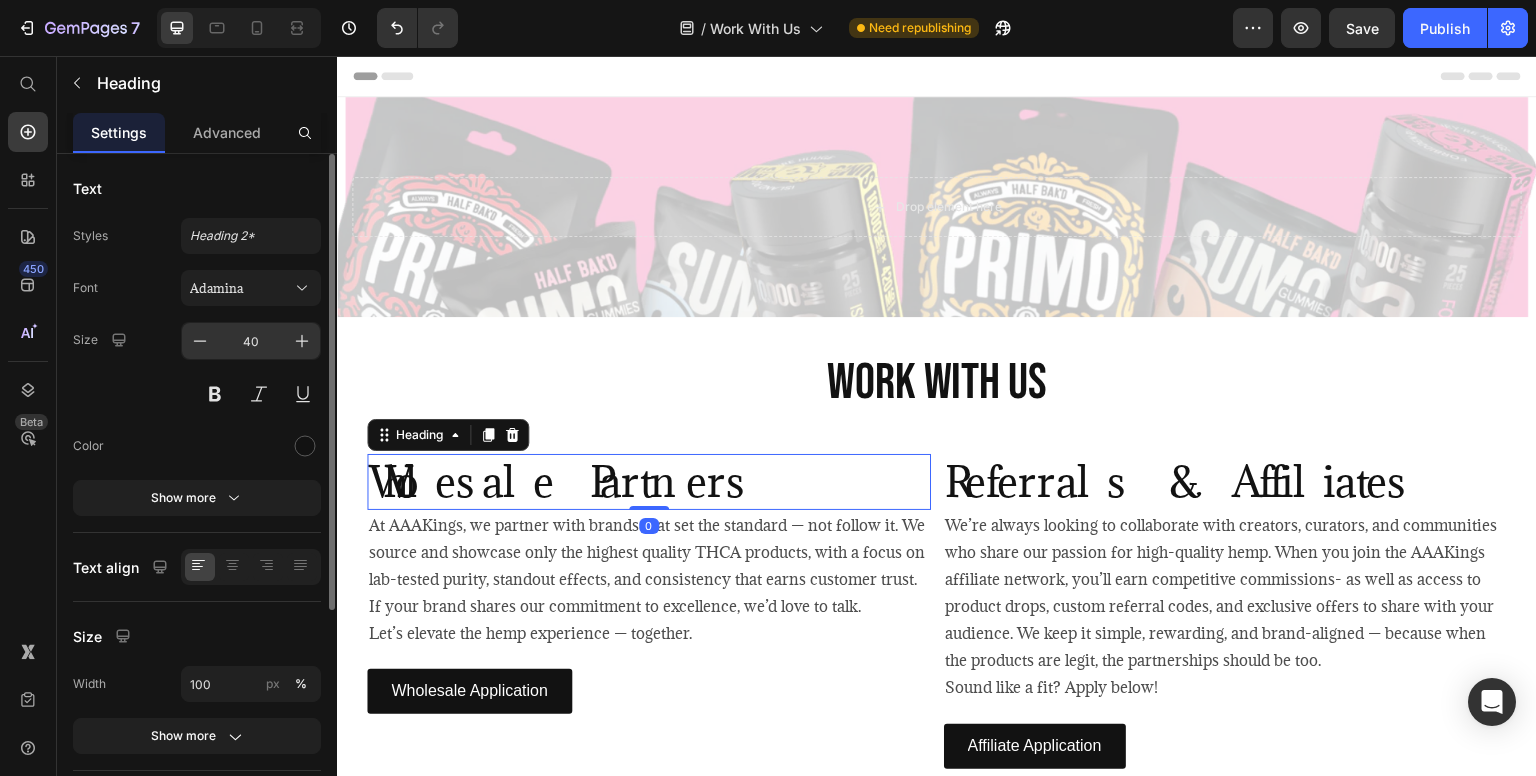 click on "40" at bounding box center [251, 341] 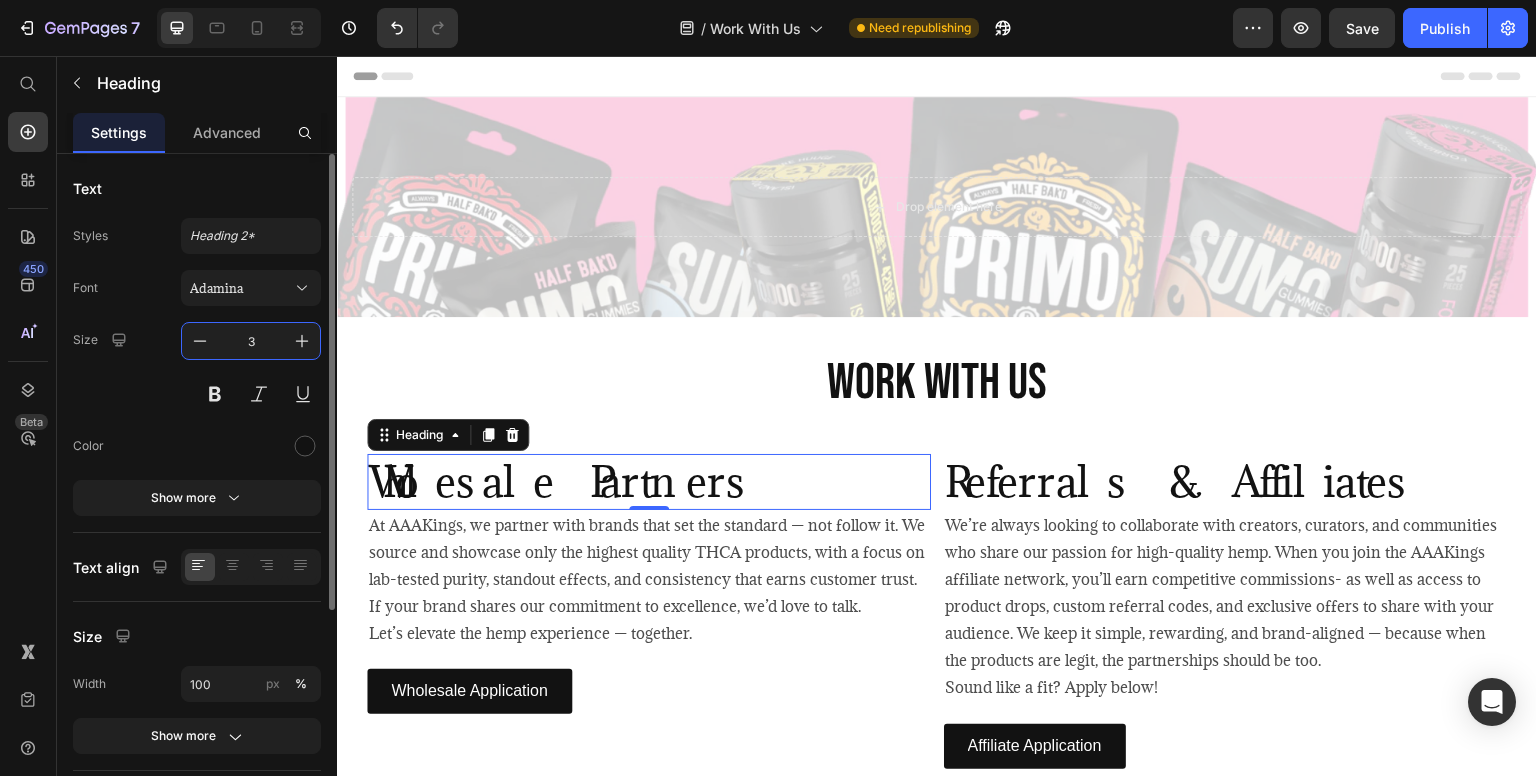 type on "30" 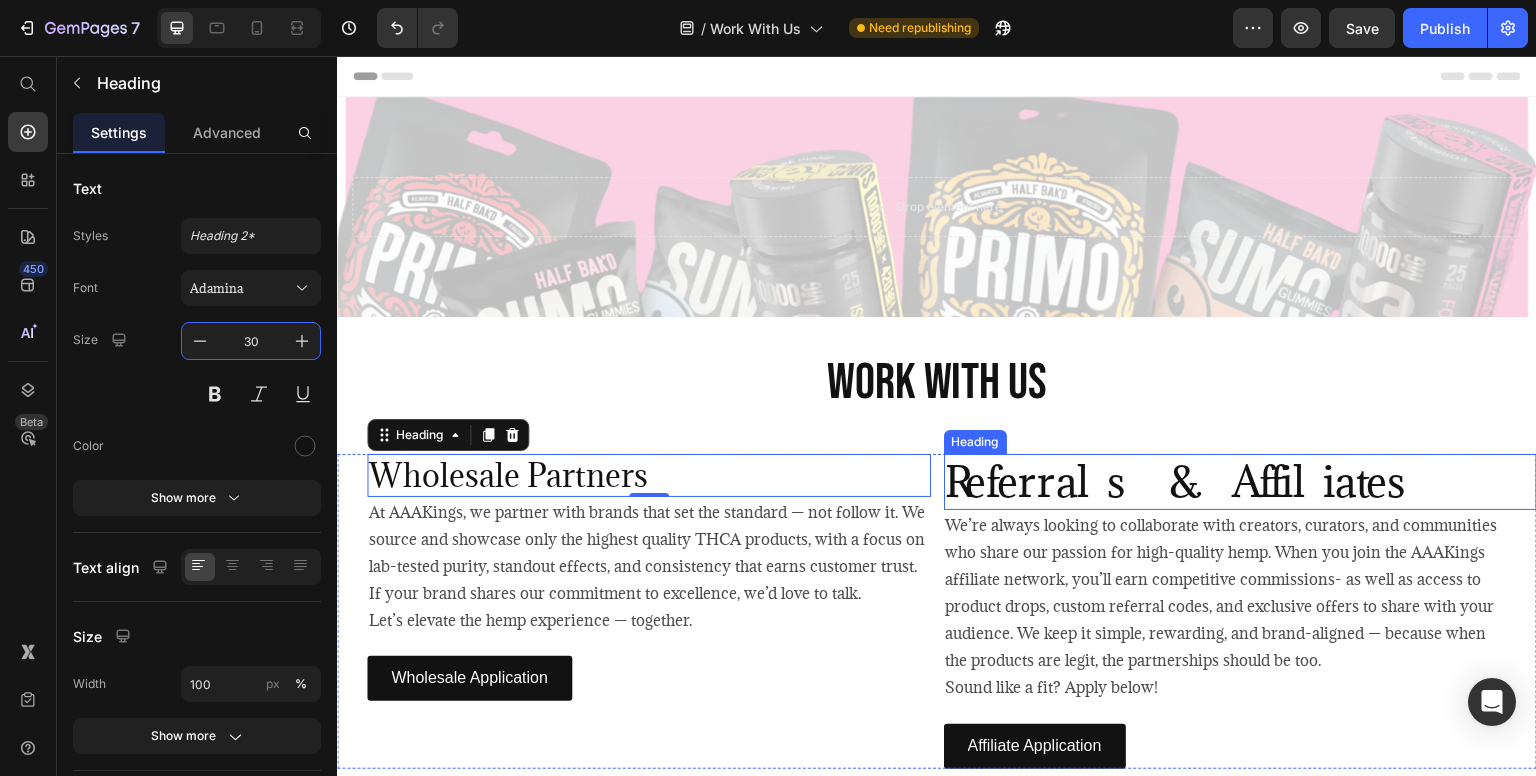 click on "Referrals & Affiliates" at bounding box center [1241, 482] 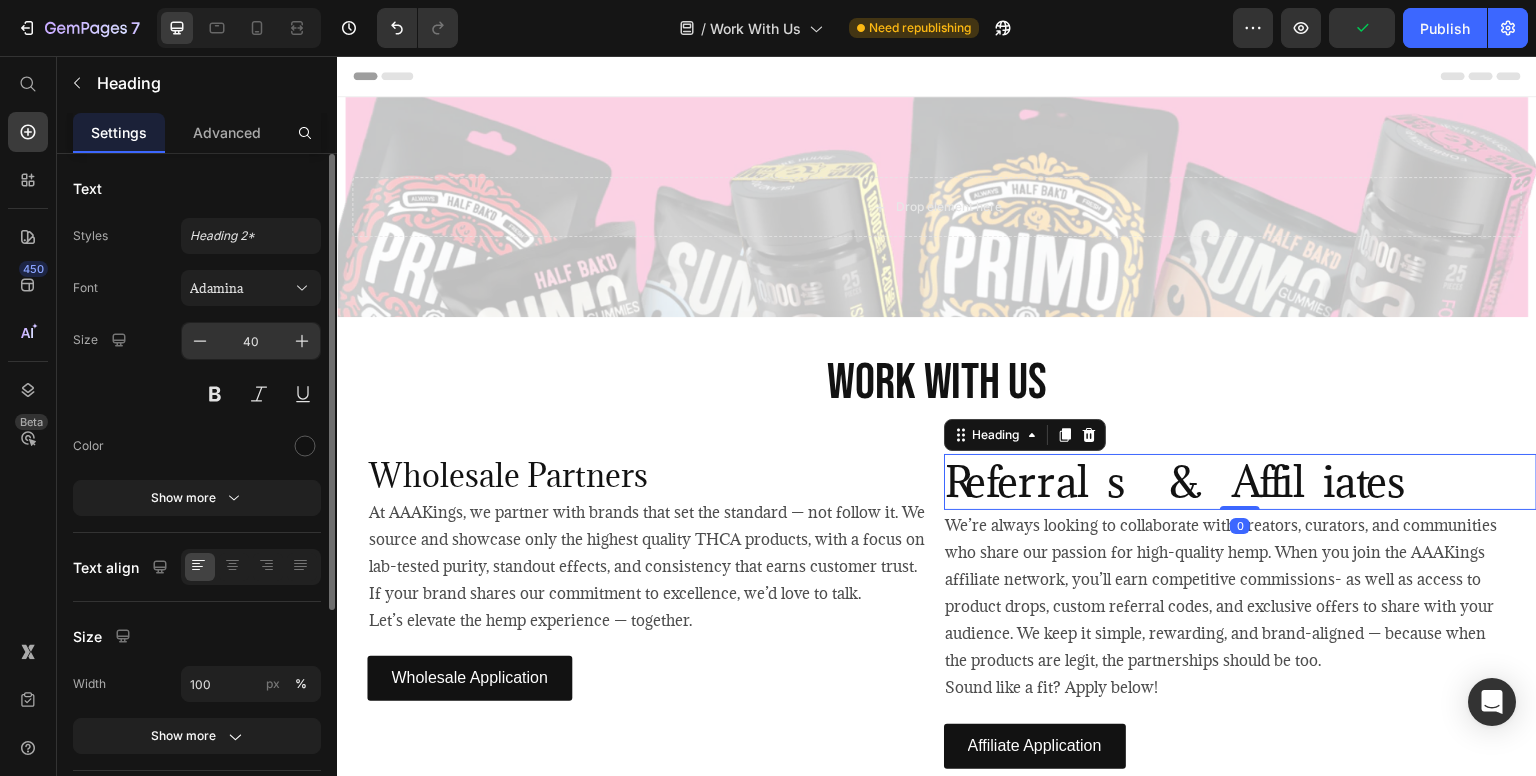 click on "40" at bounding box center [251, 341] 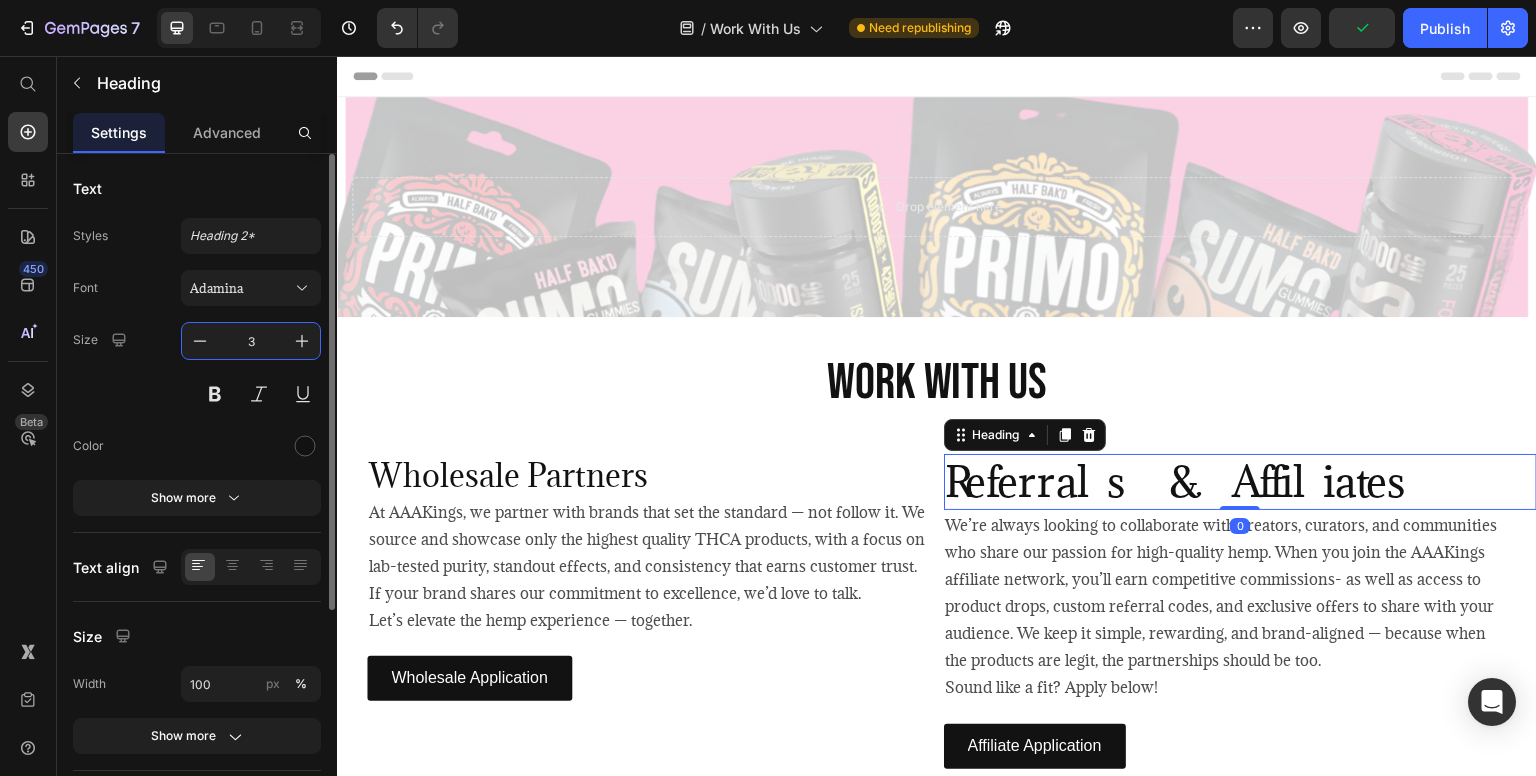 type on "30" 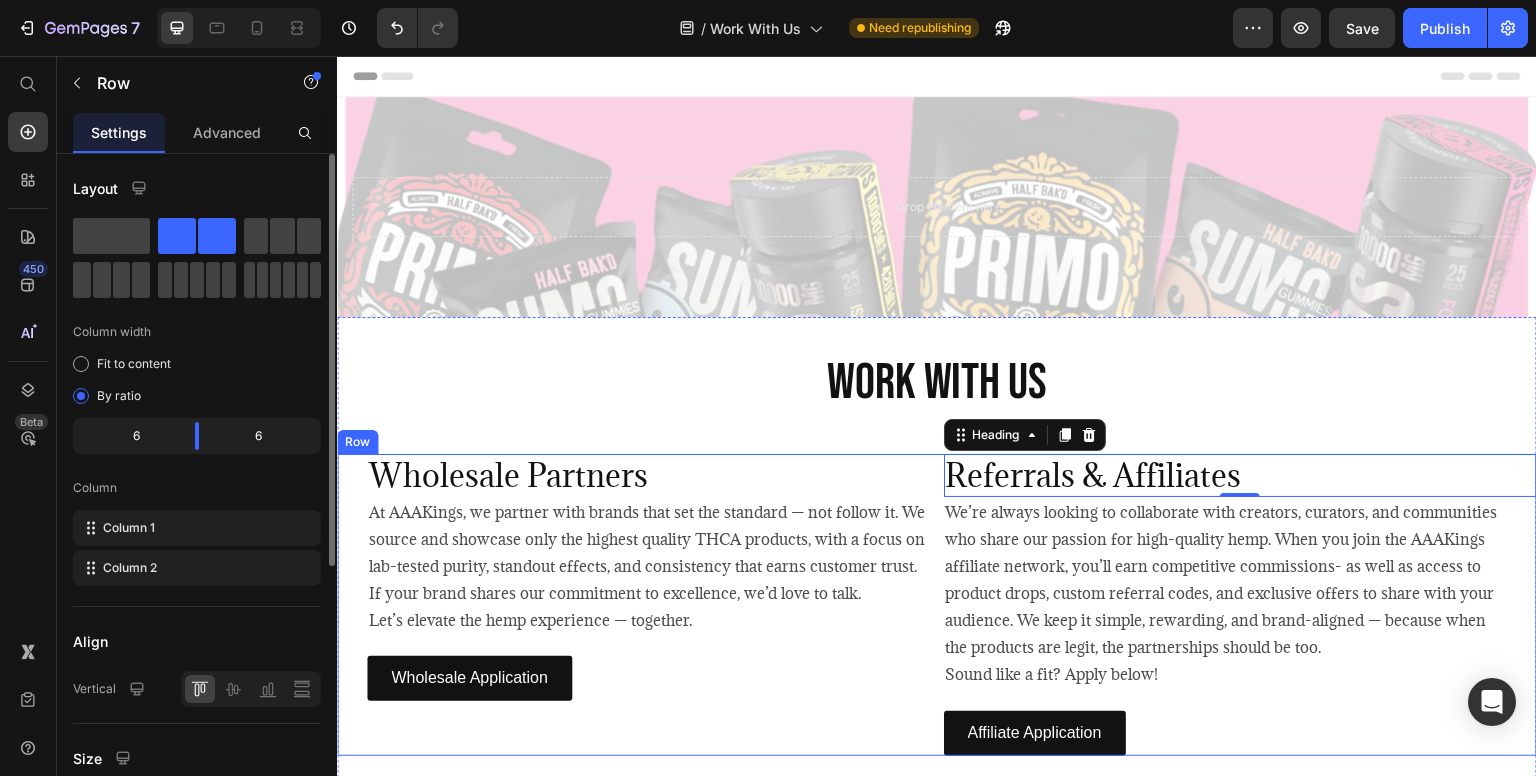 click on "Wholesale Partners Heading At AAAKings, we partner with brands that set the standard — not follow it. We source and showcase only the highest quality THCA products, with a focus on lab-tested purity, standout effects, and consistency that earns customer trust. If your brand shares our commitment to excellence, we’d love to talk.  Let’s elevate the hemp experience — together. Text Block Wholesale Application Button Referrals & Affiliates Heading   0 We’re always looking to collaborate with creators, curators, and communities who share our passion for high-quality hemp. When you join the AAAKings affiliate network, you’ll earn competitive commissions- as well as access to product drops, custom referral codes, and exclusive offers to share with your audience. We keep it simple, rewarding, and brand-aligned — because when the products are legit, the partnerships should be too. Sound like a fit? Apply below! Text Block Affiliate Application Button Row" at bounding box center (937, 605) 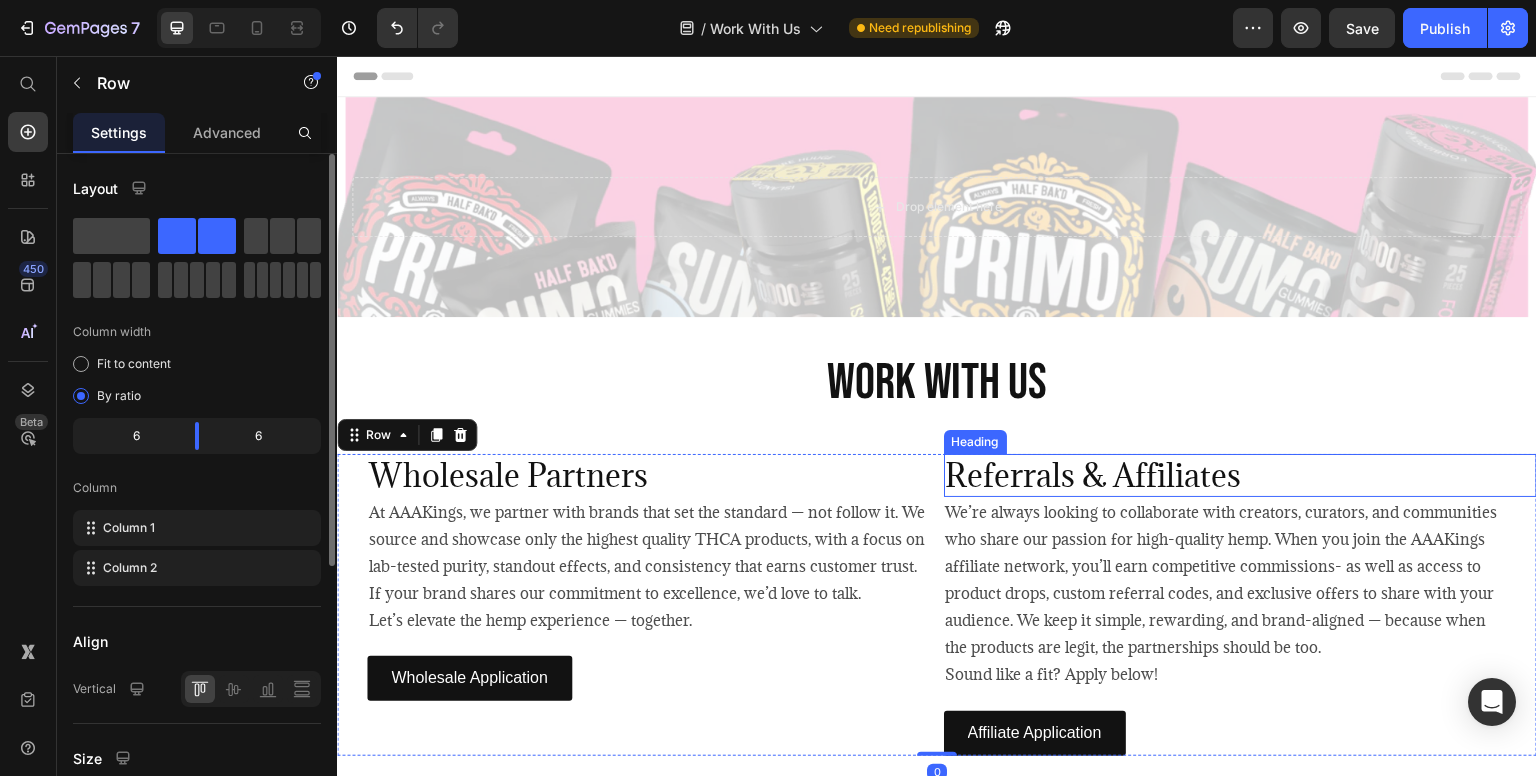 click on "Referrals & Affiliates" at bounding box center (1241, 475) 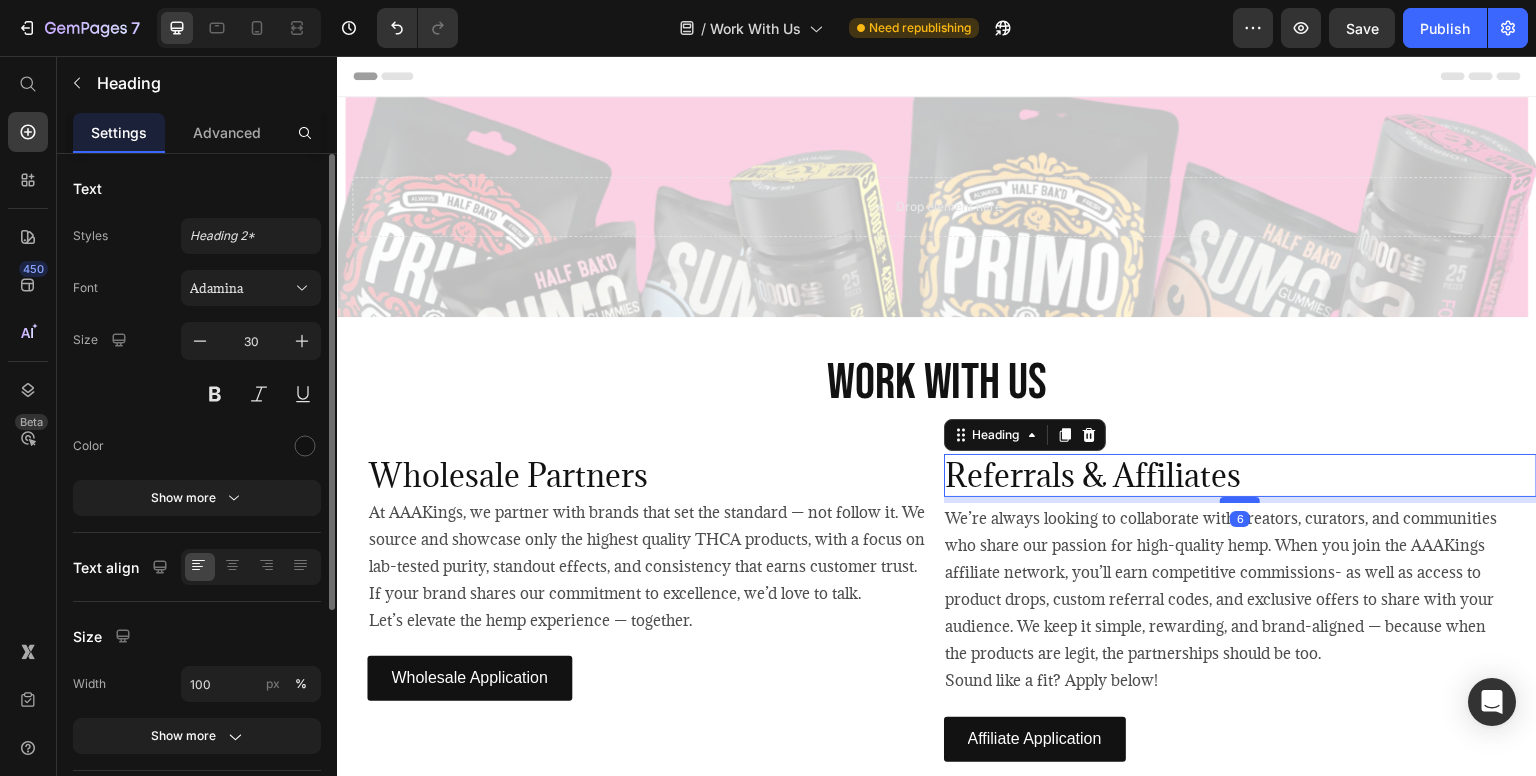 click at bounding box center (1240, 500) 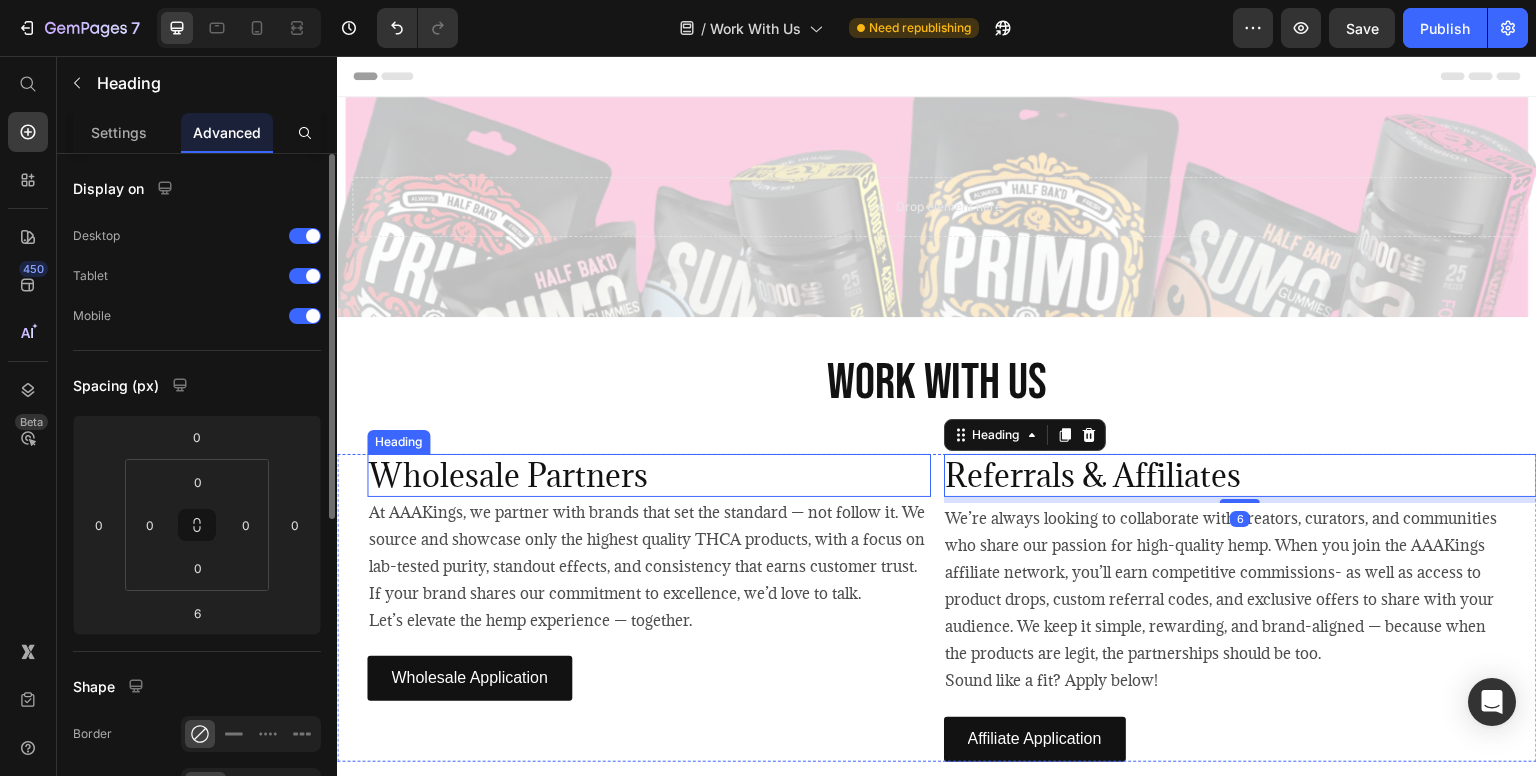 click on "Wholesale Partners" at bounding box center [649, 475] 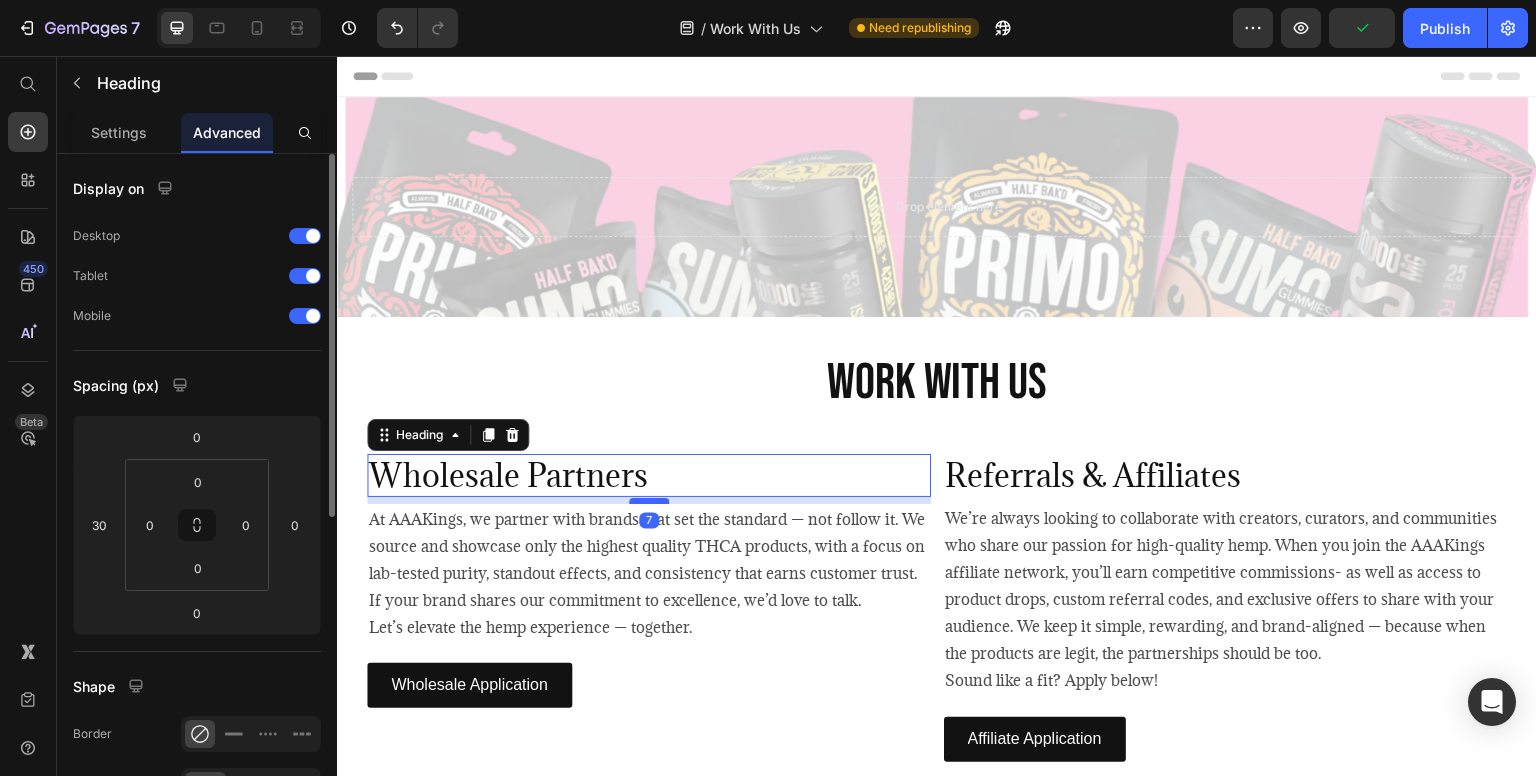 click at bounding box center [649, 501] 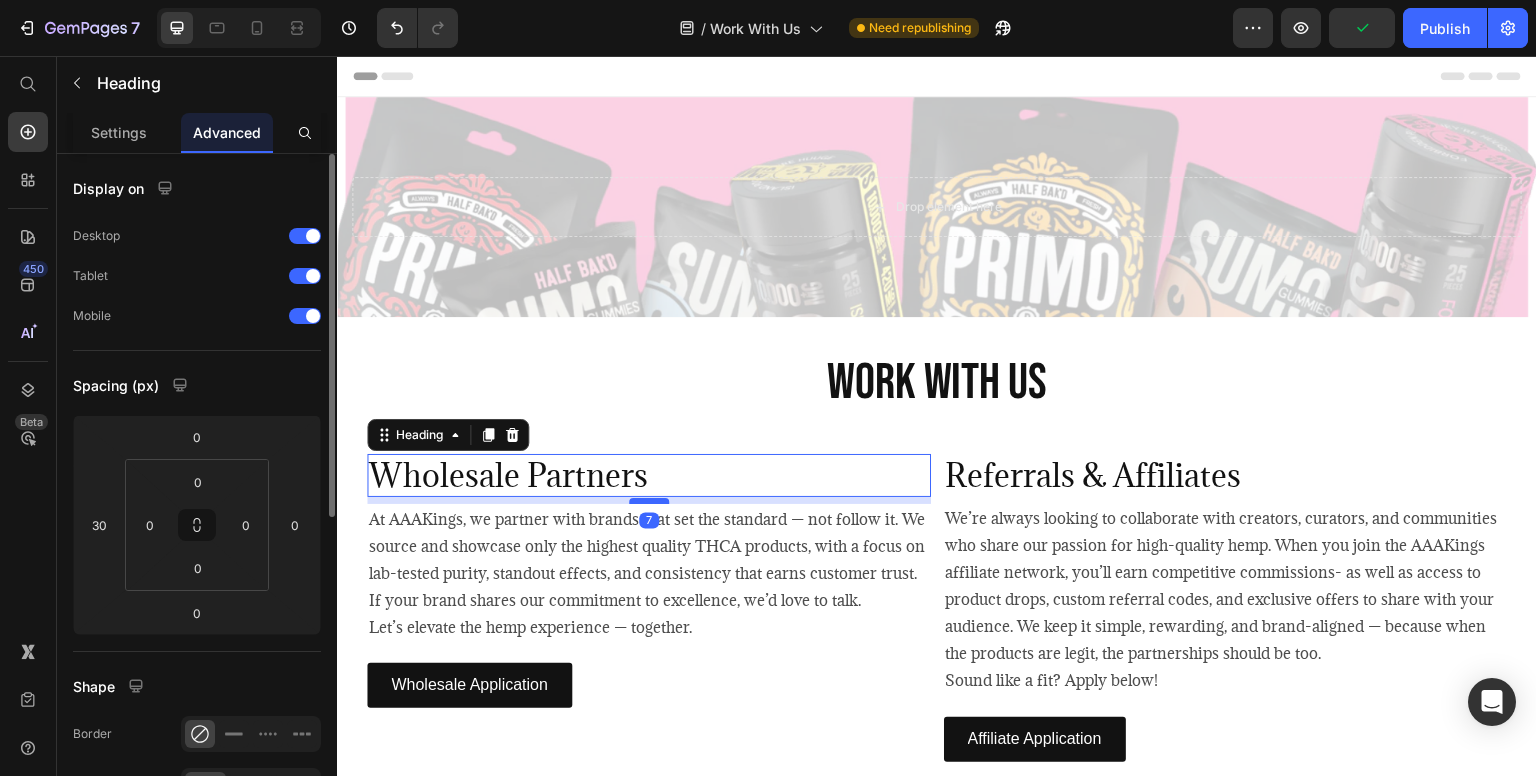 type on "7" 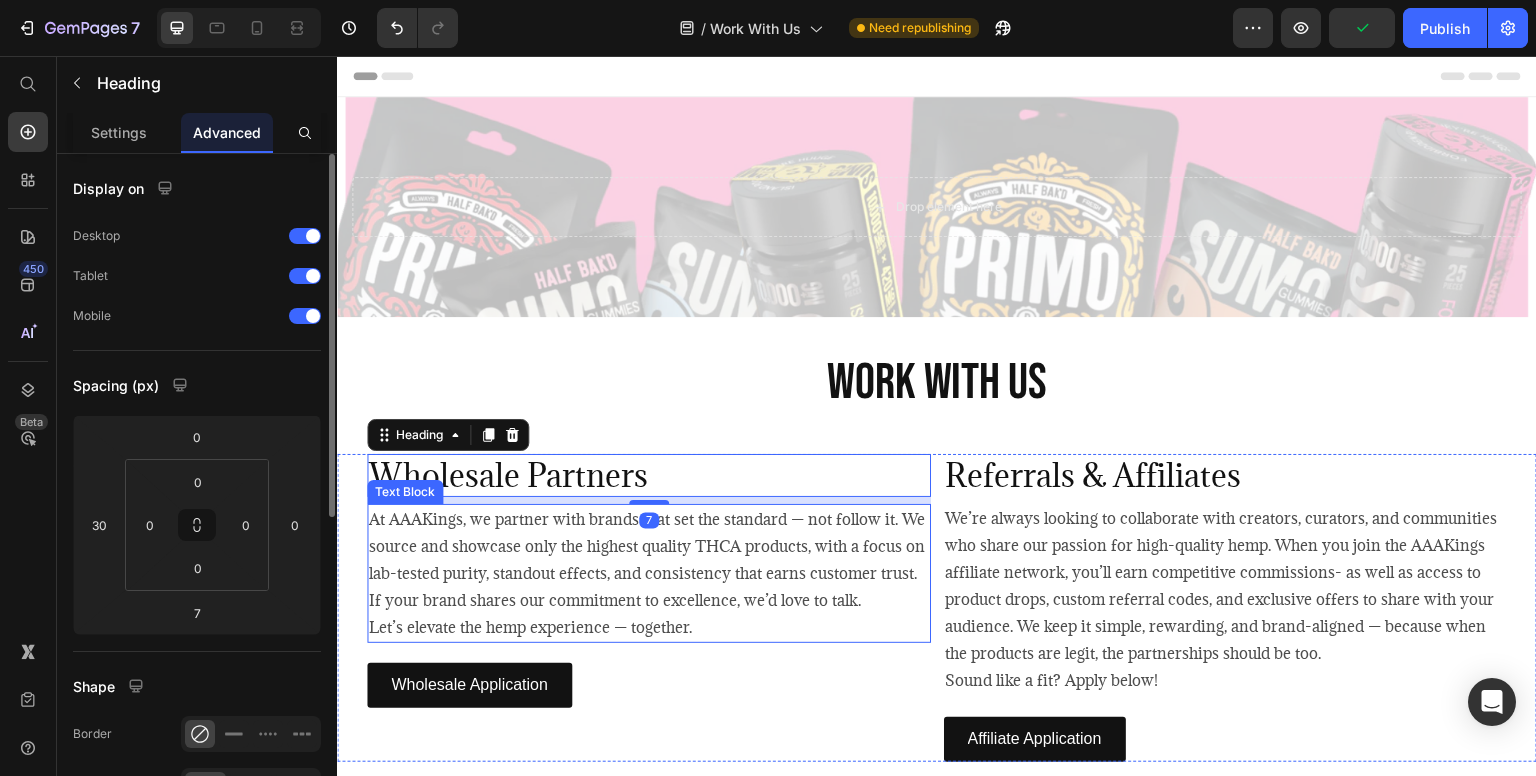 click on "At AAAKings, we partner with brands that set the standard — not follow it. We source and showcase only the highest quality THCA products, with a focus on lab-tested purity, standout effects, and consistency that earns customer trust." at bounding box center (649, 546) 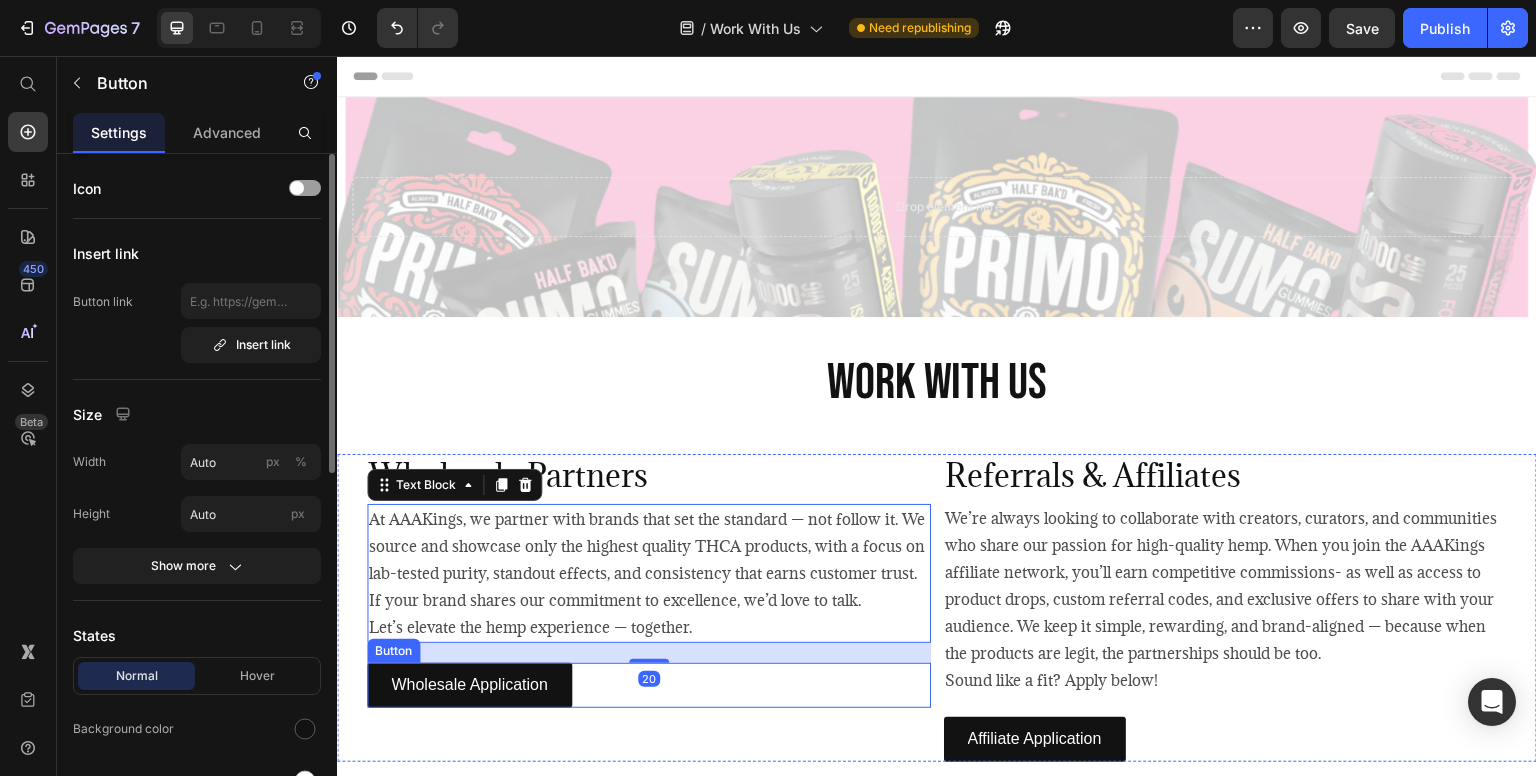 click on "Wholesale Application Button" at bounding box center (649, 685) 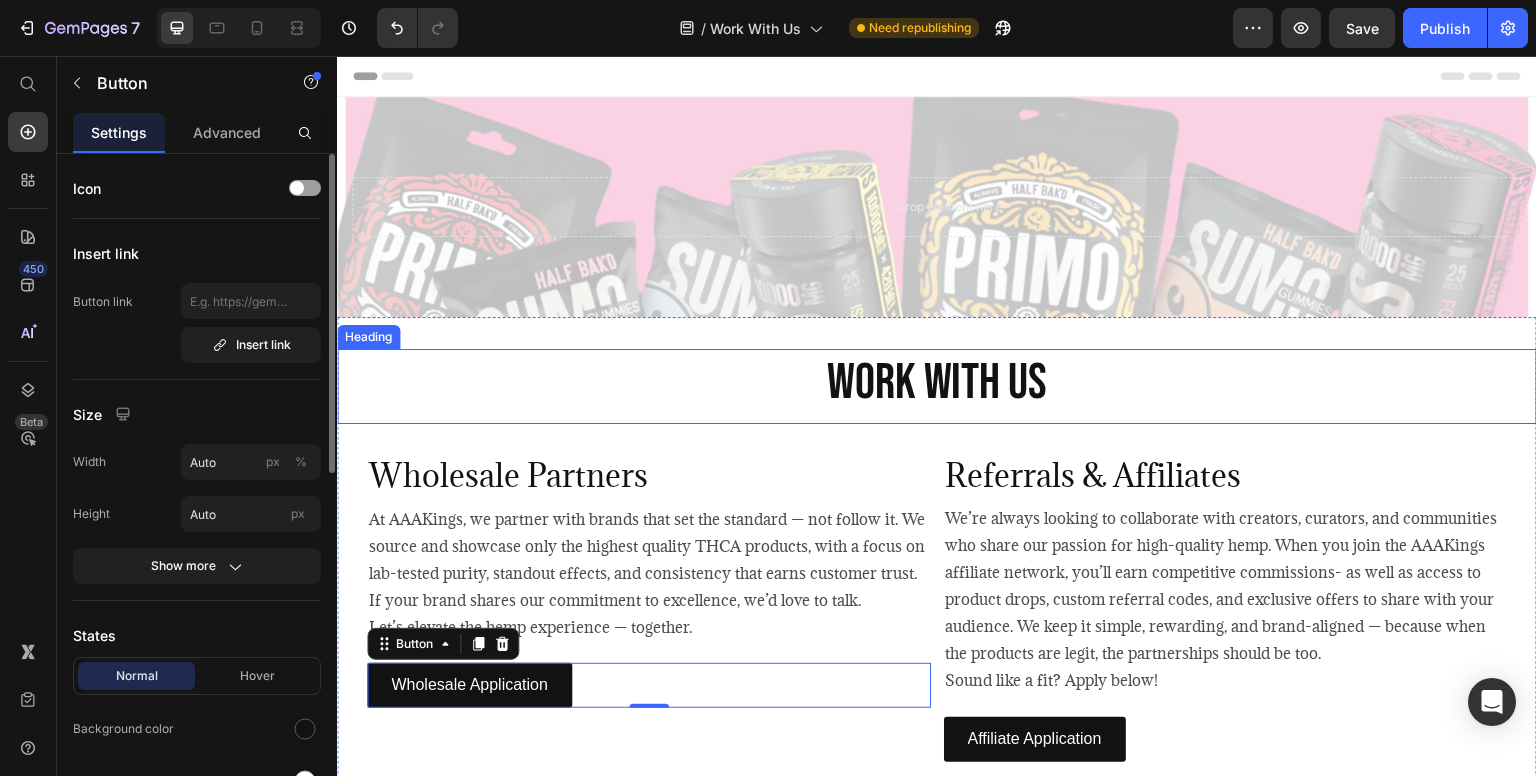 click on "Work With Us" at bounding box center [937, 383] 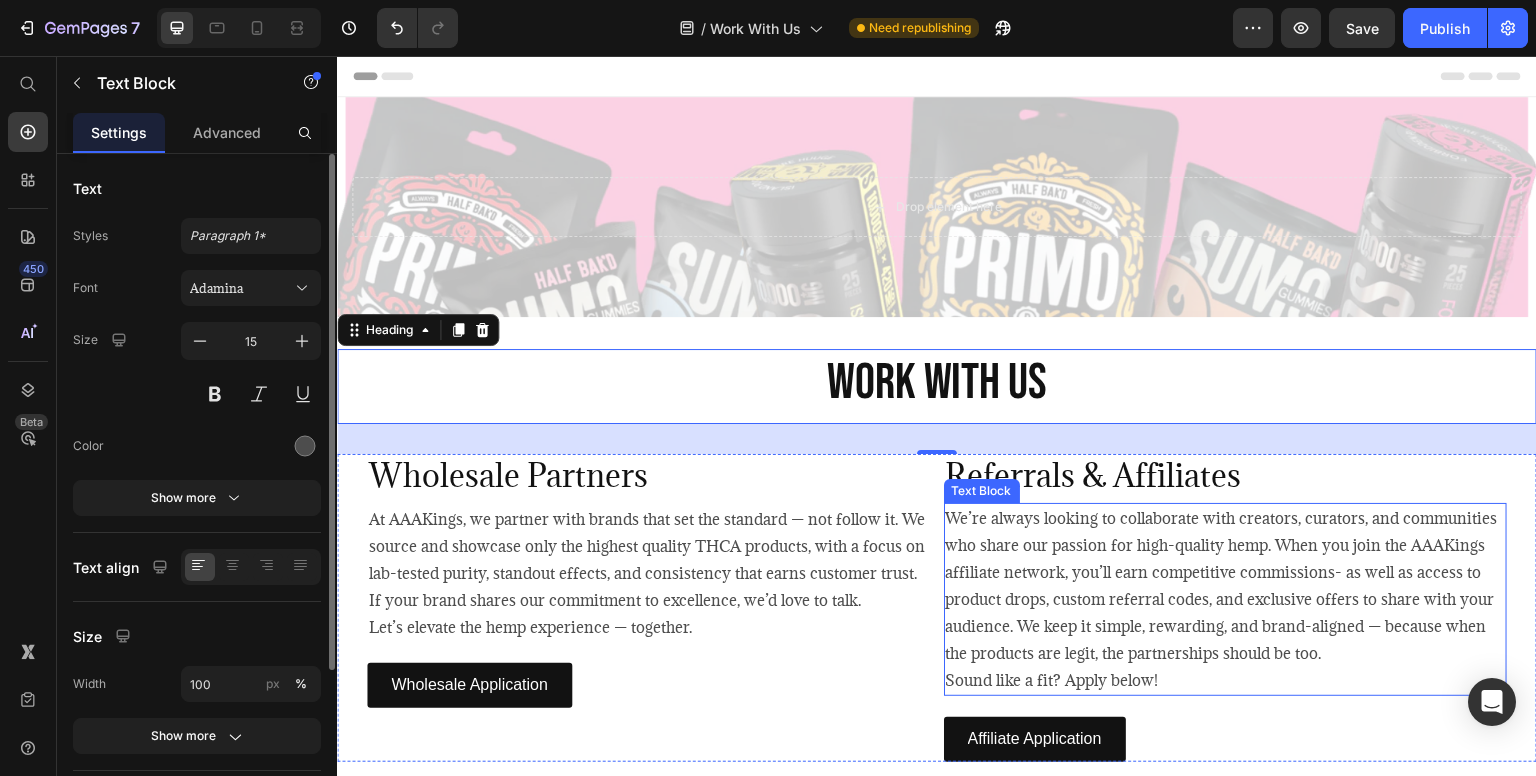 click on "We’re always looking to collaborate with creators, curators, and communities who share our passion for high-quality hemp. When you join the AAAKings affiliate network, you’ll earn competitive commissions- as well as access to product drops, custom referral codes, and exclusive offers to share with your audience. We keep it simple, rewarding, and brand-aligned — because when the products are legit, the partnerships should be too." at bounding box center [1226, 586] 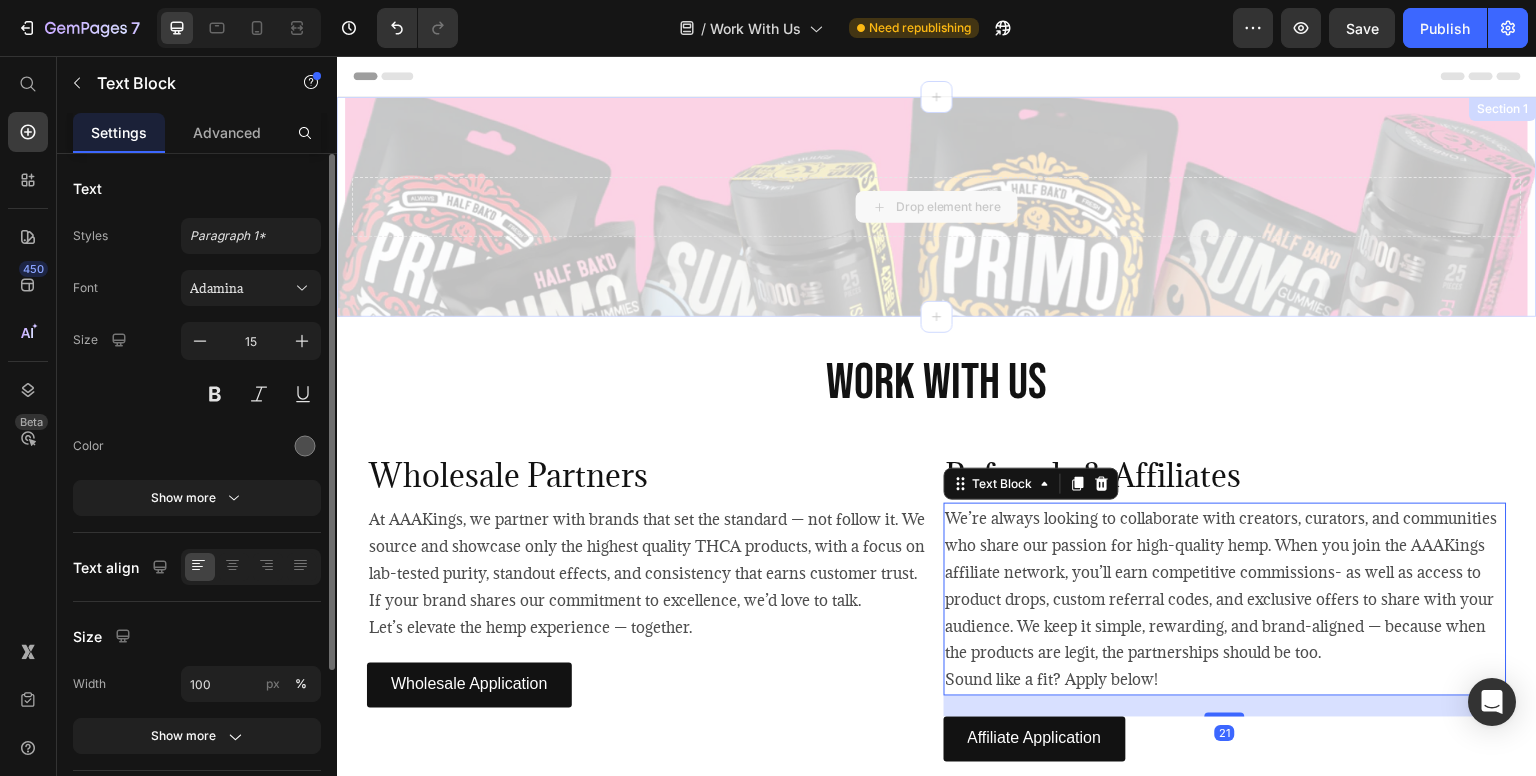 click on "Drop element here" at bounding box center [937, 207] 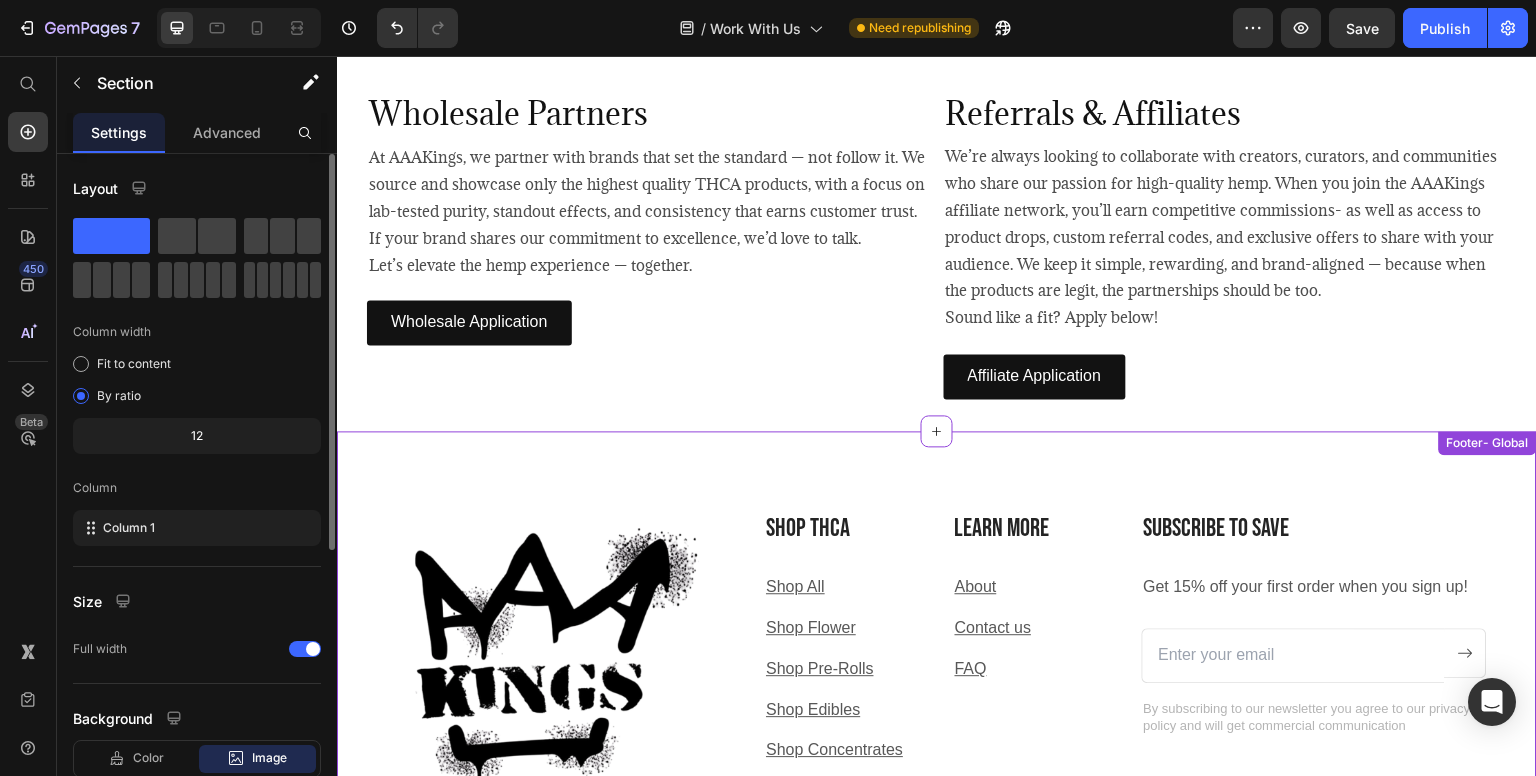 scroll, scrollTop: 300, scrollLeft: 0, axis: vertical 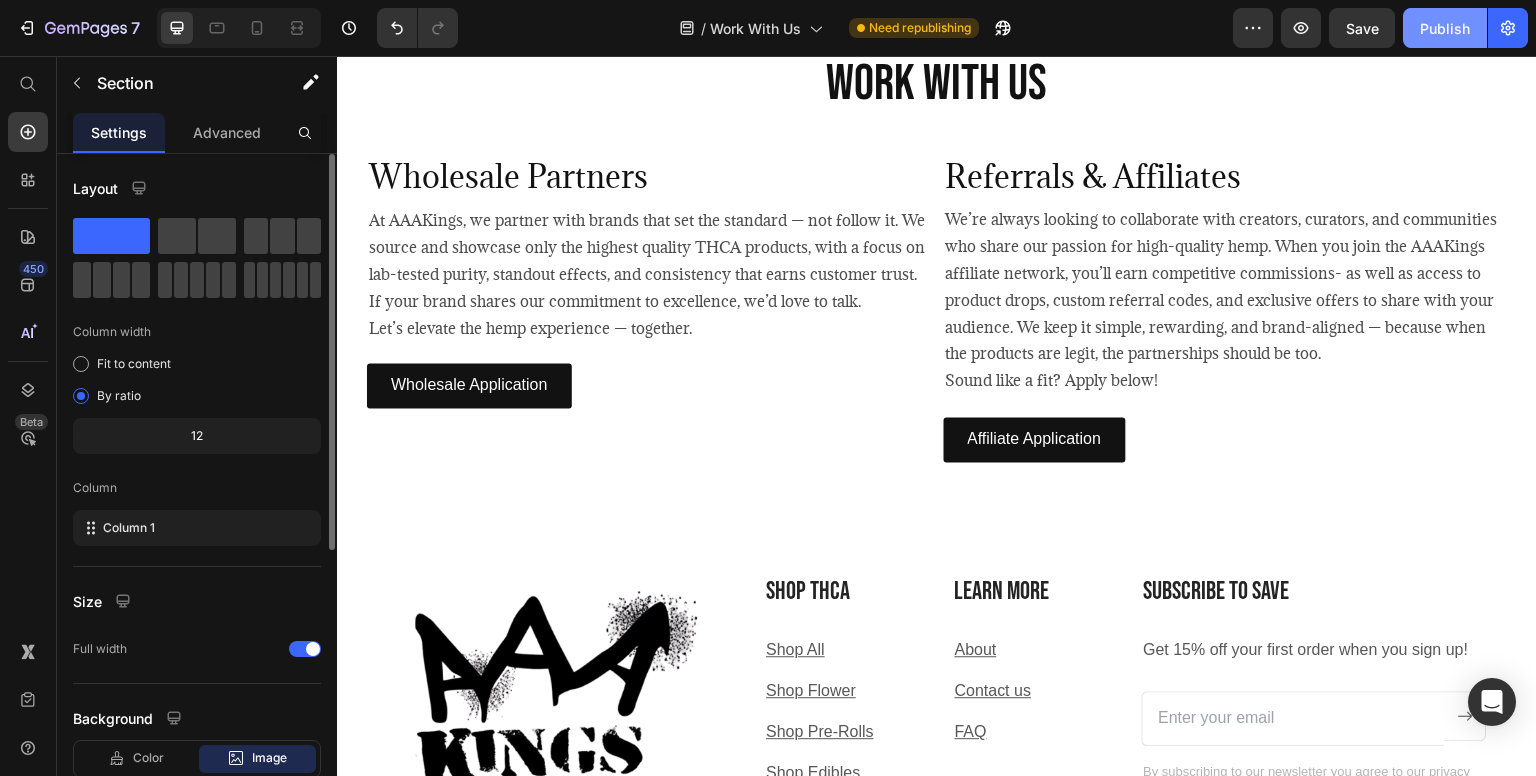 click on "Publish" at bounding box center (1445, 28) 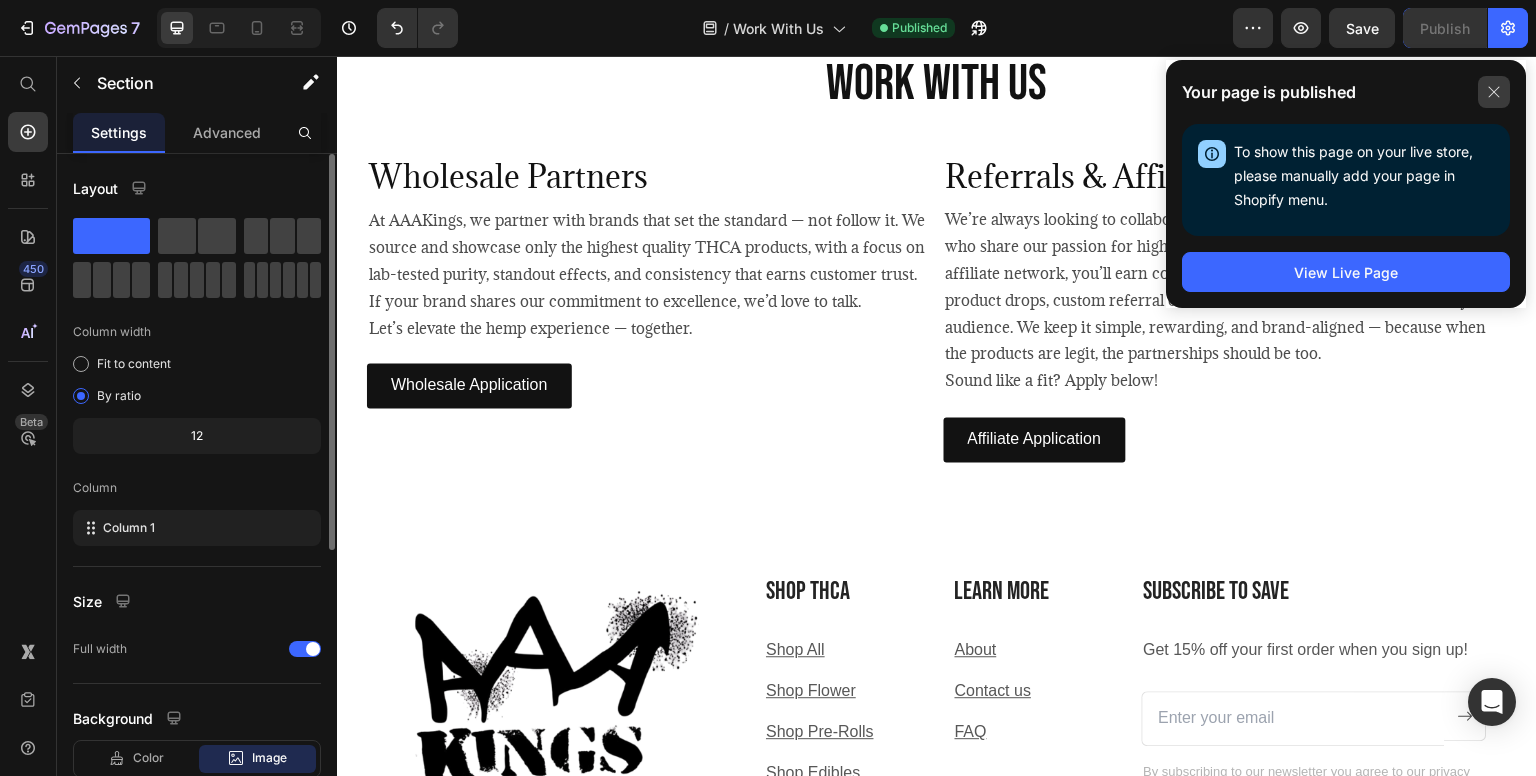 click 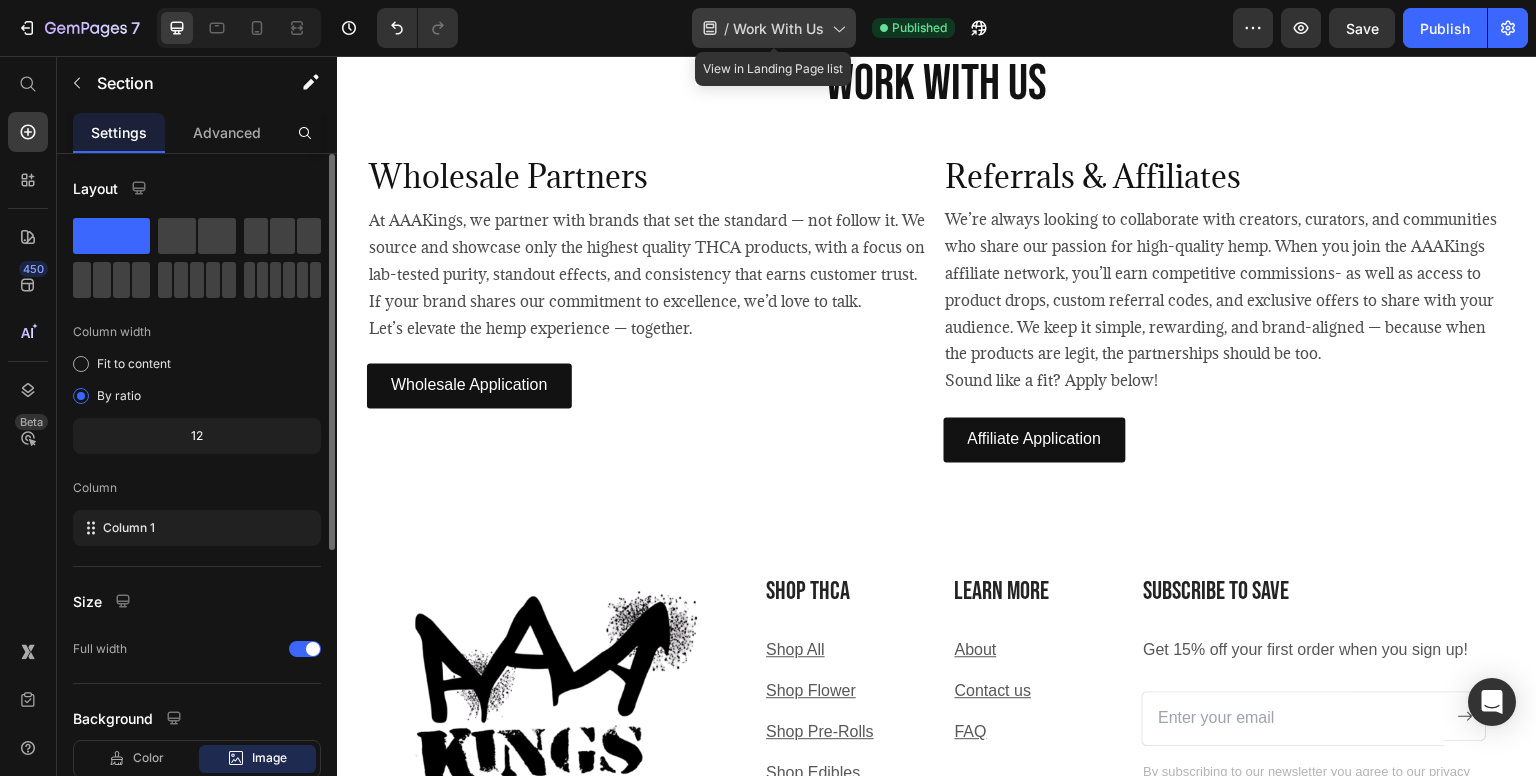 click on "Work With Us" at bounding box center (778, 28) 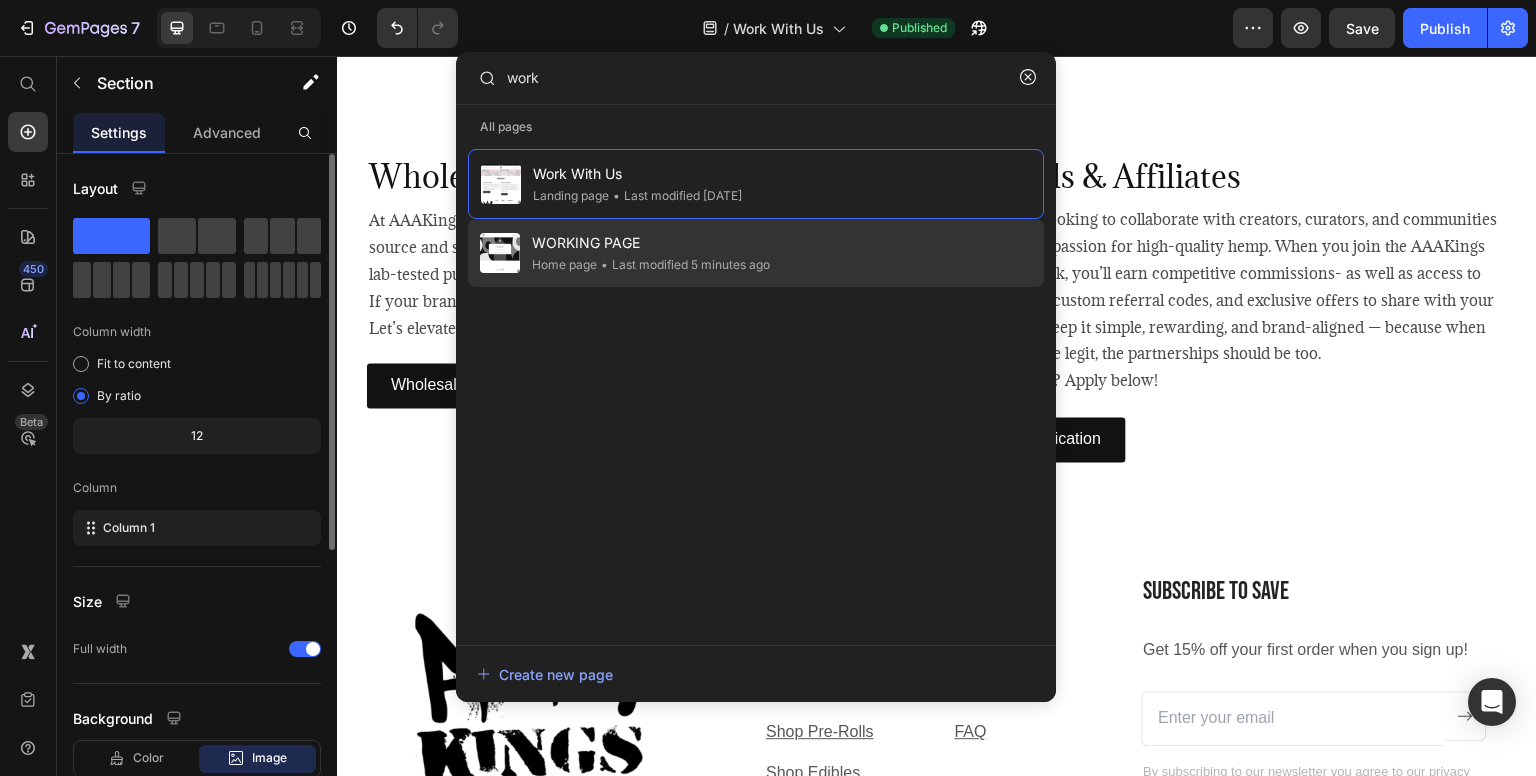 click on "WORKING PAGE" at bounding box center (651, 243) 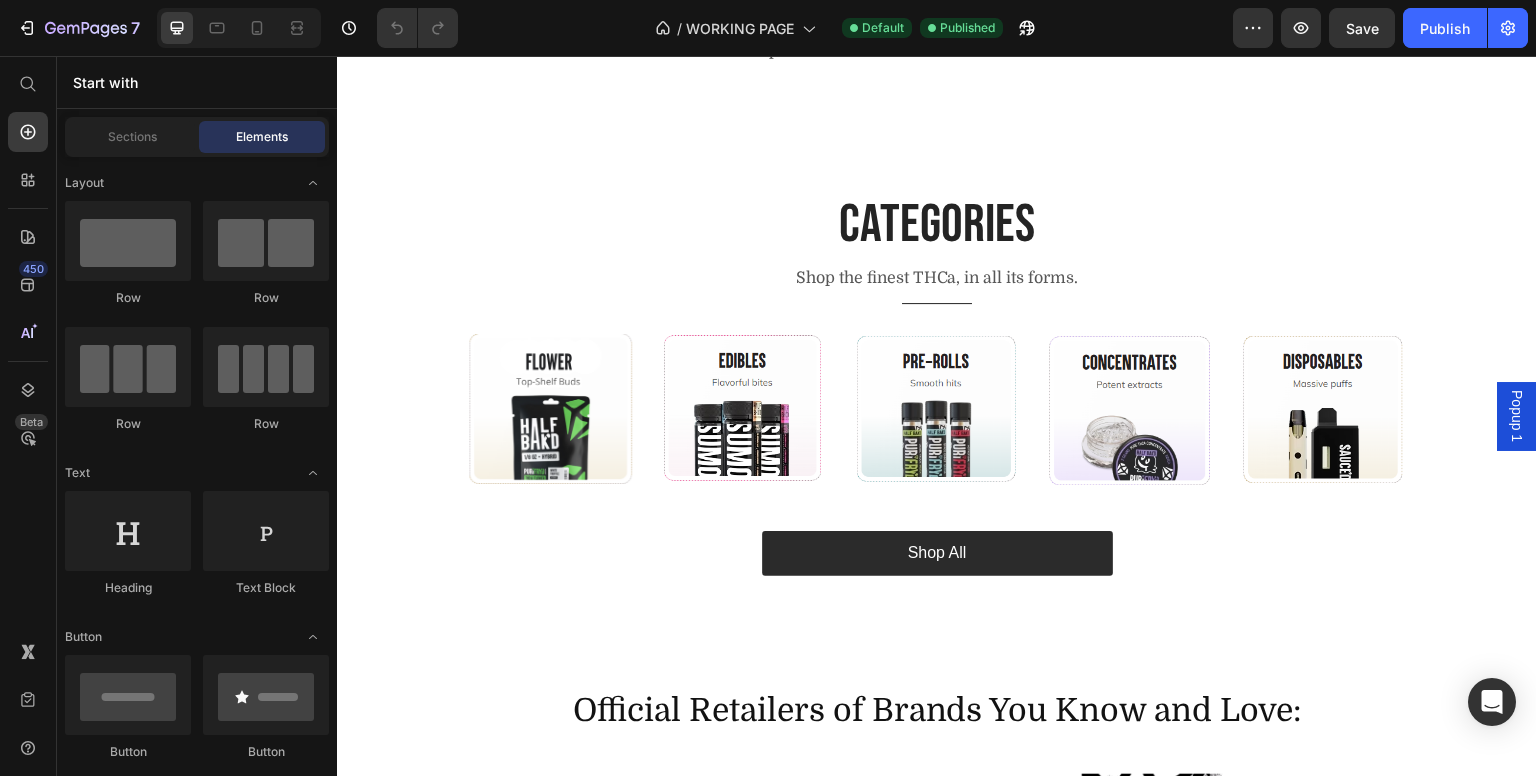 scroll, scrollTop: 1300, scrollLeft: 0, axis: vertical 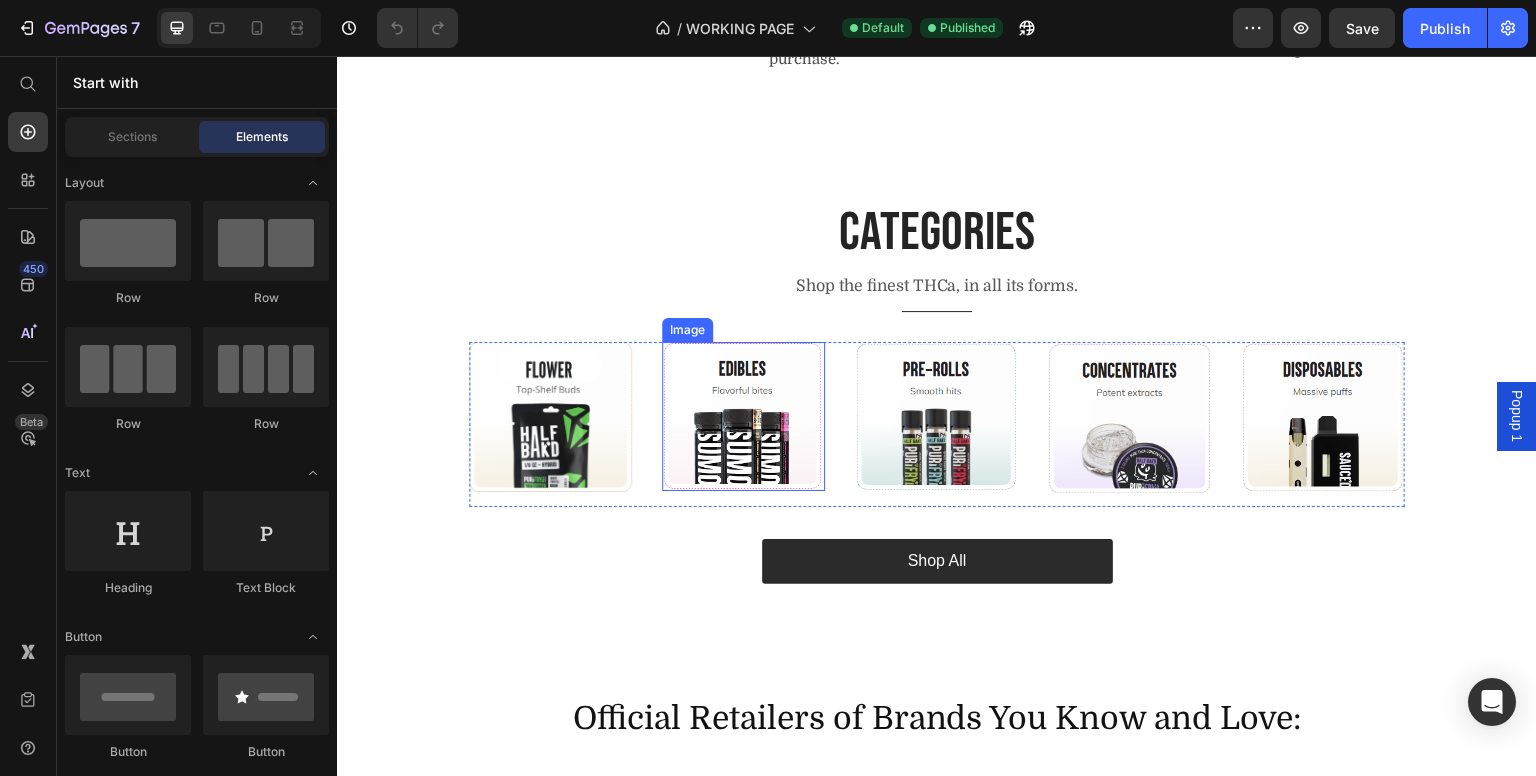click at bounding box center [743, 416] 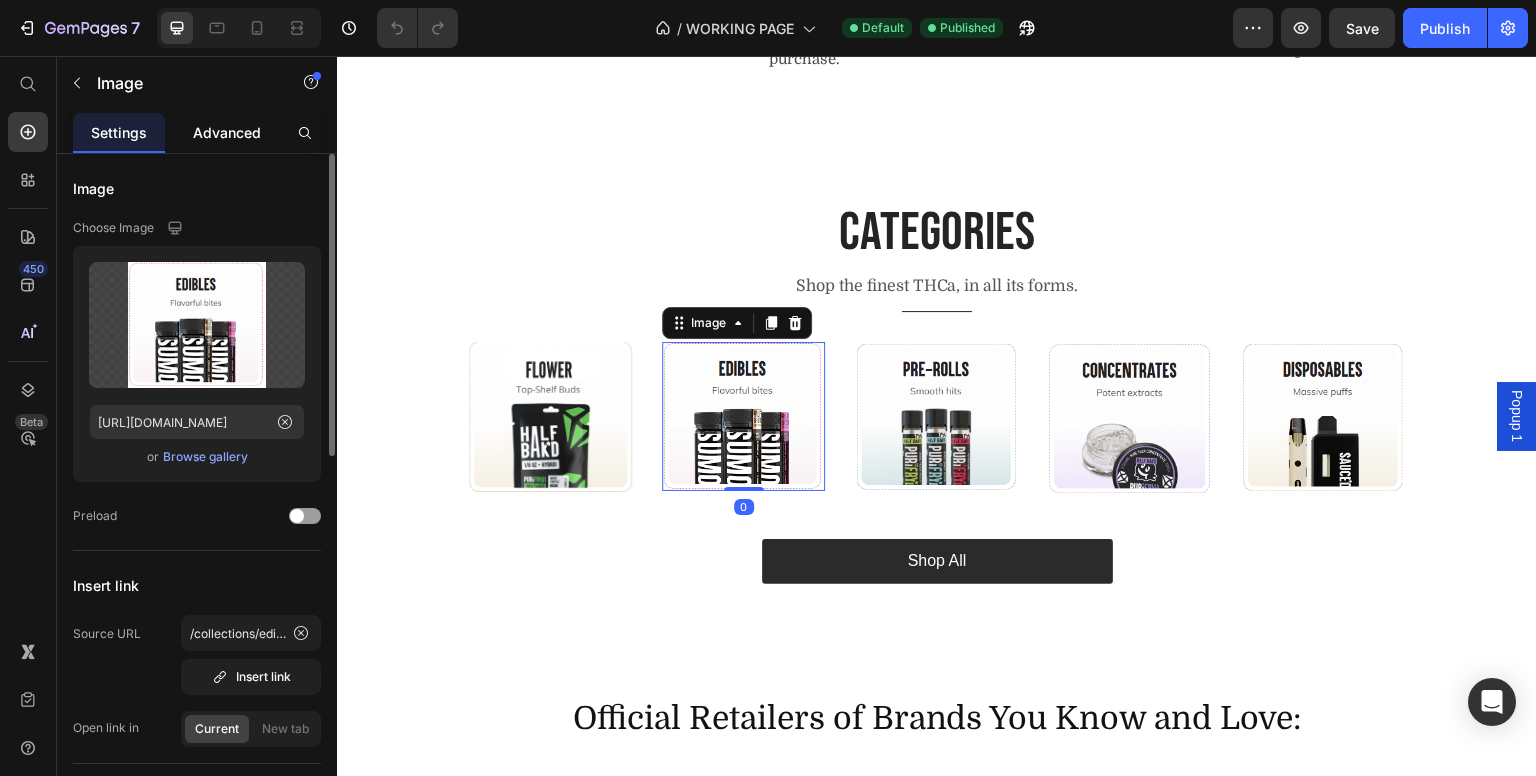 click on "Advanced" at bounding box center (227, 132) 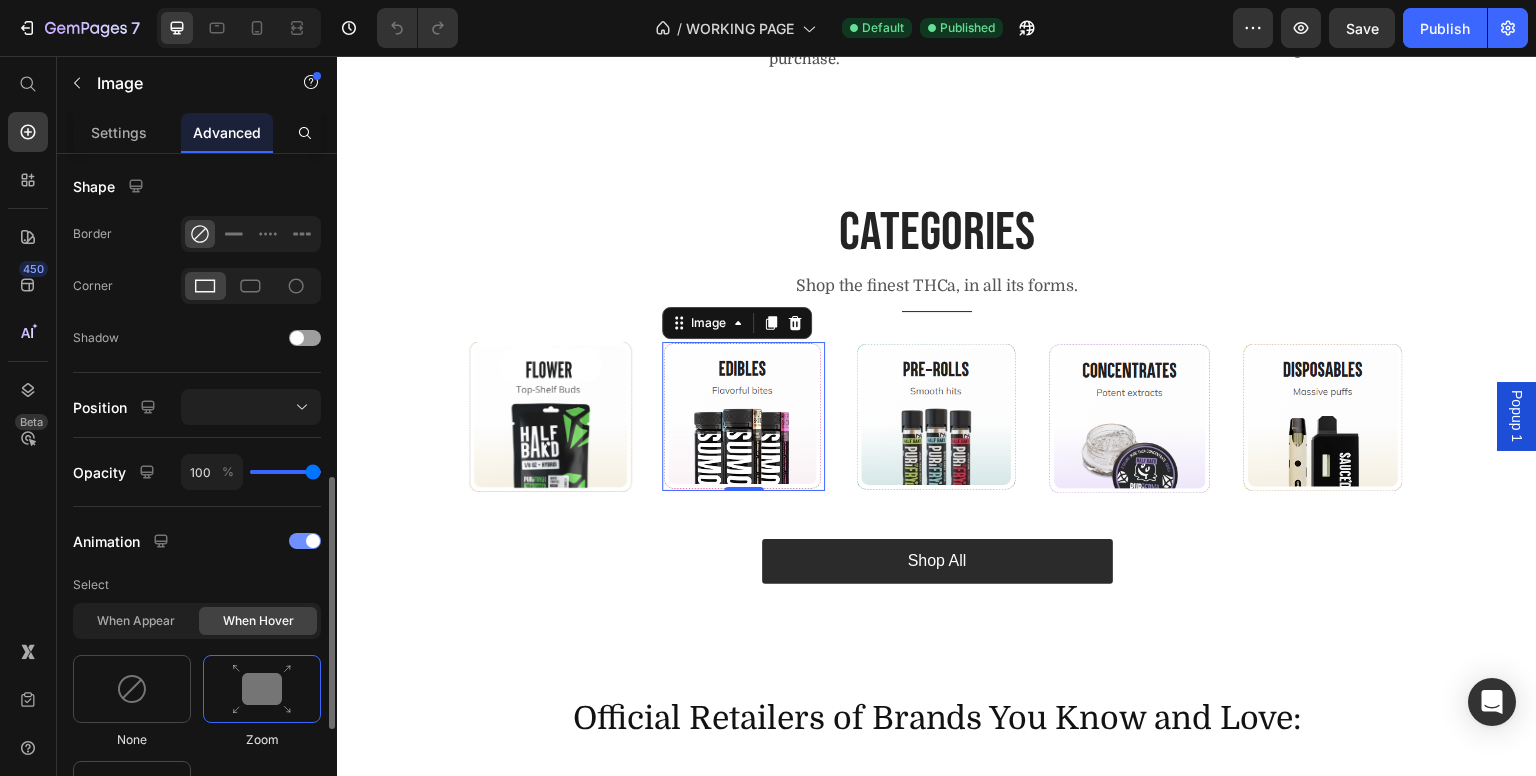 scroll, scrollTop: 600, scrollLeft: 0, axis: vertical 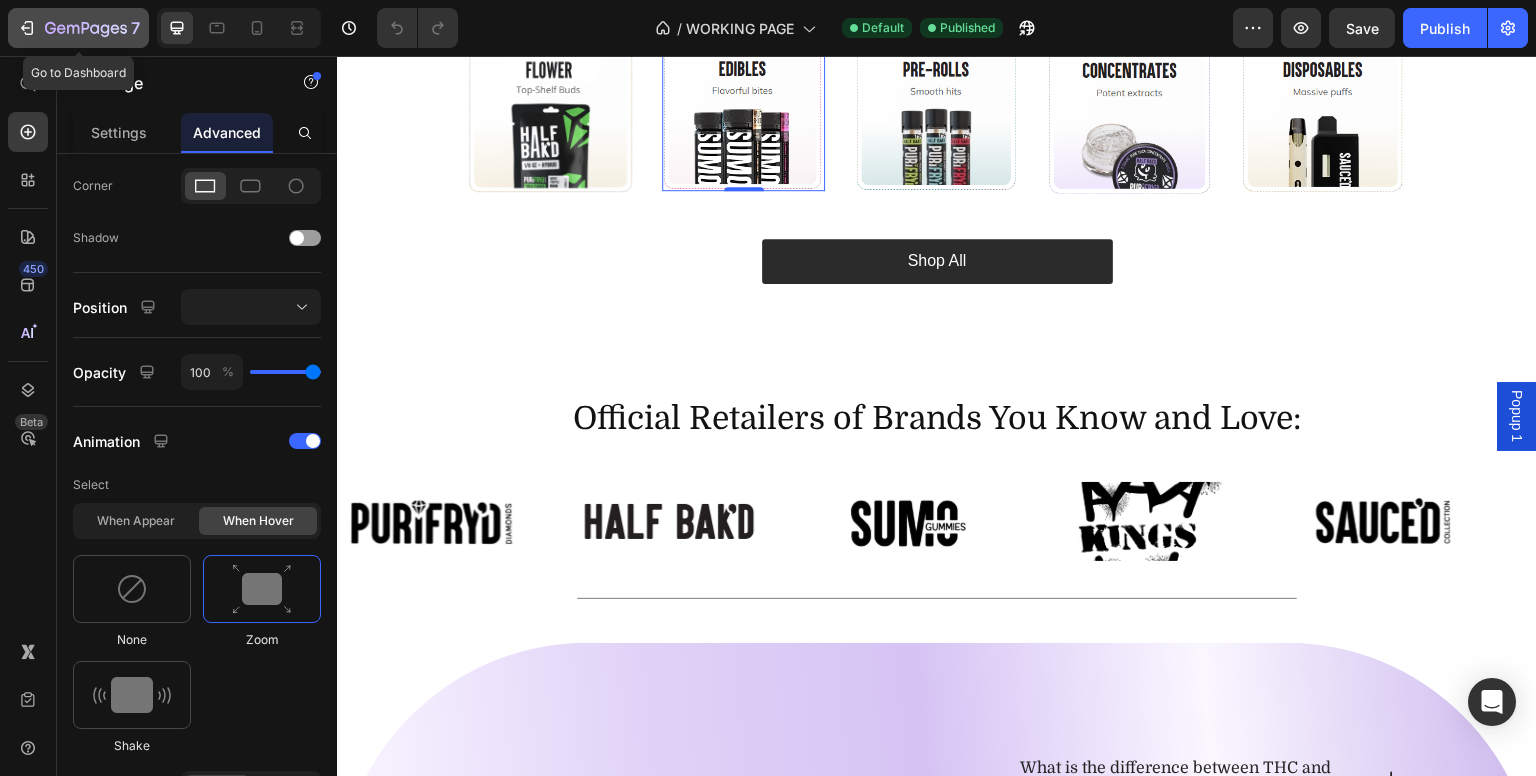 click on "7" 